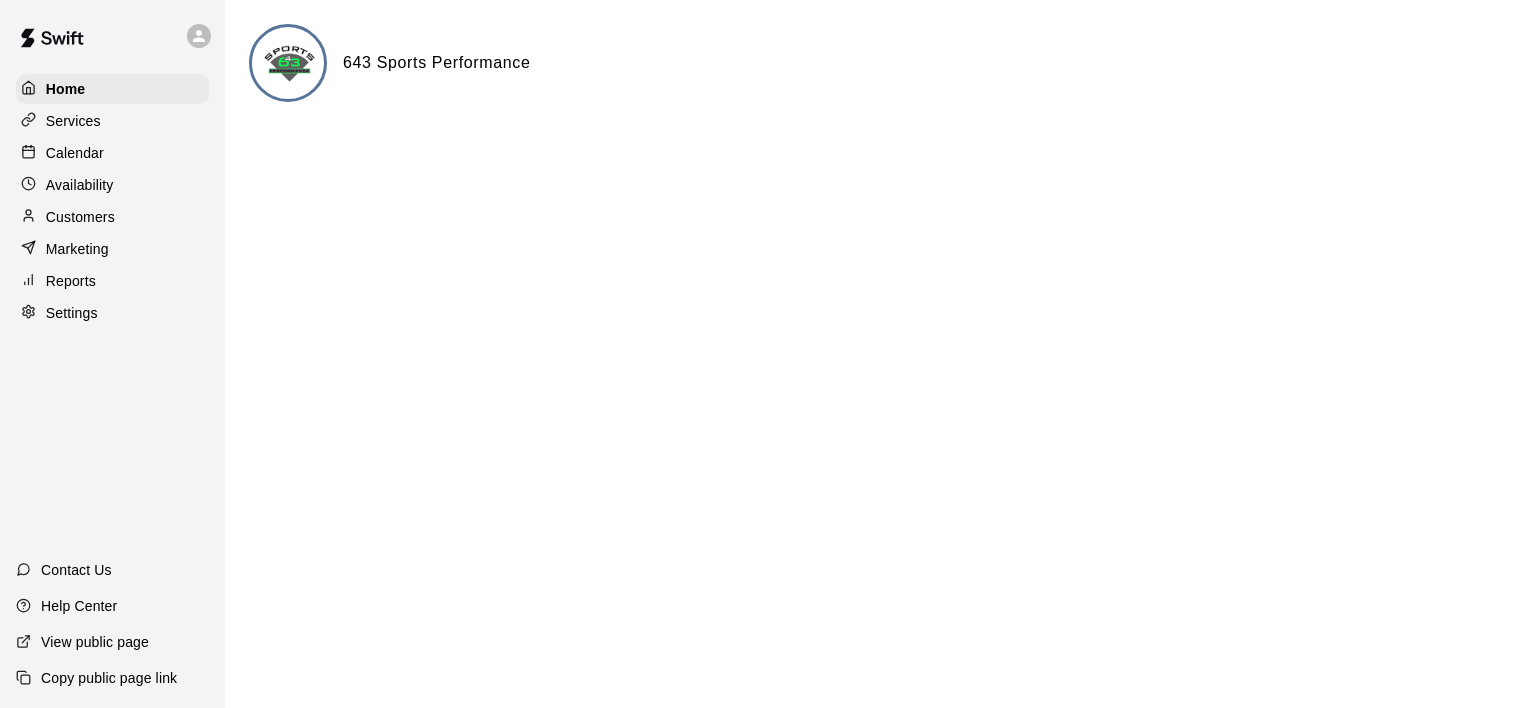 scroll, scrollTop: 0, scrollLeft: 0, axis: both 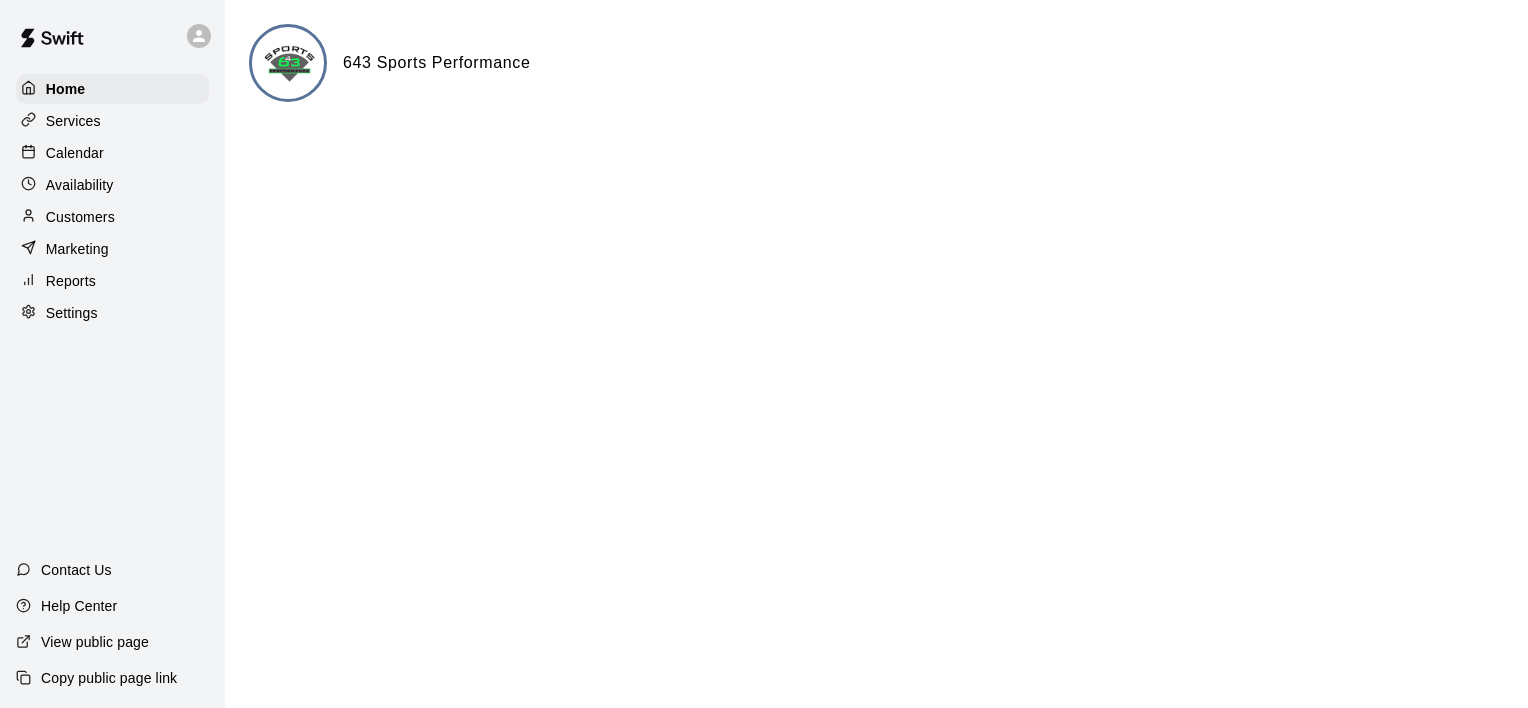 click on "Services" at bounding box center [112, 121] 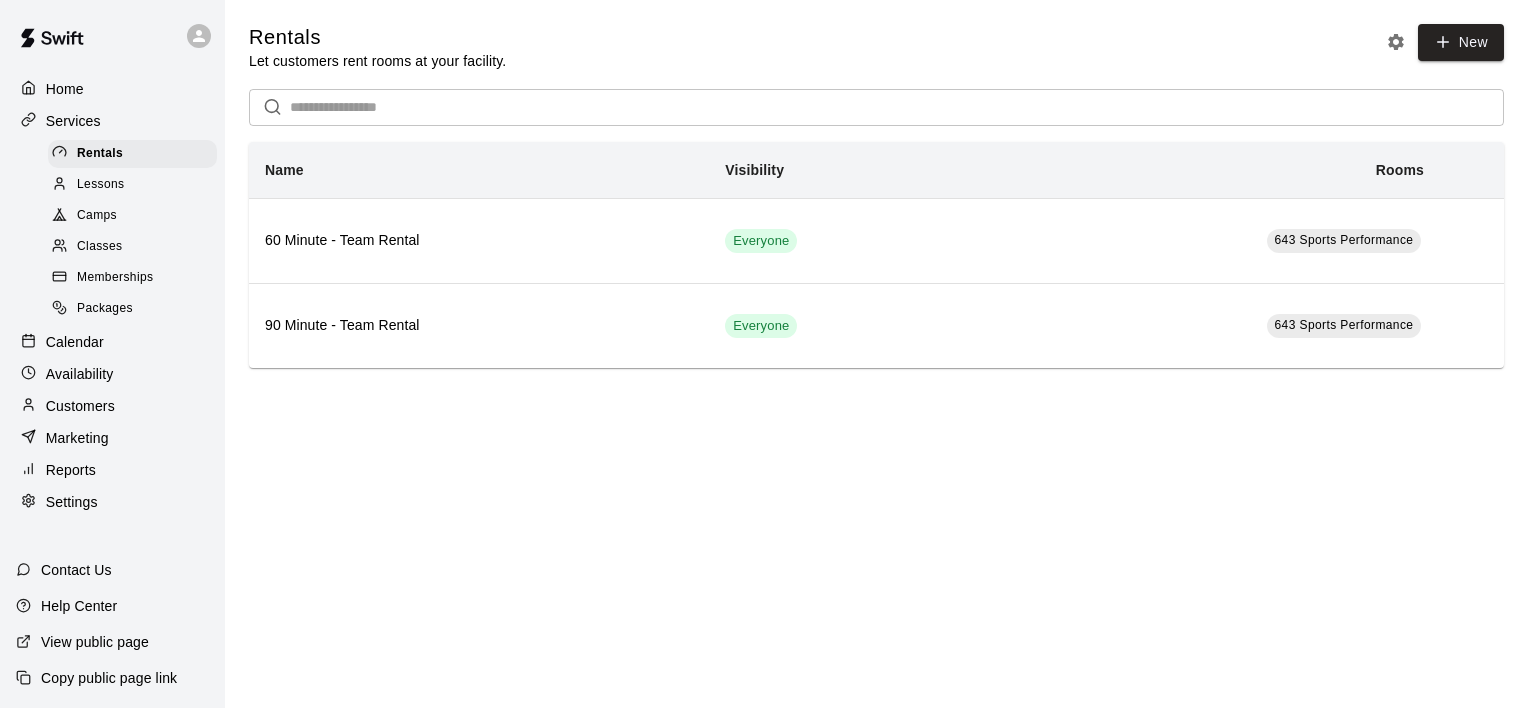 click on "Classes" at bounding box center [132, 247] 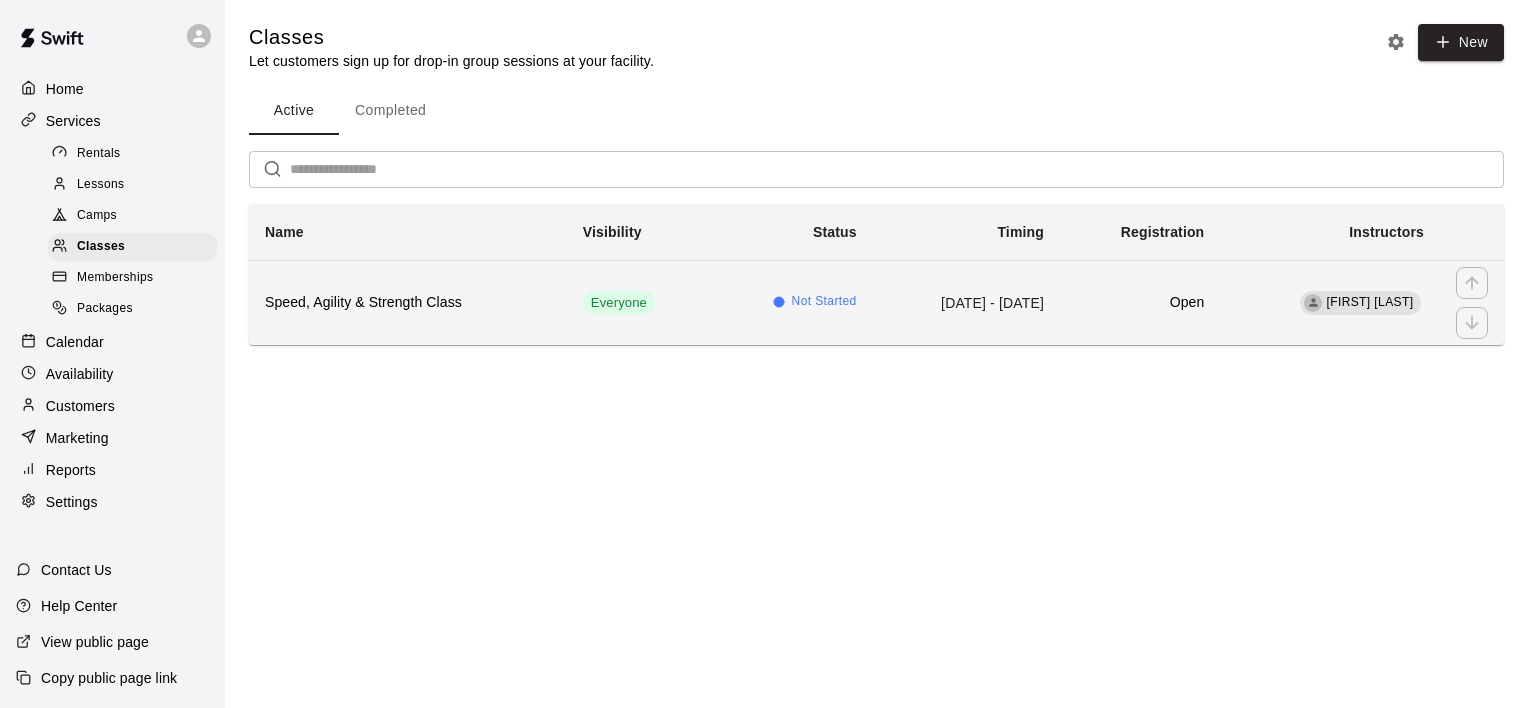 click on "Speed, Agility & Strength Class" at bounding box center (408, 303) 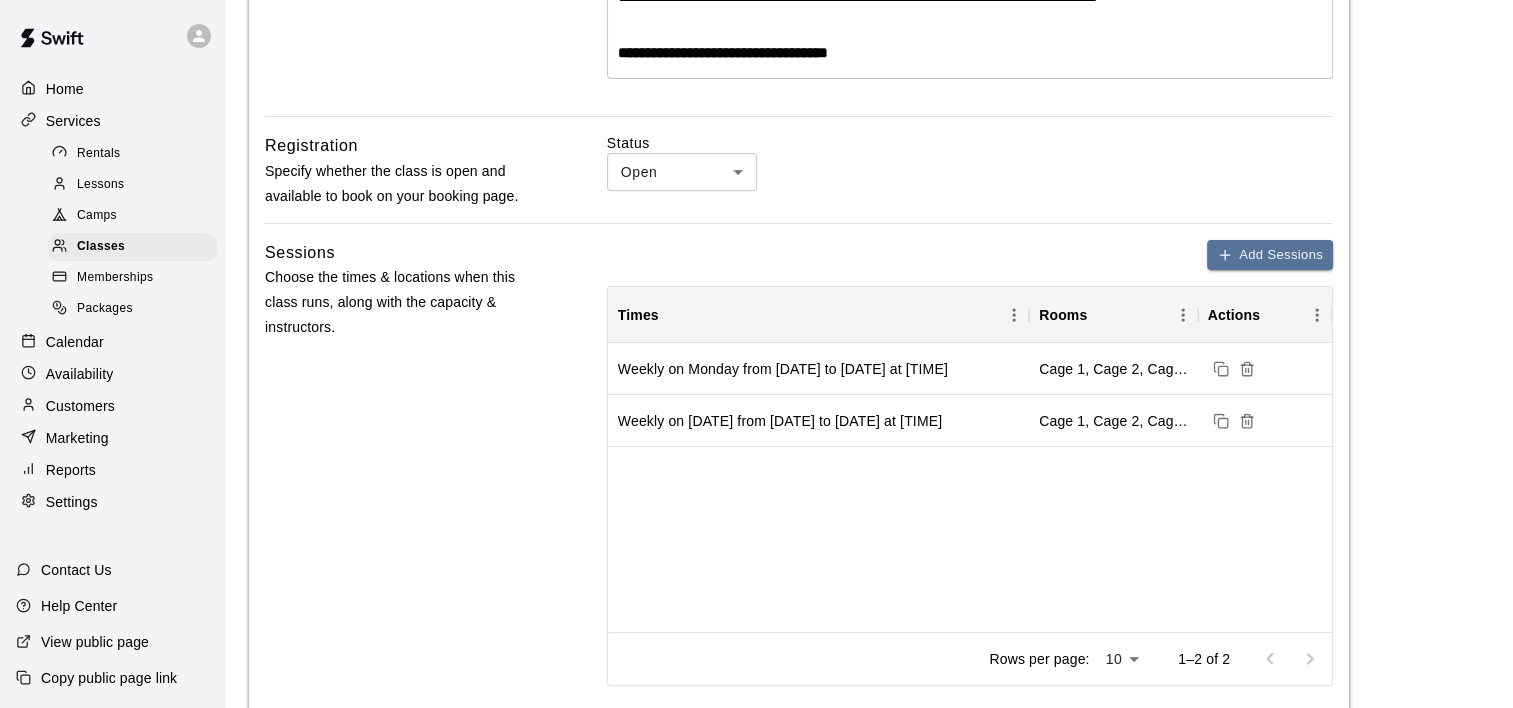 scroll, scrollTop: 600, scrollLeft: 0, axis: vertical 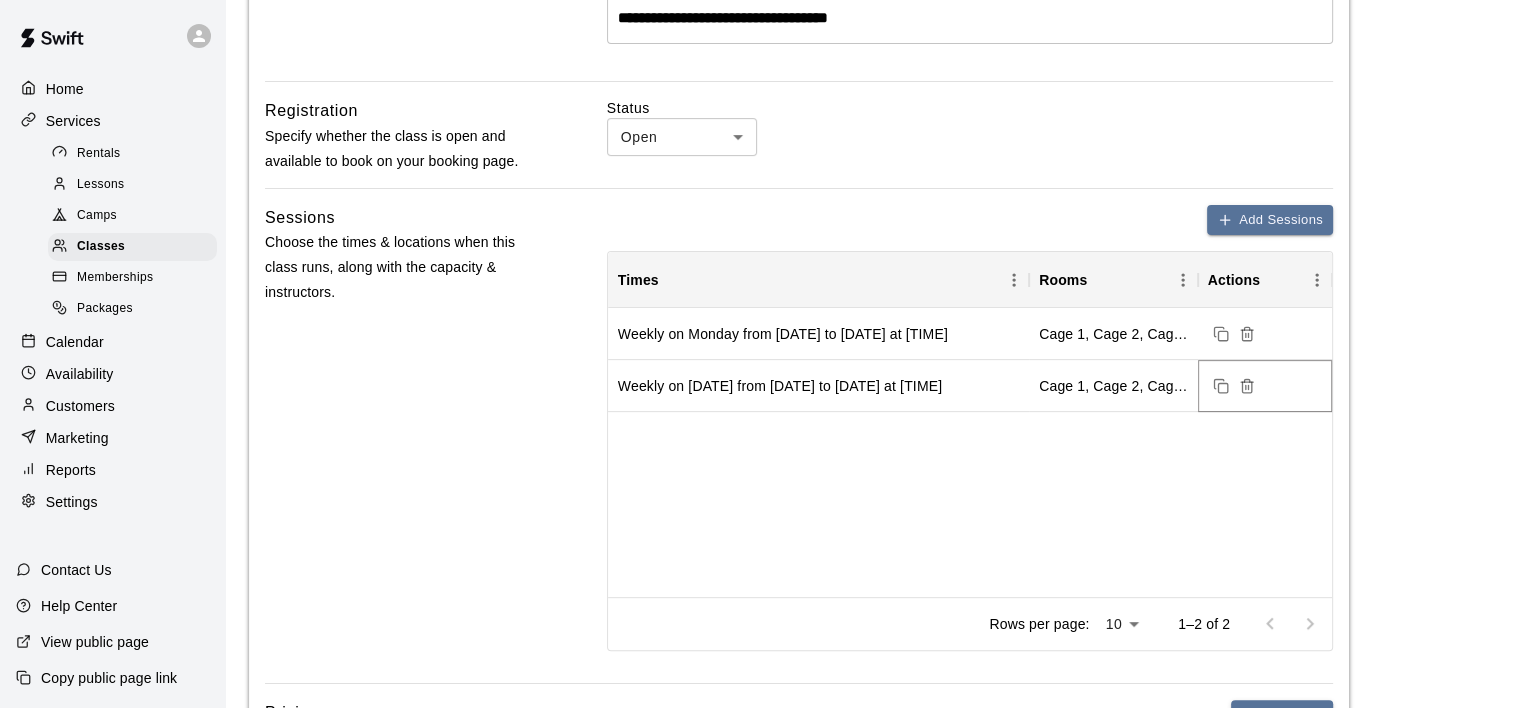 click 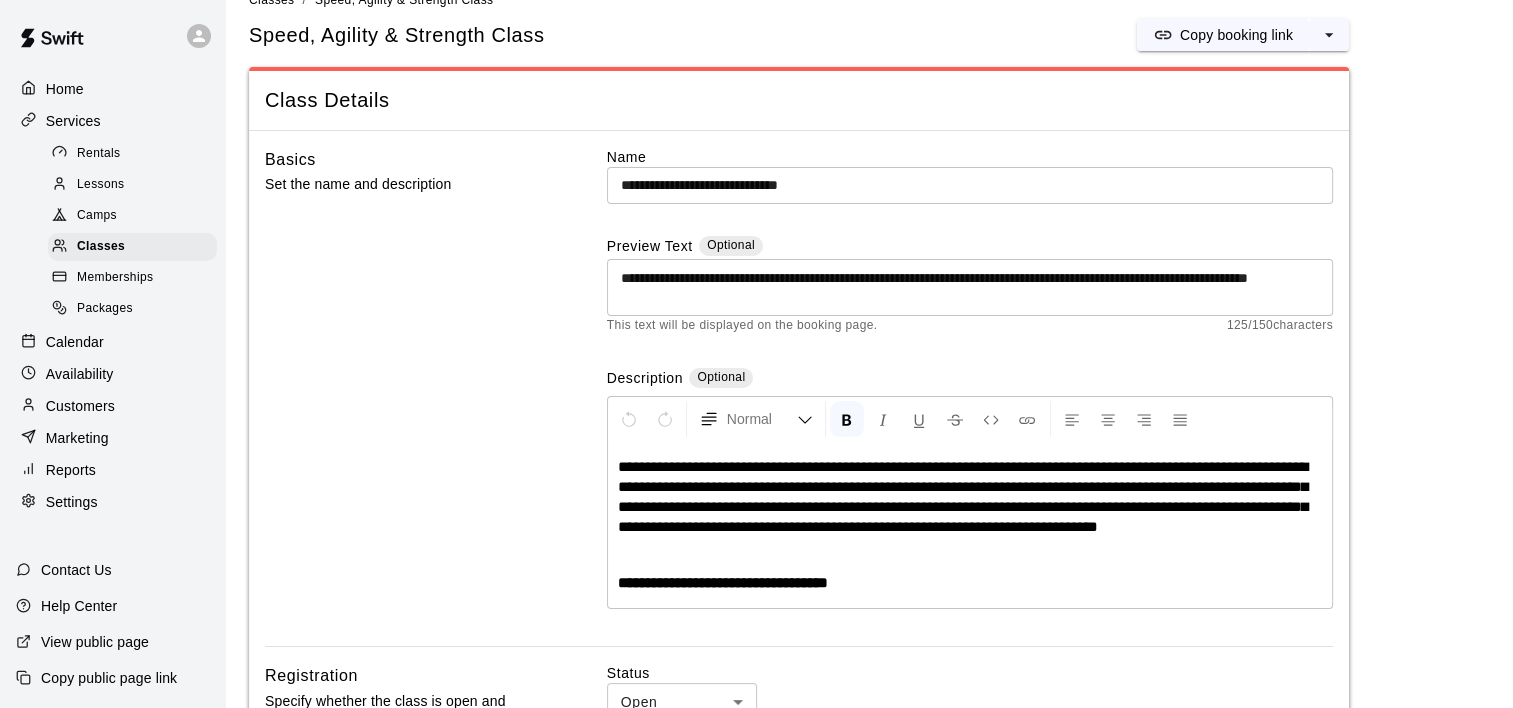 scroll, scrollTop: 0, scrollLeft: 0, axis: both 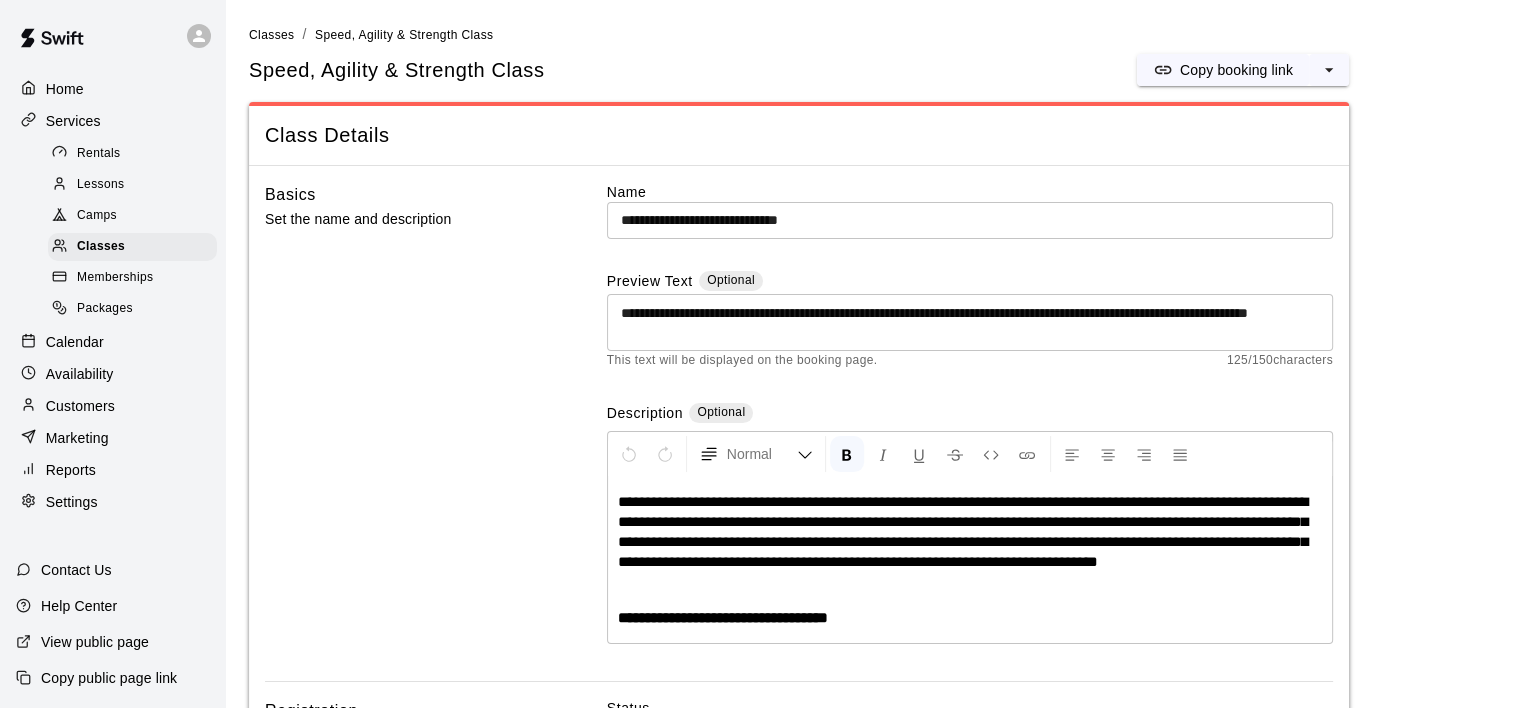 click on "**********" at bounding box center (970, 220) 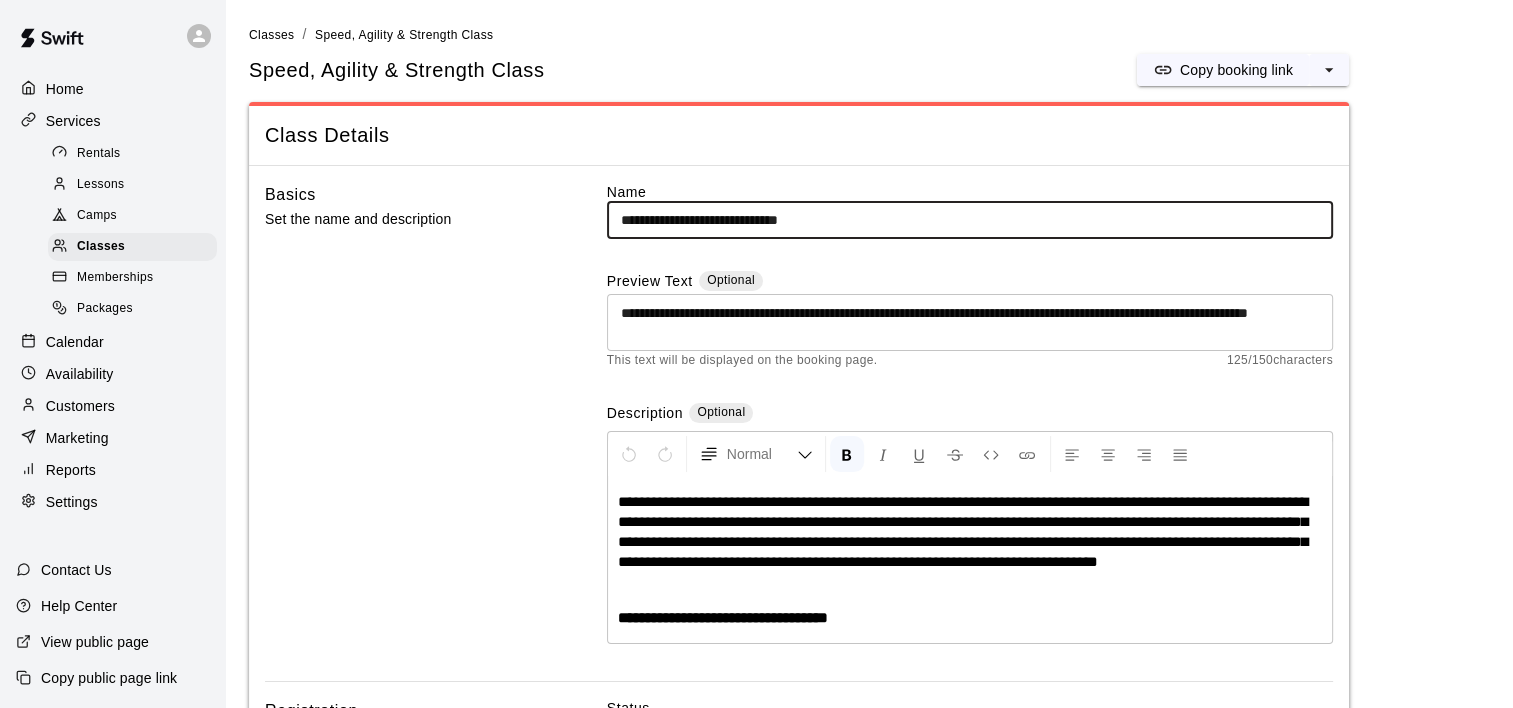 click on "**********" at bounding box center (970, 220) 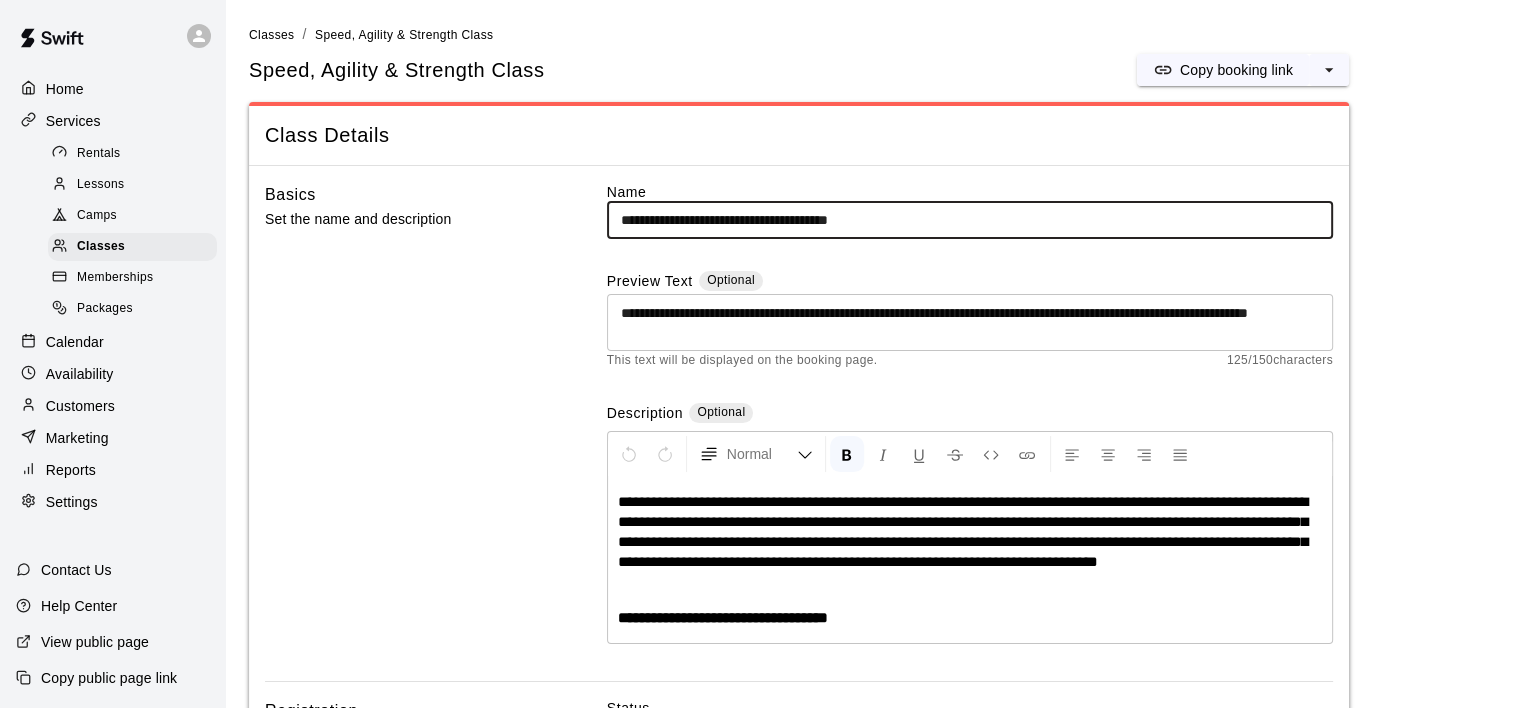 type on "**********" 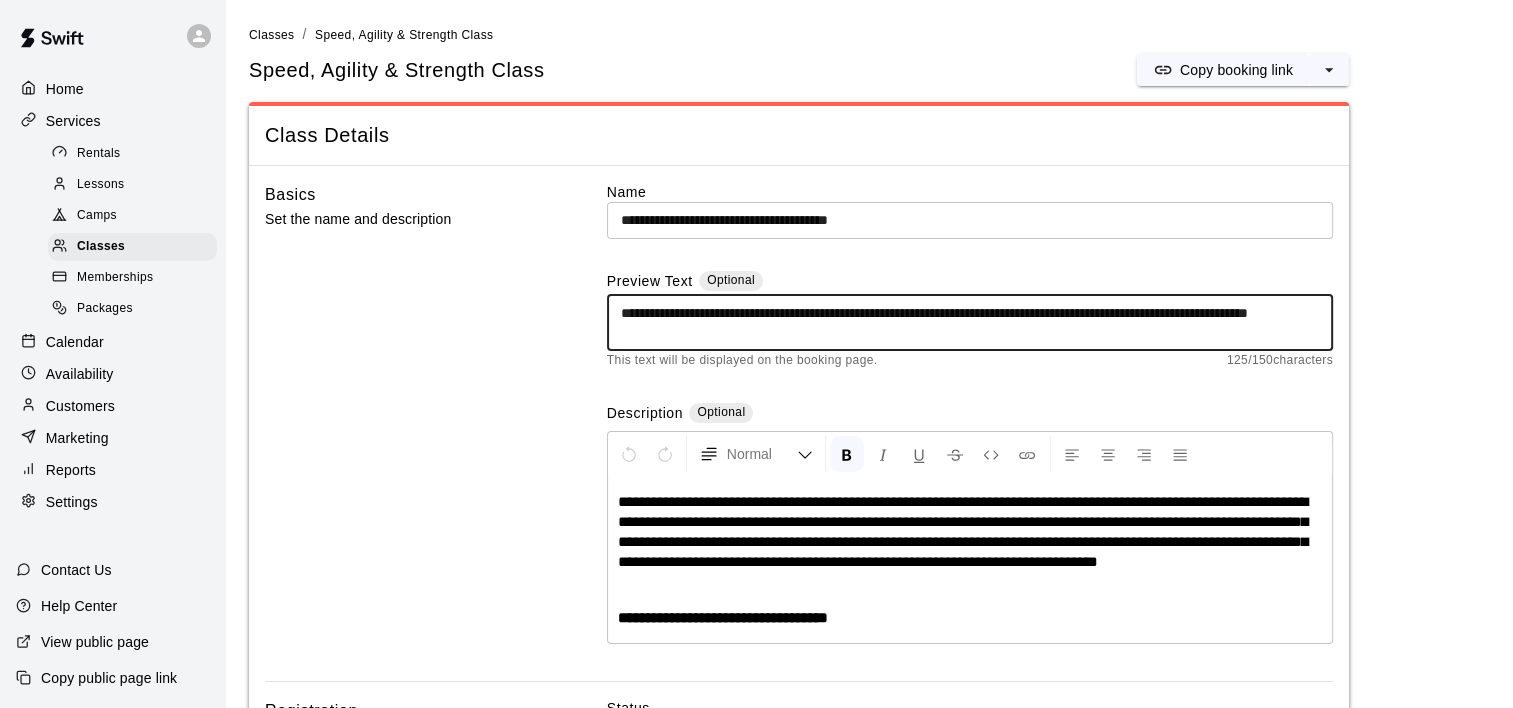drag, startPoint x: 624, startPoint y: 312, endPoint x: 832, endPoint y: 335, distance: 209.26778 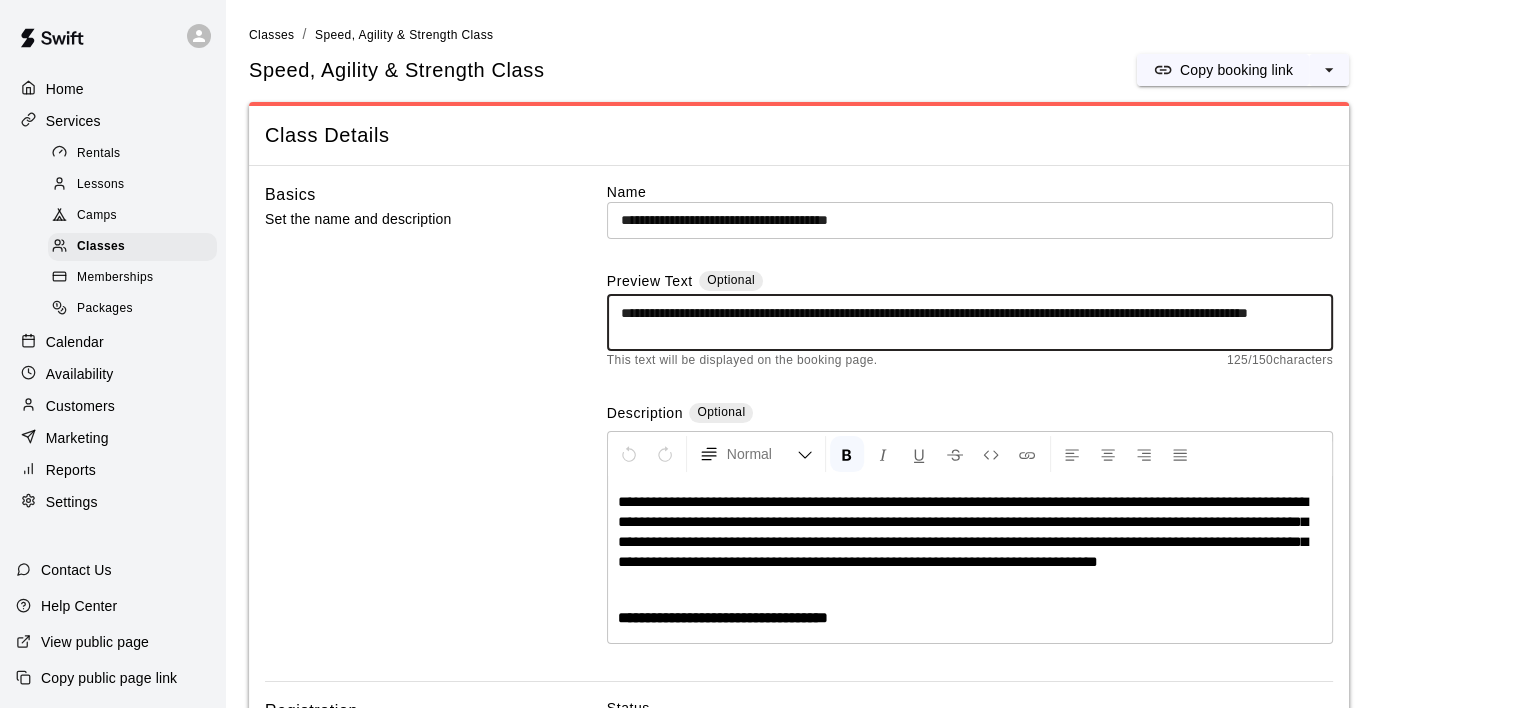 click on "**********" at bounding box center [970, 323] 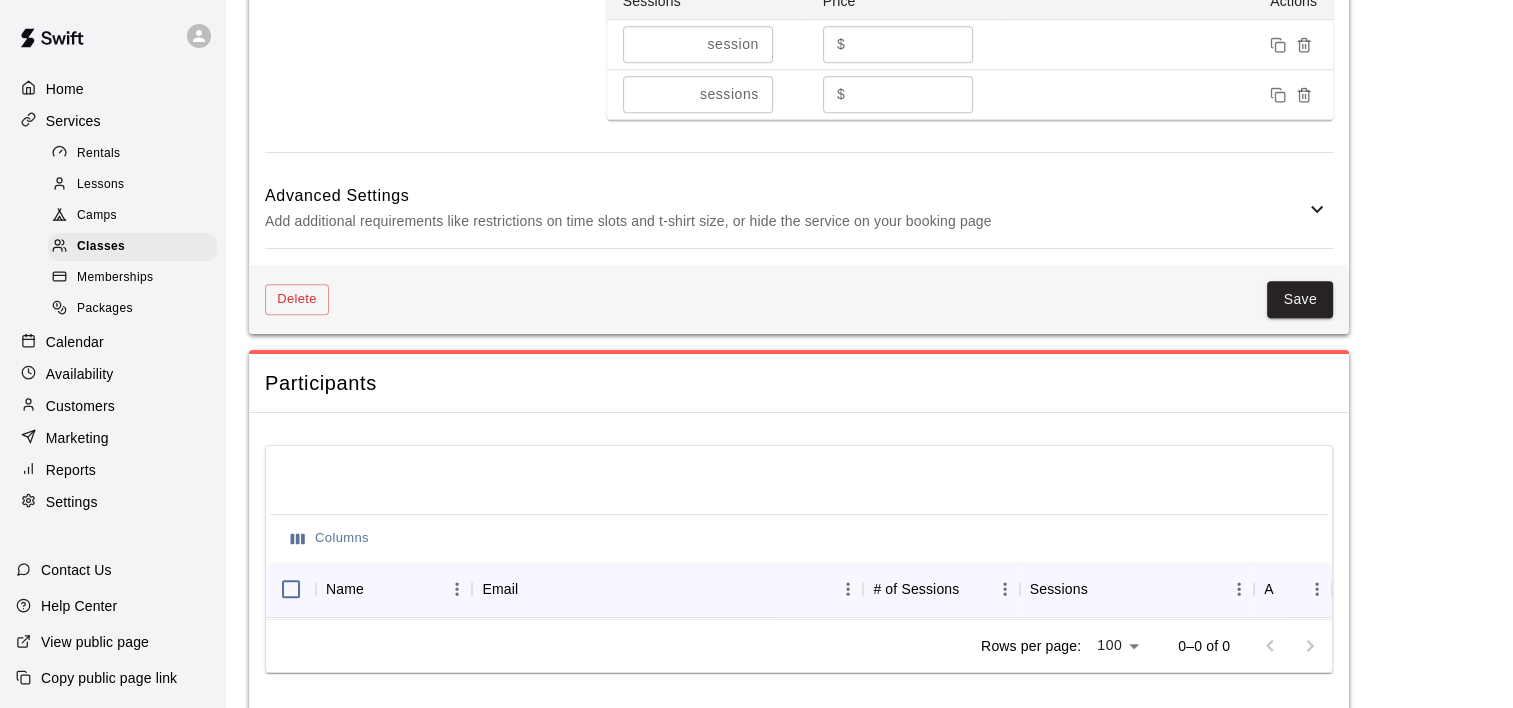 scroll, scrollTop: 1452, scrollLeft: 0, axis: vertical 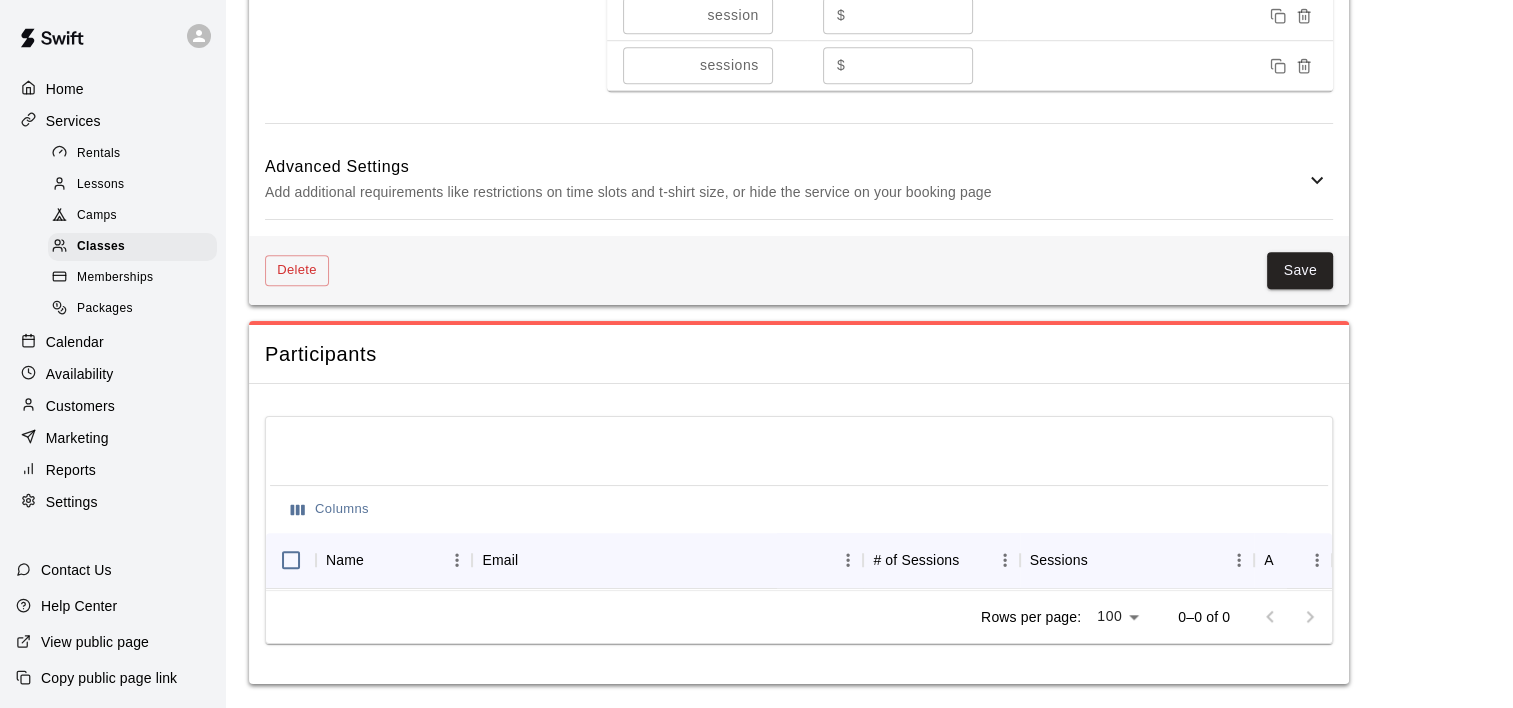 click on "Save" at bounding box center [1300, 270] 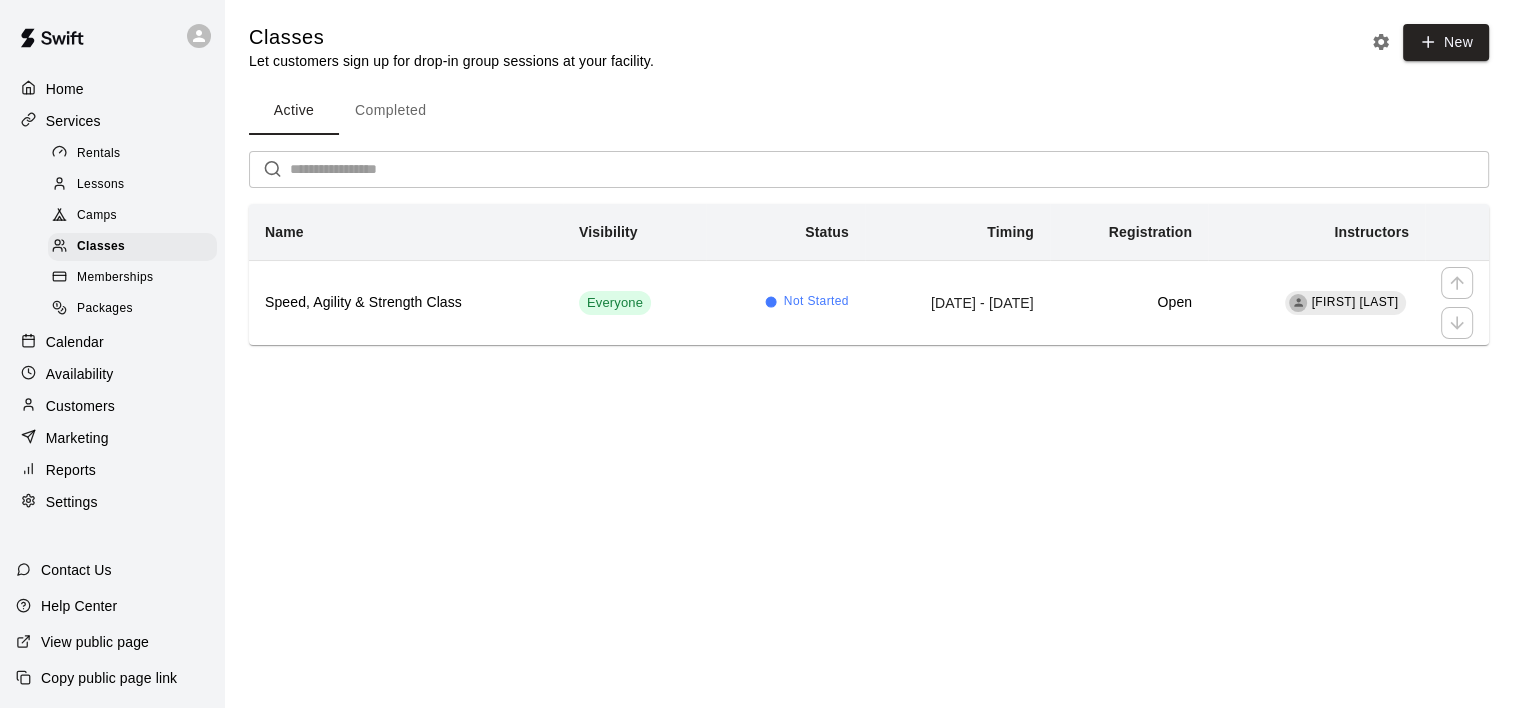 scroll, scrollTop: 0, scrollLeft: 0, axis: both 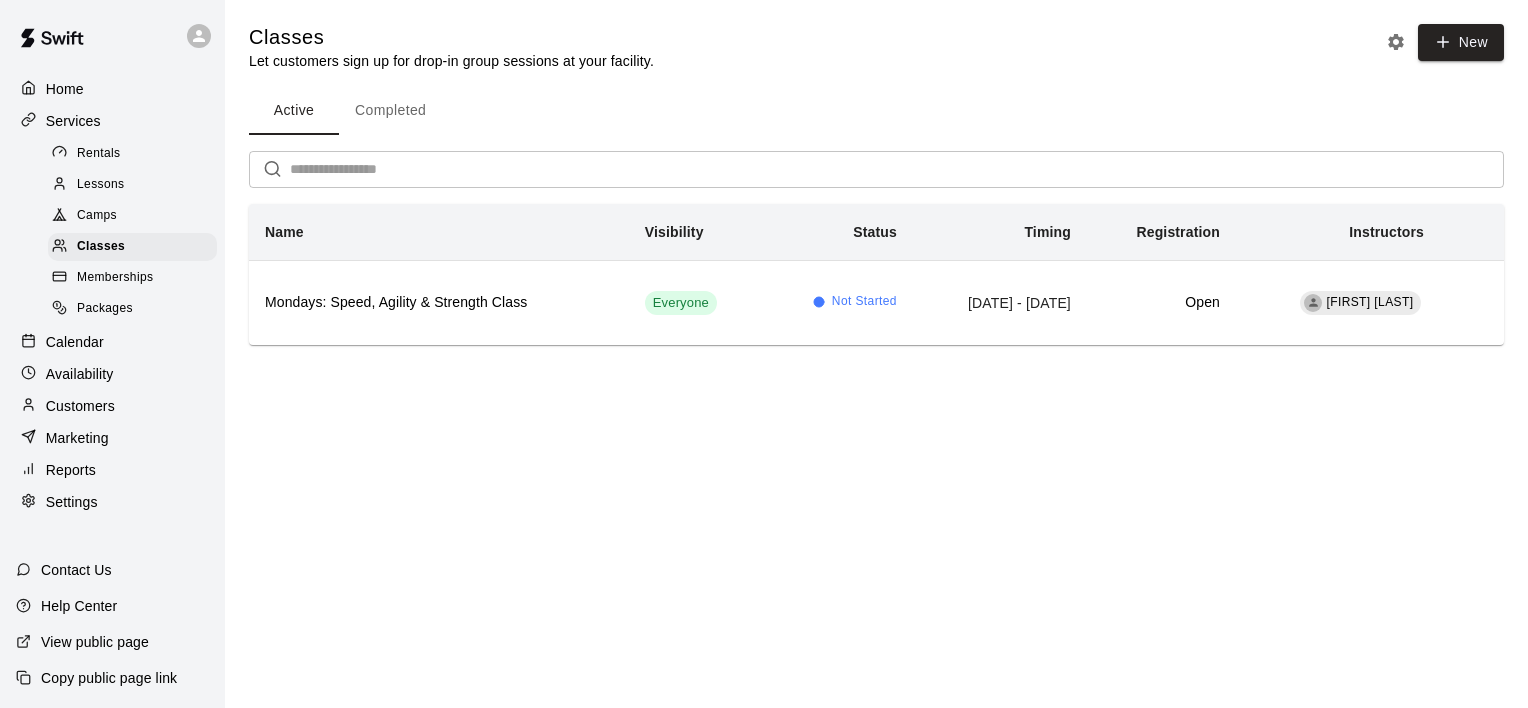 click on "View public page" at bounding box center [95, 642] 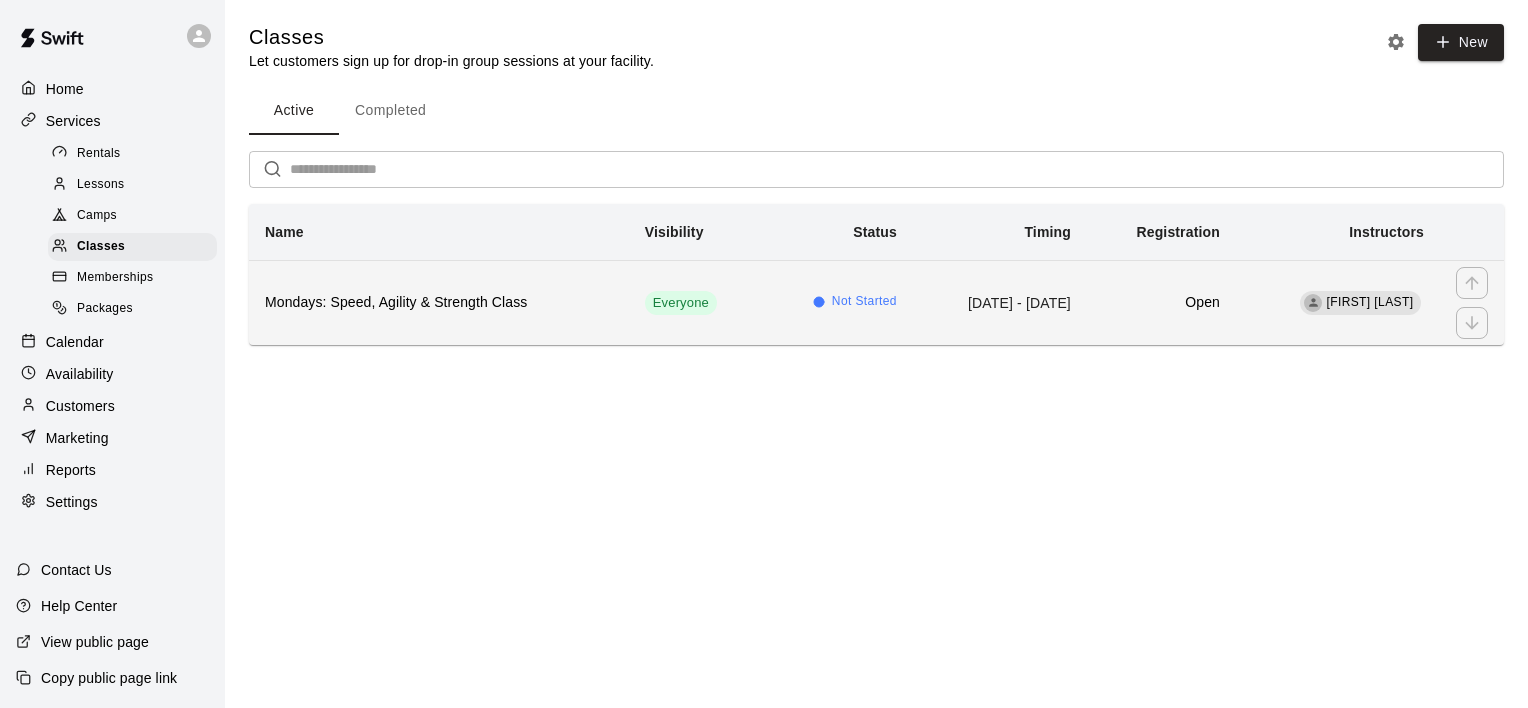 click on "Mondays:  Speed, Agility & Strength Class" at bounding box center [439, 303] 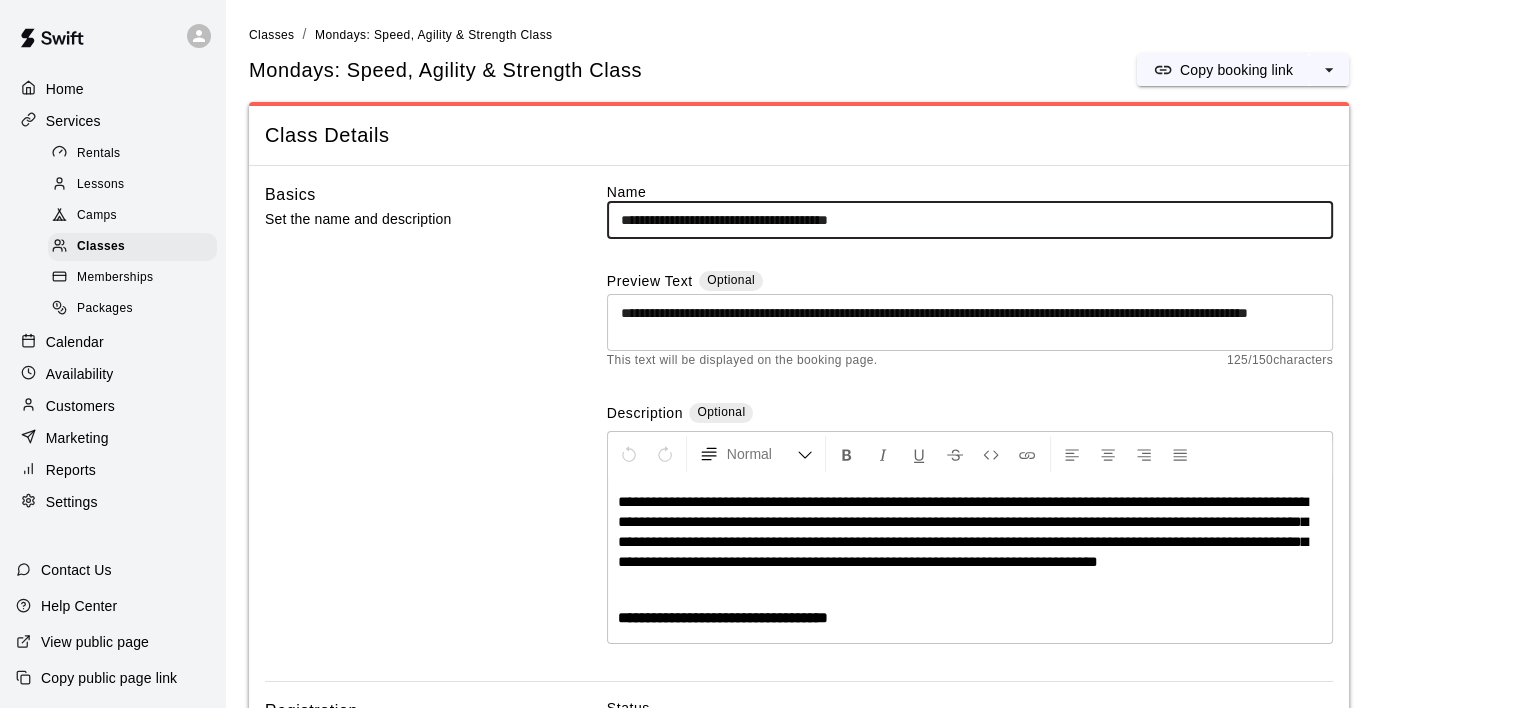 drag, startPoint x: 615, startPoint y: 223, endPoint x: 981, endPoint y: 224, distance: 366.00137 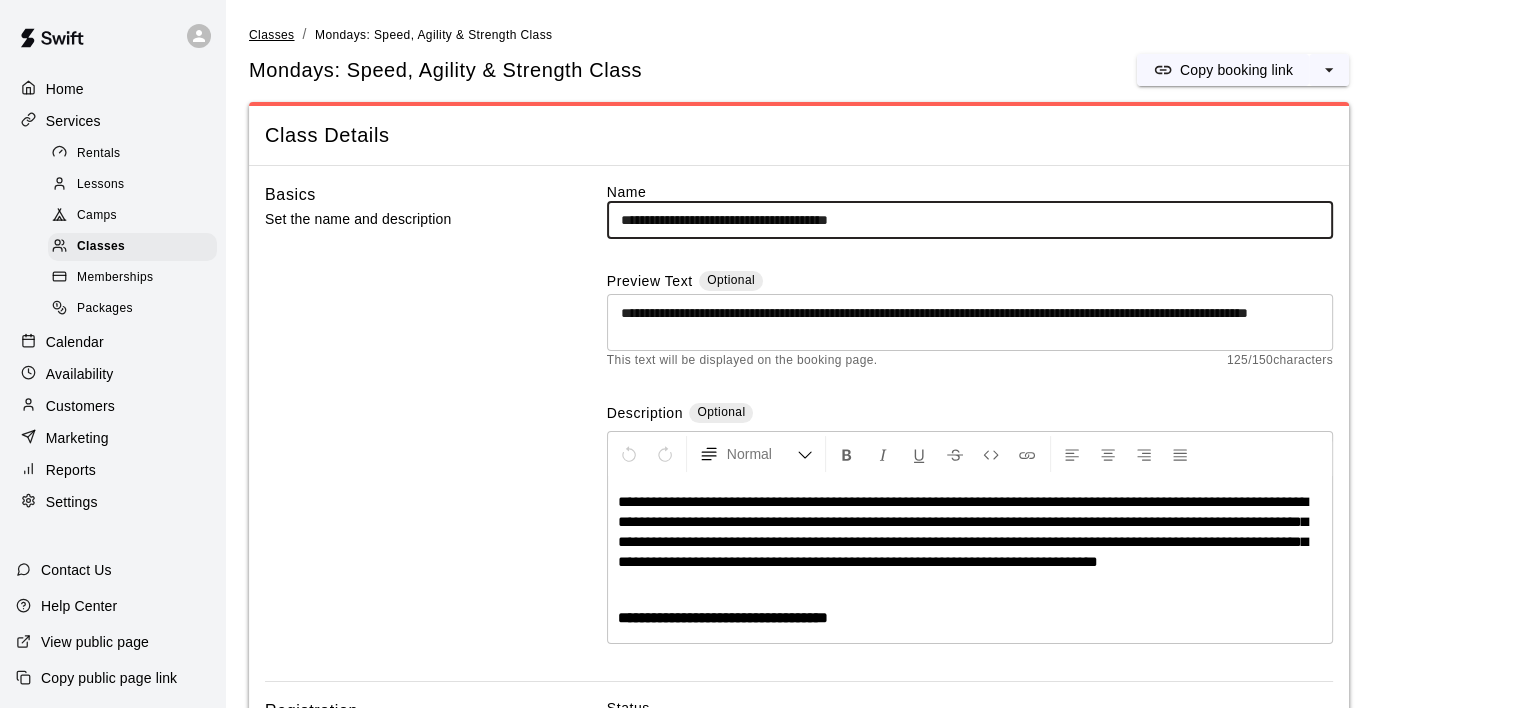 click on "Classes" at bounding box center [271, 35] 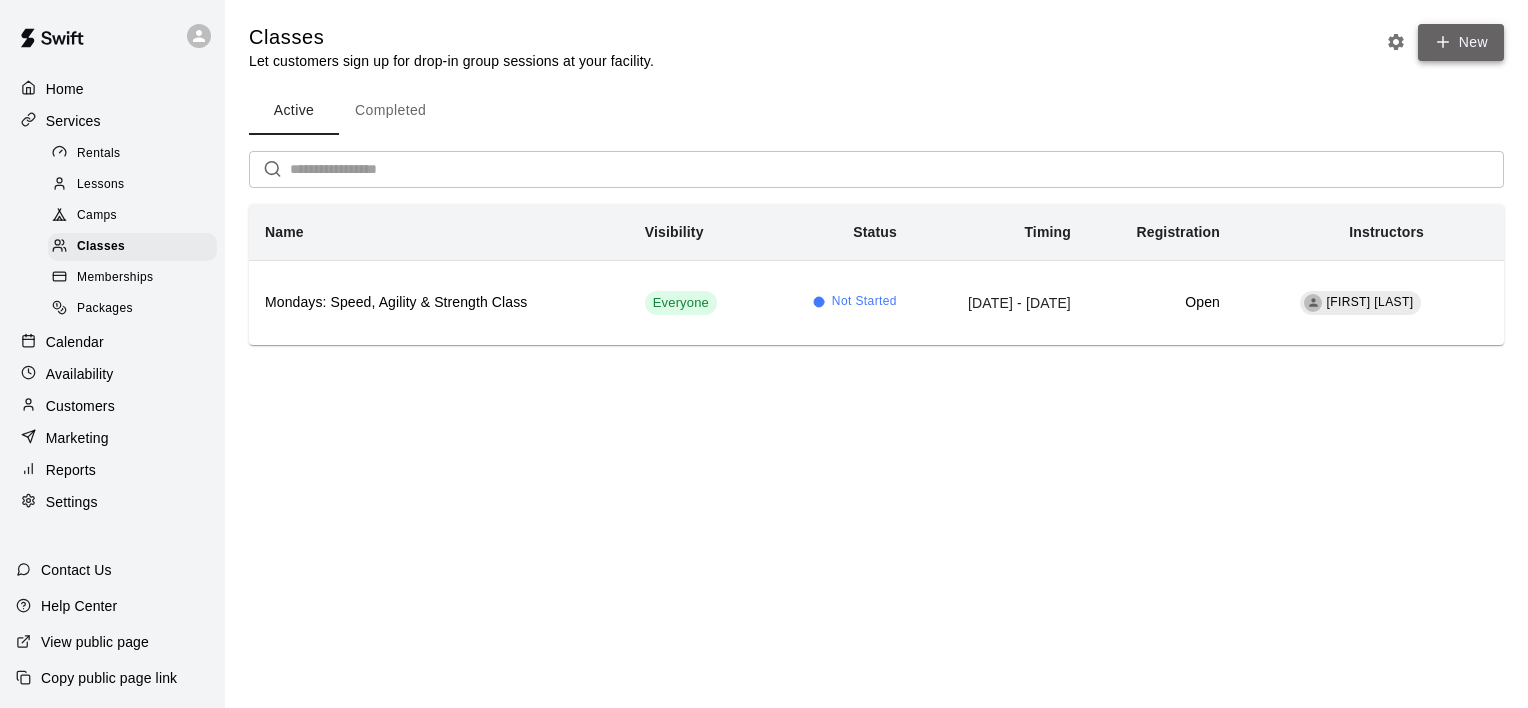 click on "New" at bounding box center (1461, 42) 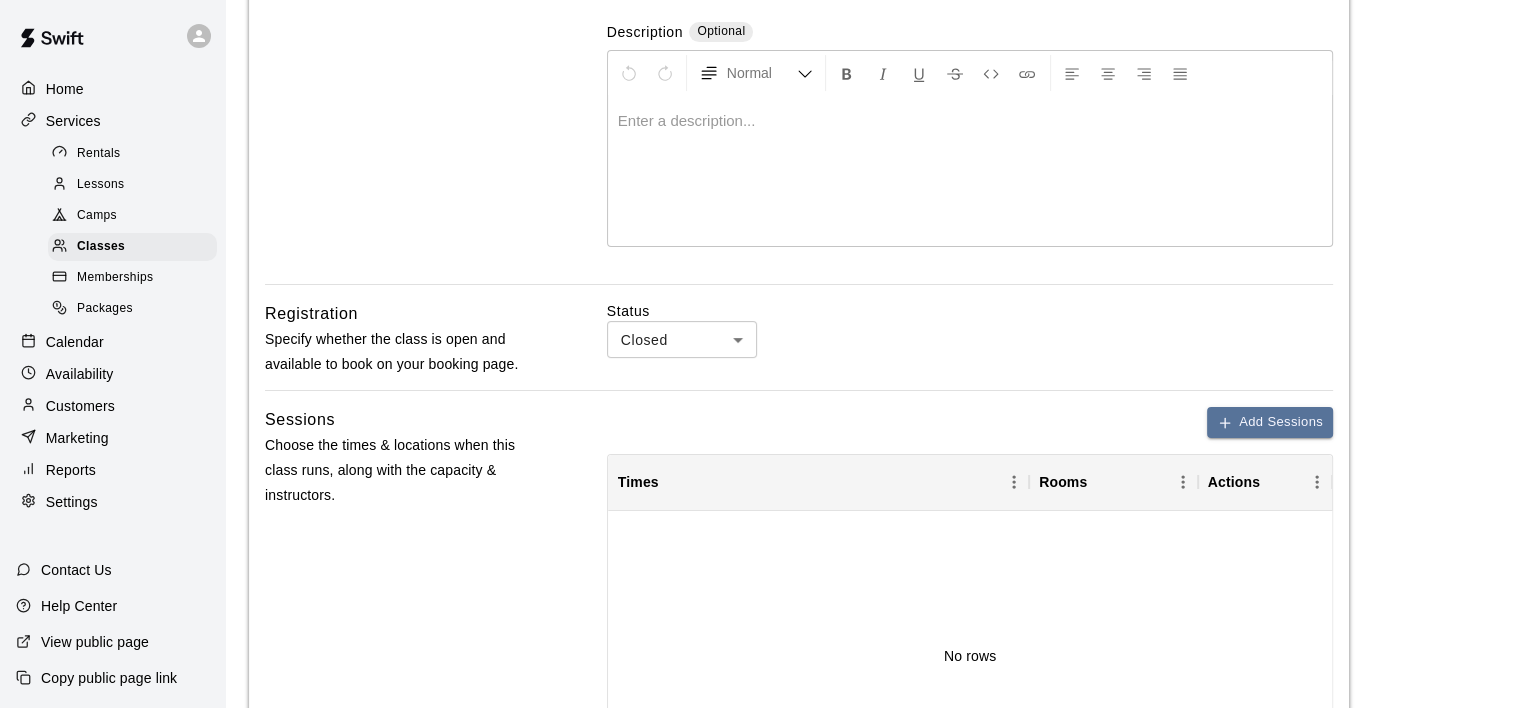scroll, scrollTop: 400, scrollLeft: 0, axis: vertical 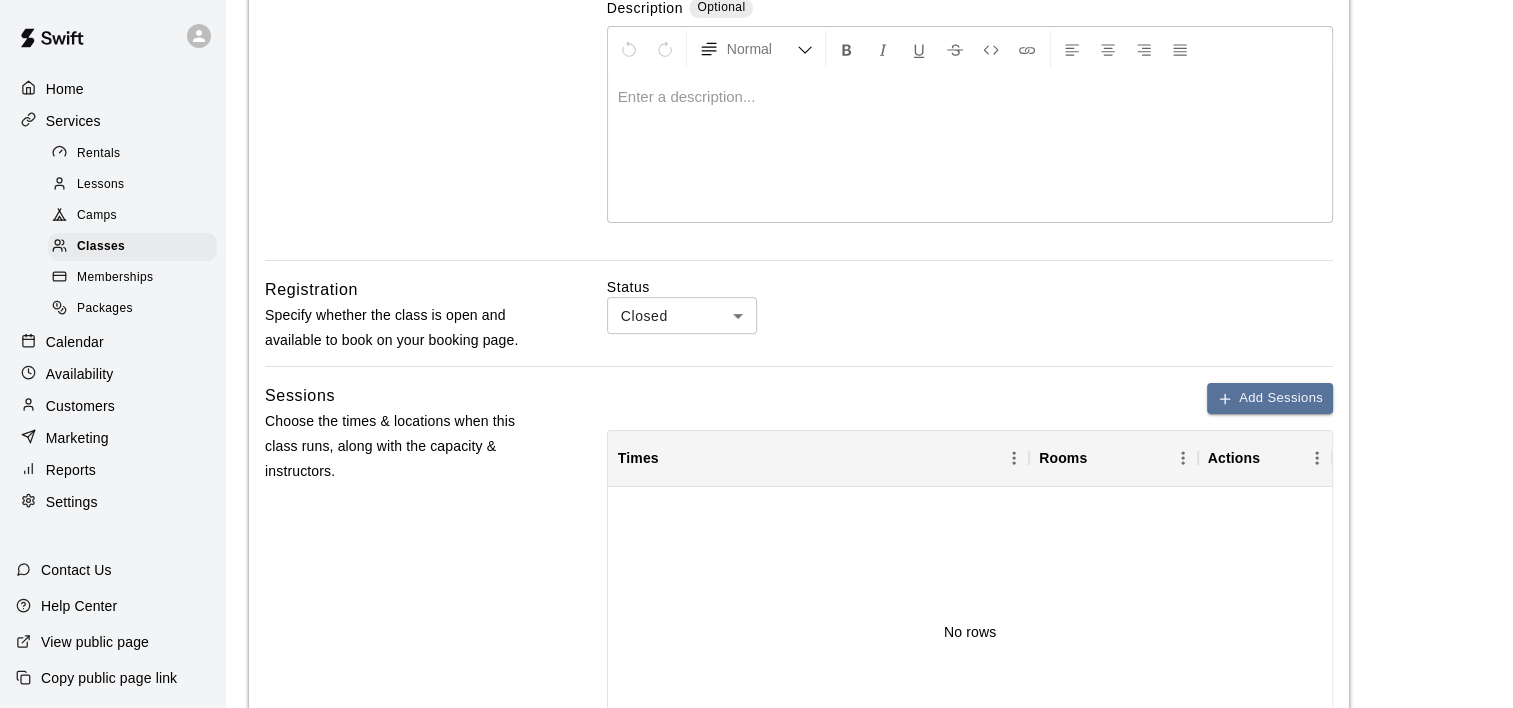 type on "**********" 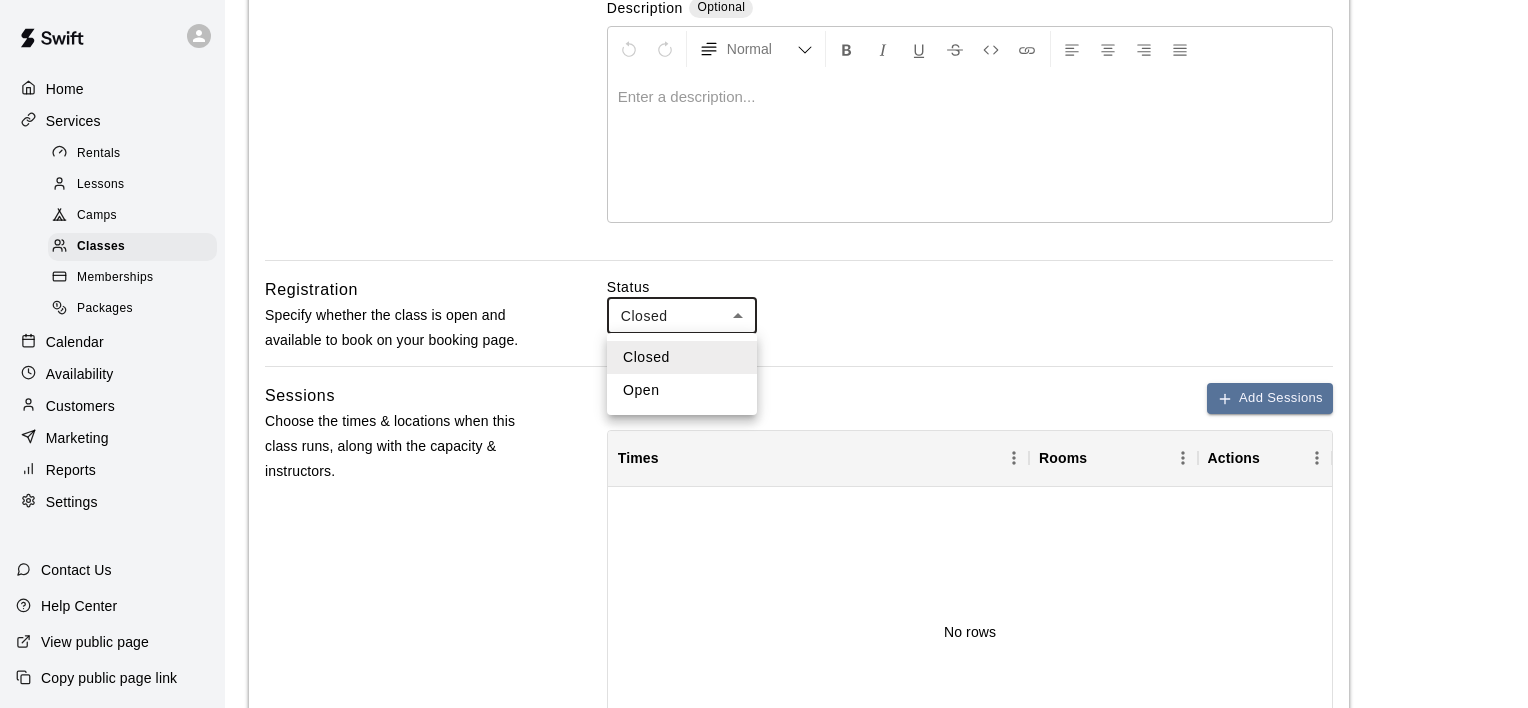 click on "**********" at bounding box center (764, 424) 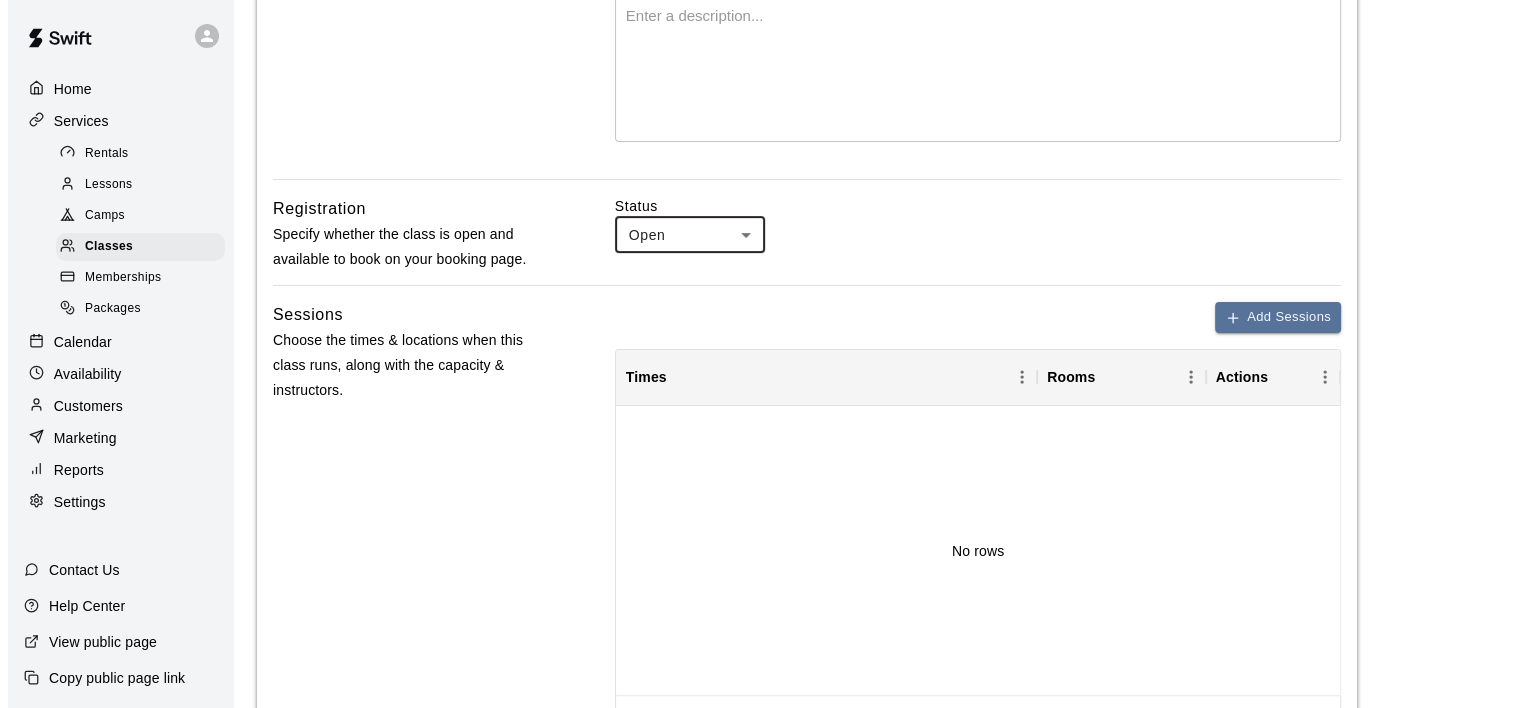 scroll, scrollTop: 600, scrollLeft: 0, axis: vertical 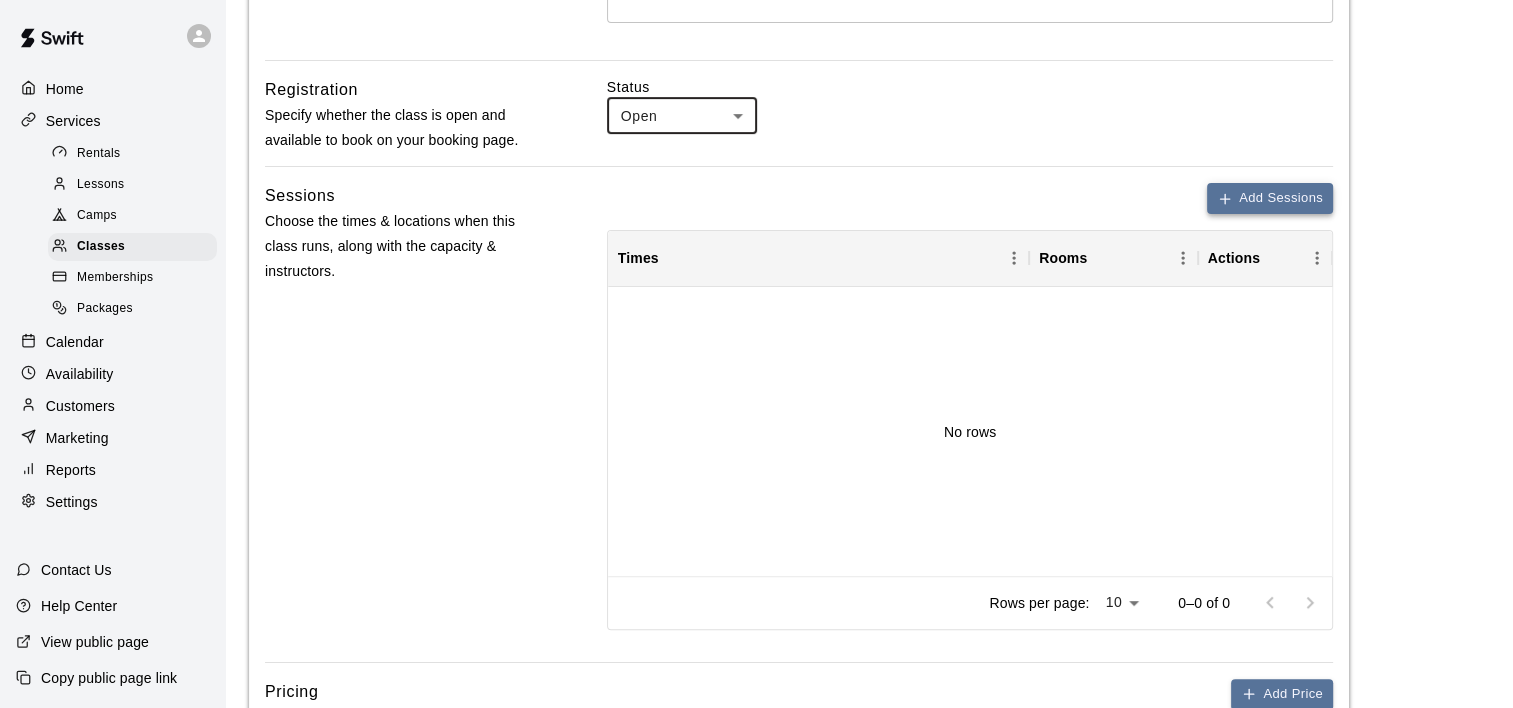 click on "Add Sessions" at bounding box center [1270, 198] 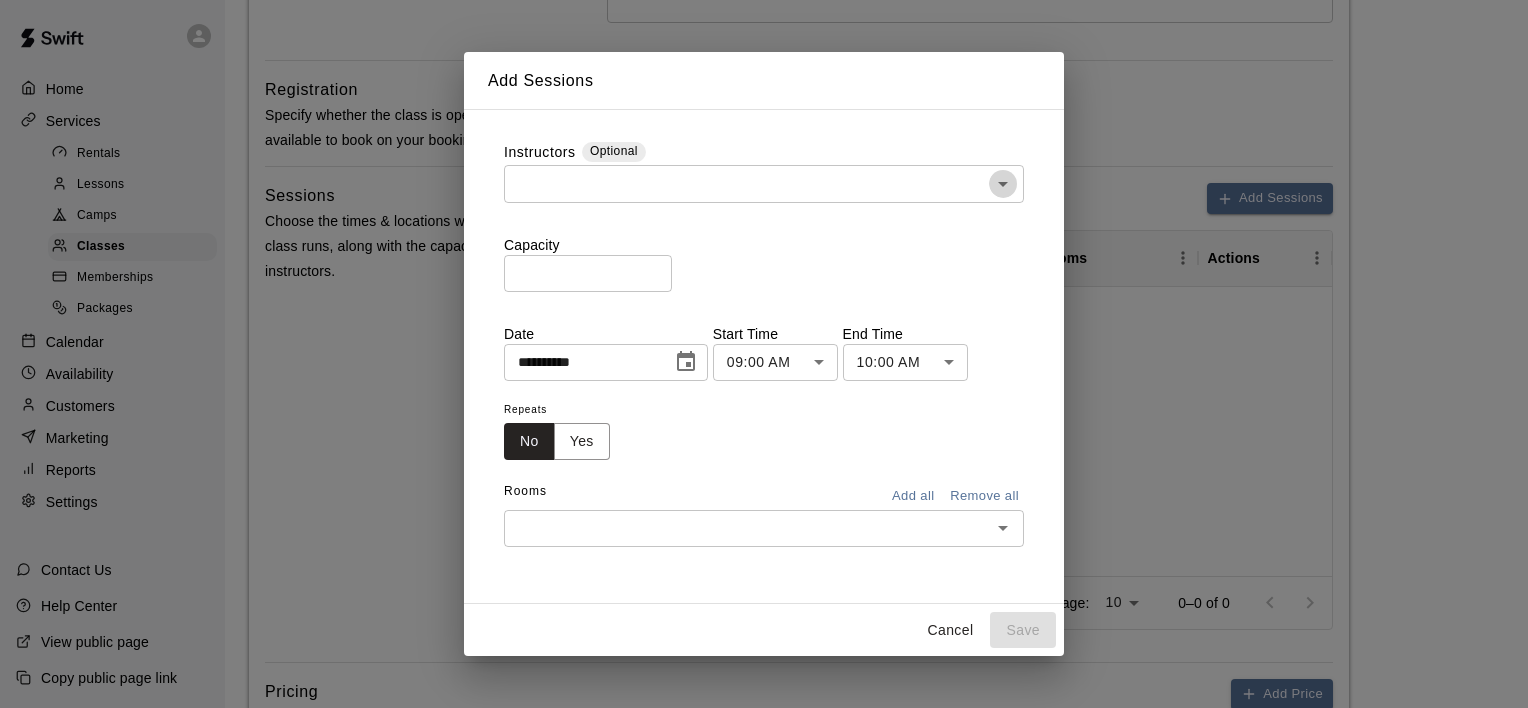 click 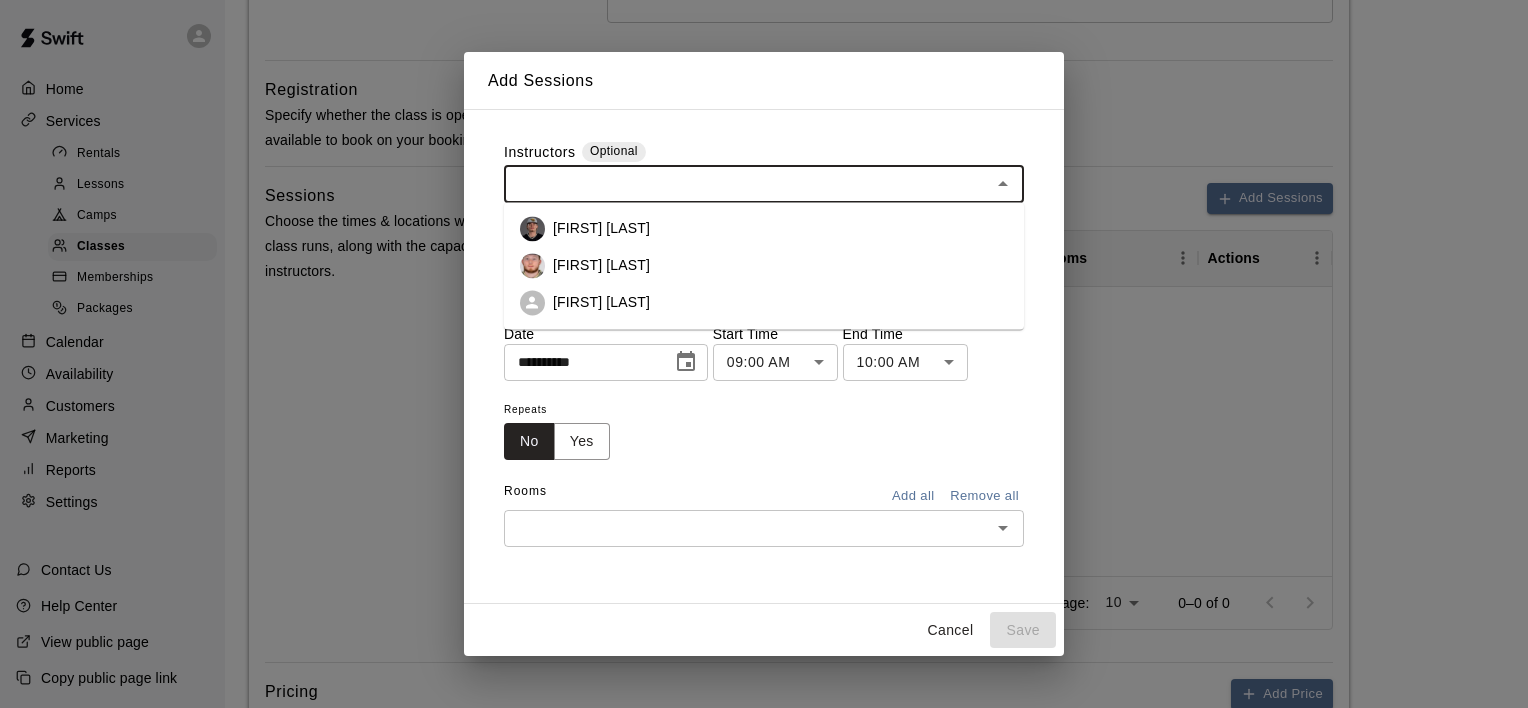 click on "[FIRST] [LAST]" at bounding box center (601, 302) 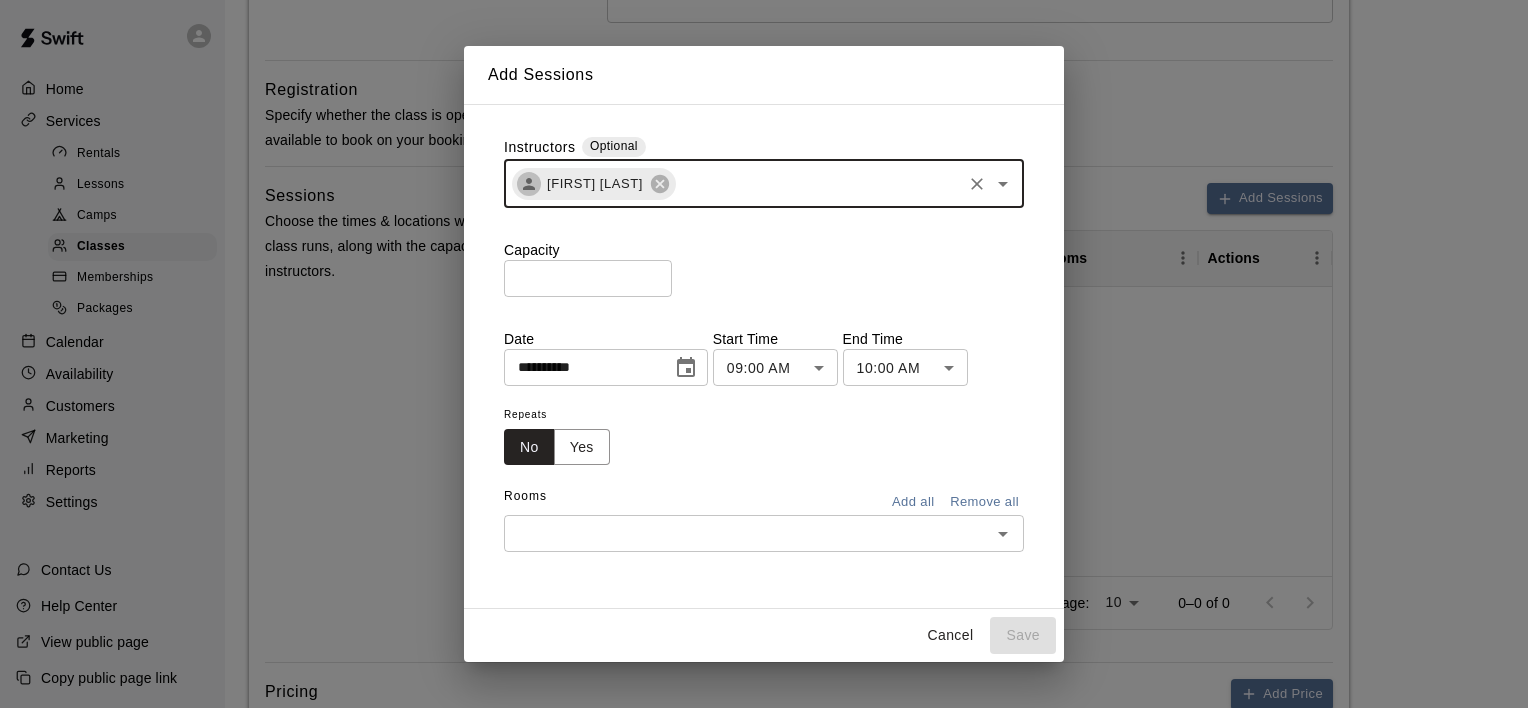 click on "*" at bounding box center [588, 278] 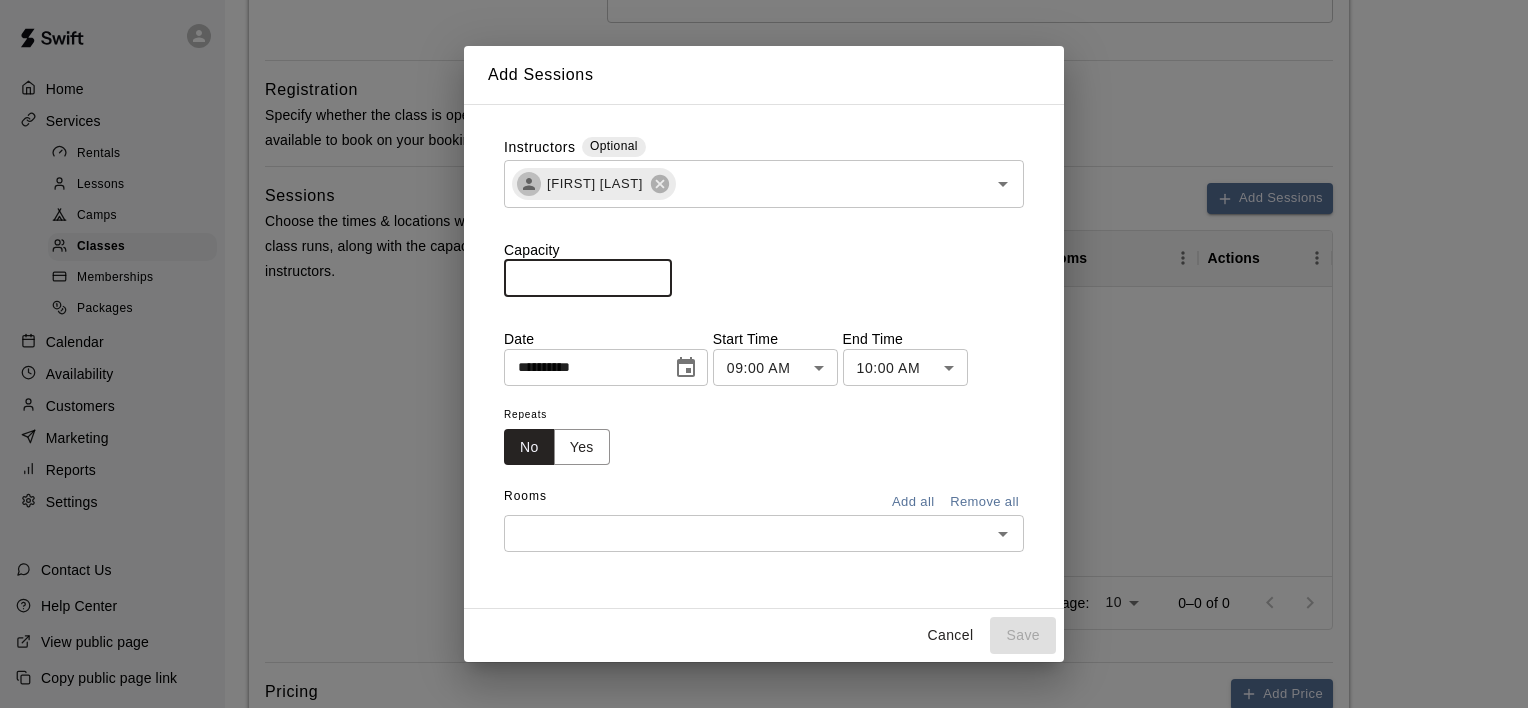 click on "*" at bounding box center [588, 278] 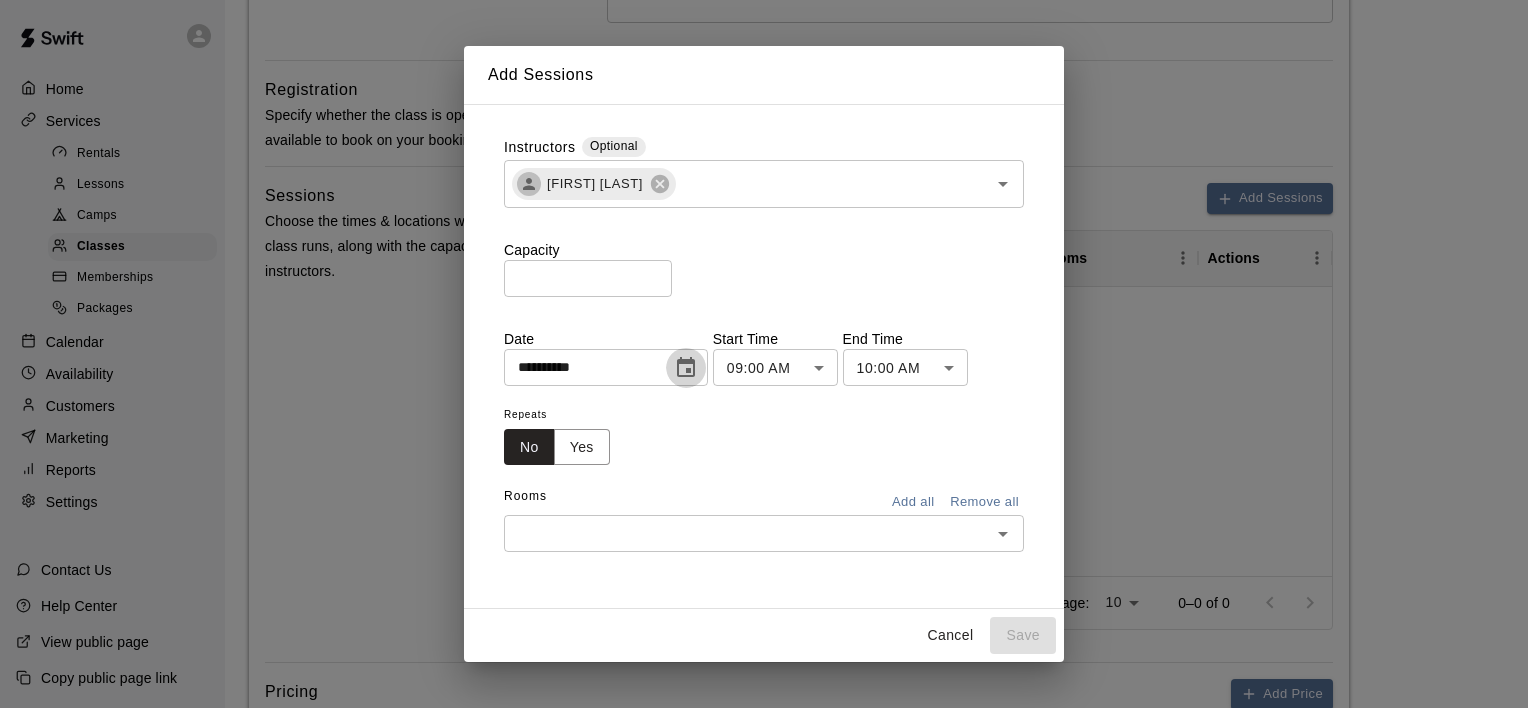 click 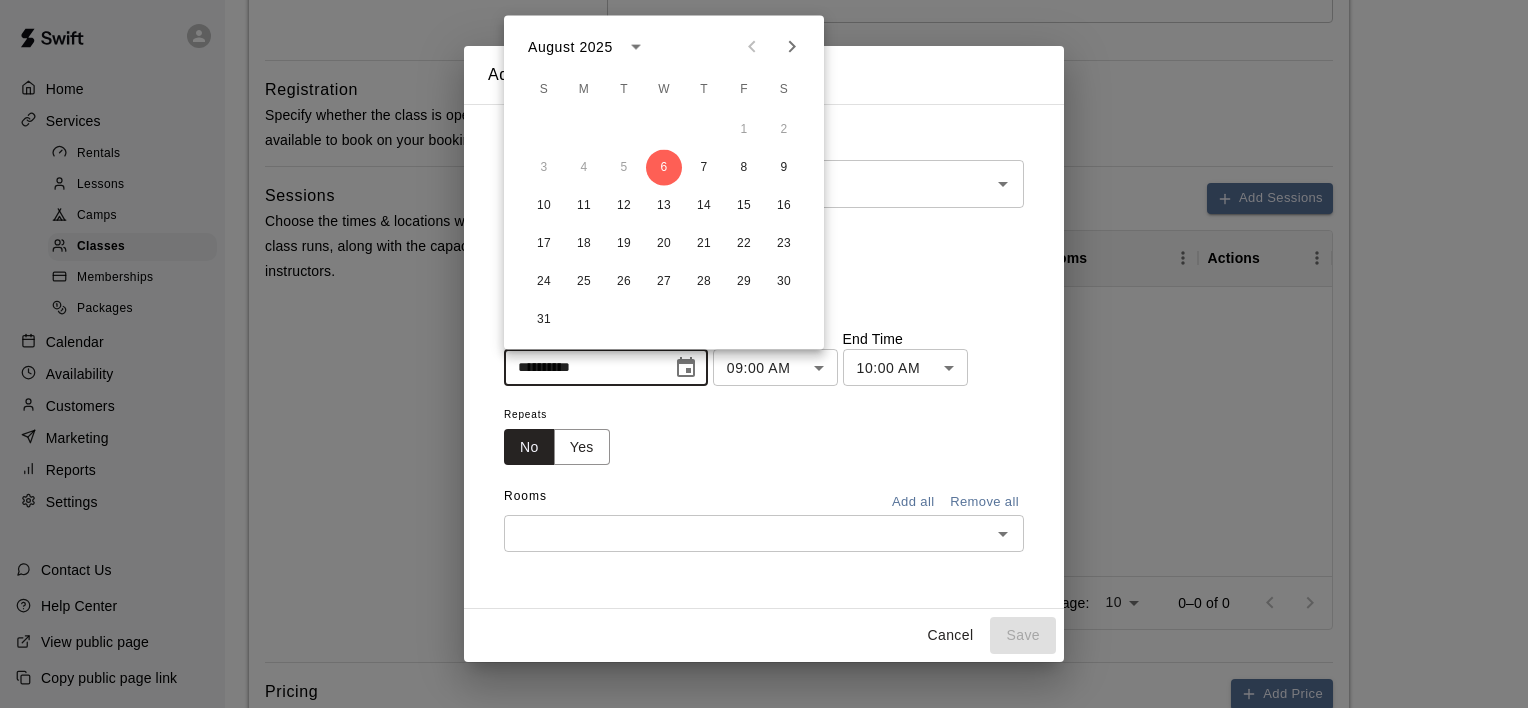 click 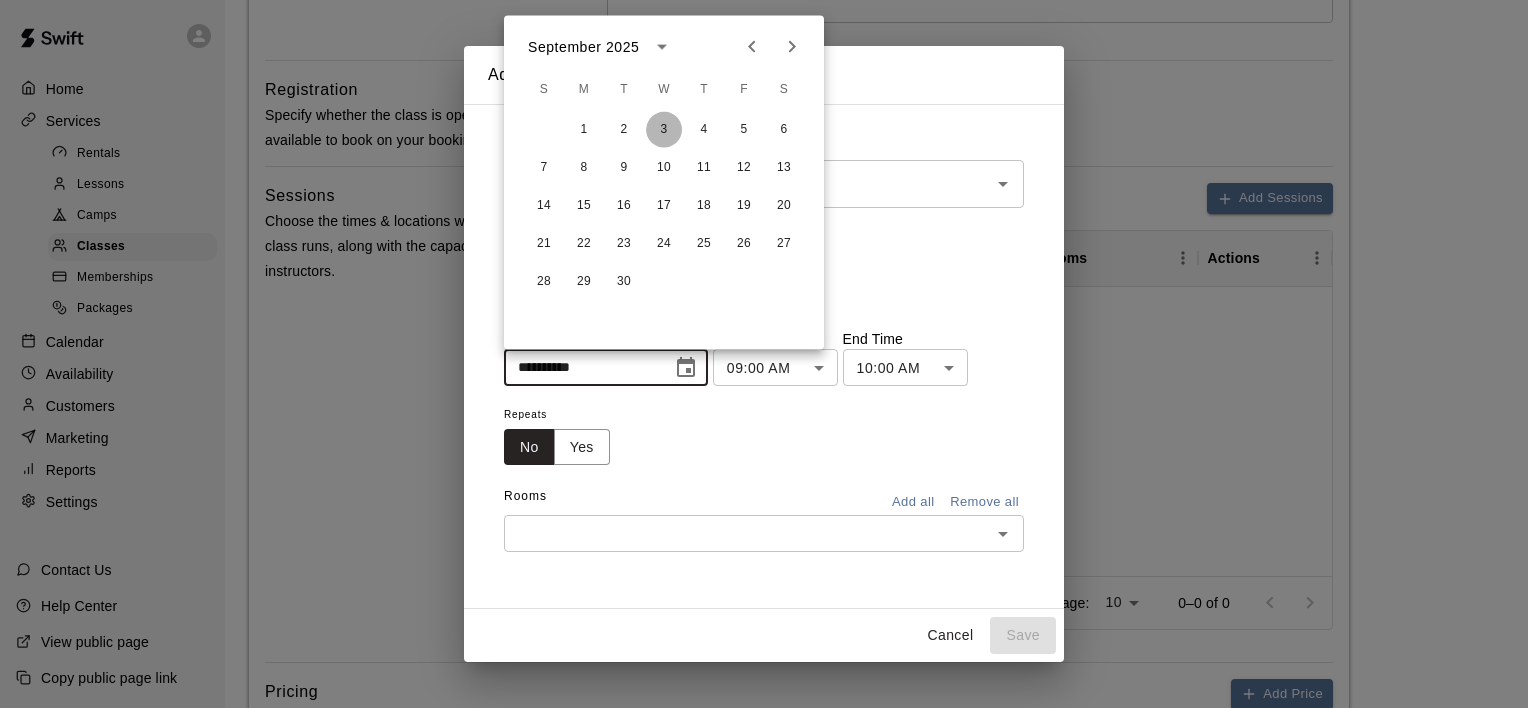 click on "3" at bounding box center (664, 130) 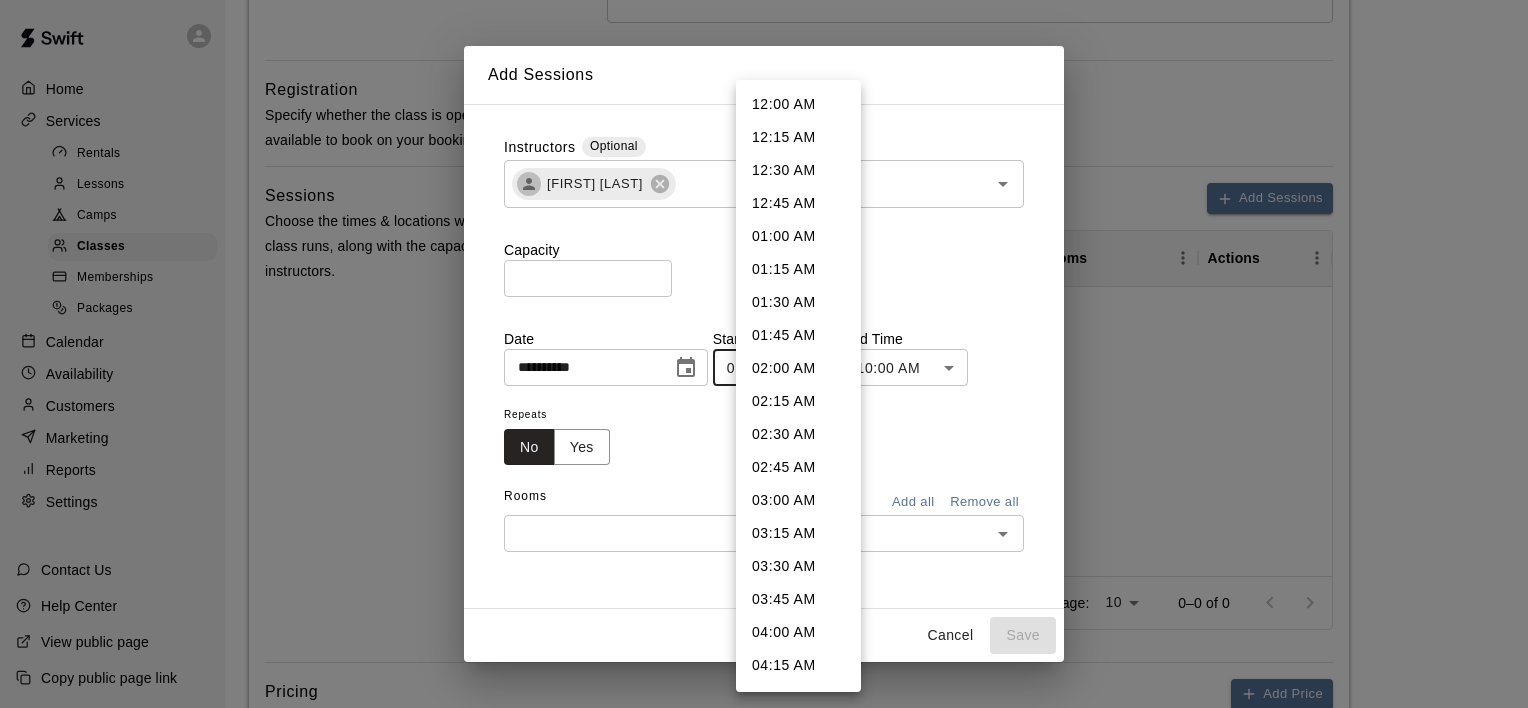 click on "Add Sessions Instructors Optional [FIRST] [LAST] Capacity * Date No" at bounding box center (764, 224) 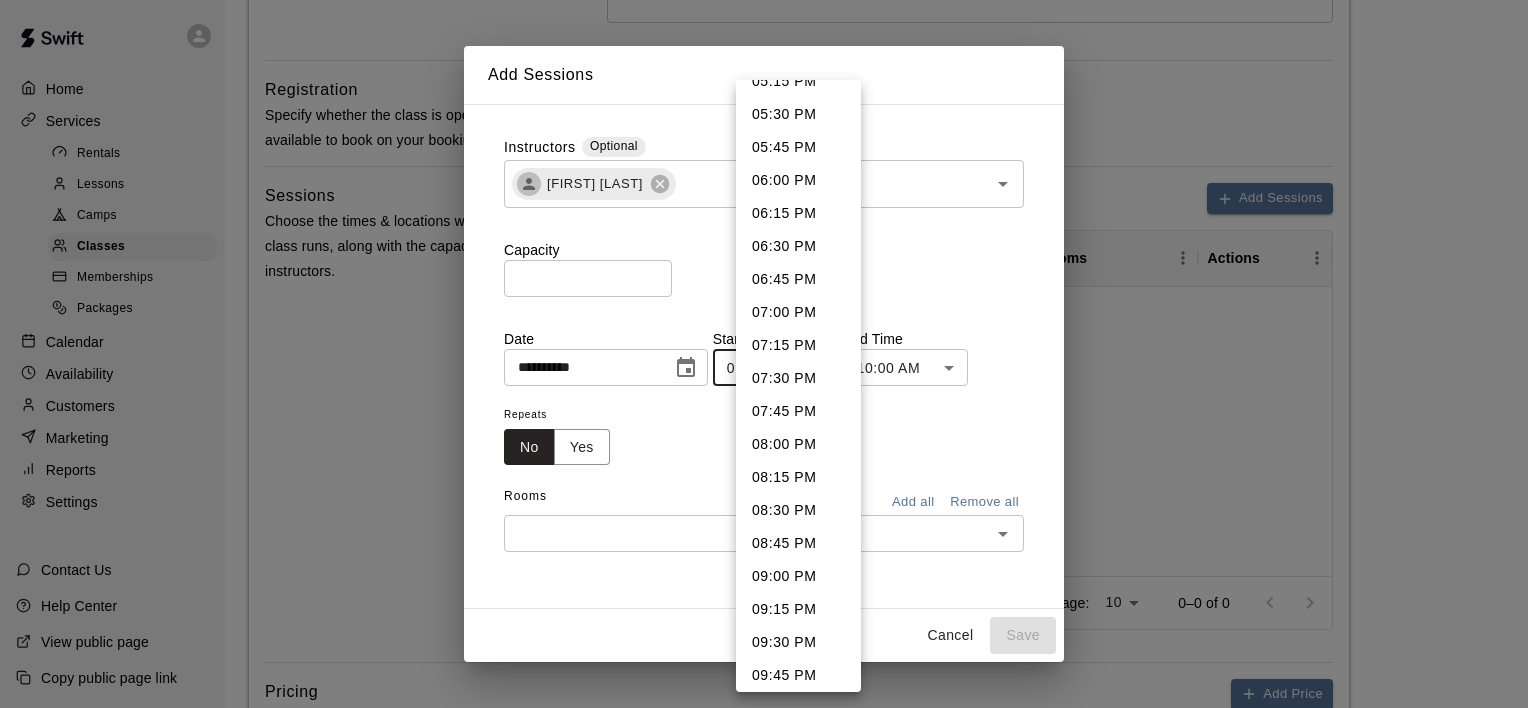 scroll, scrollTop: 2272, scrollLeft: 0, axis: vertical 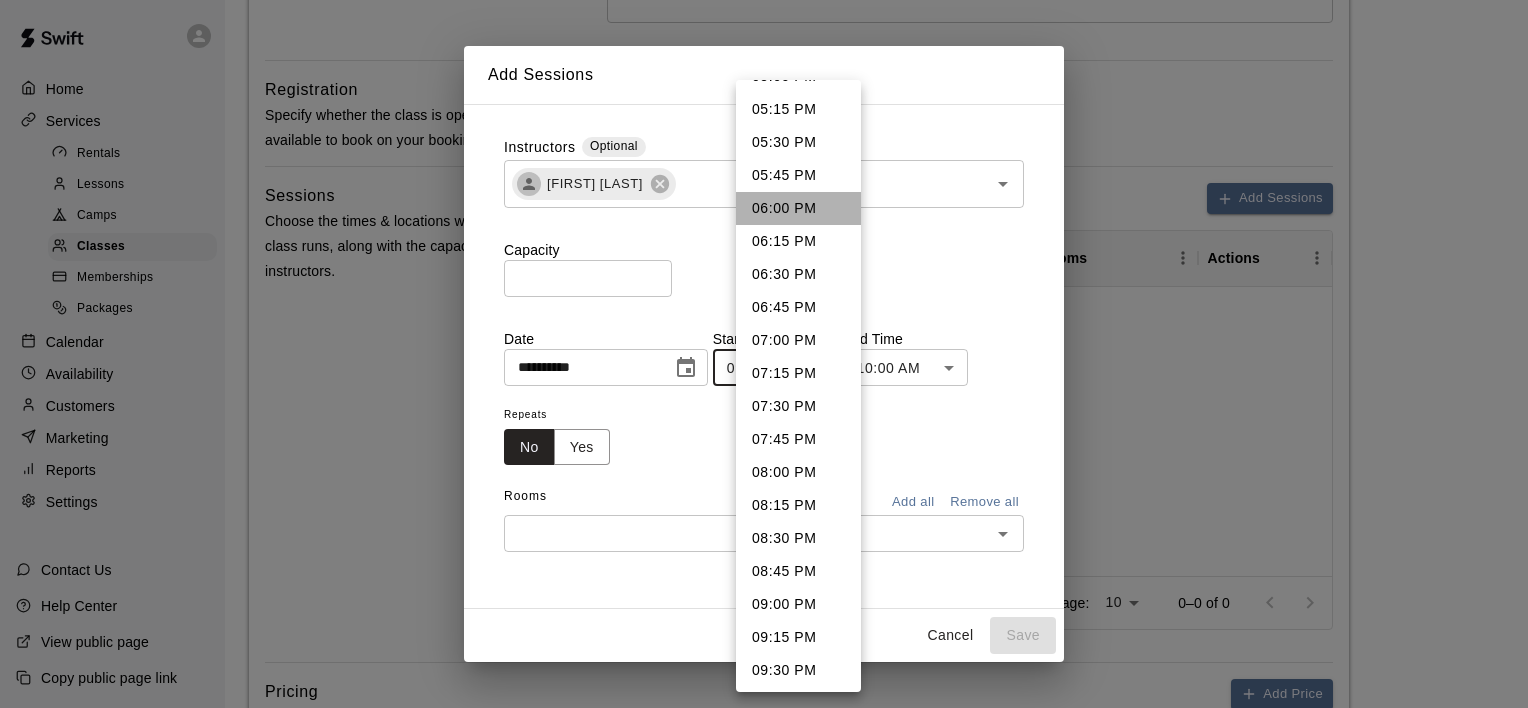 click on "06:00 PM" at bounding box center [798, 208] 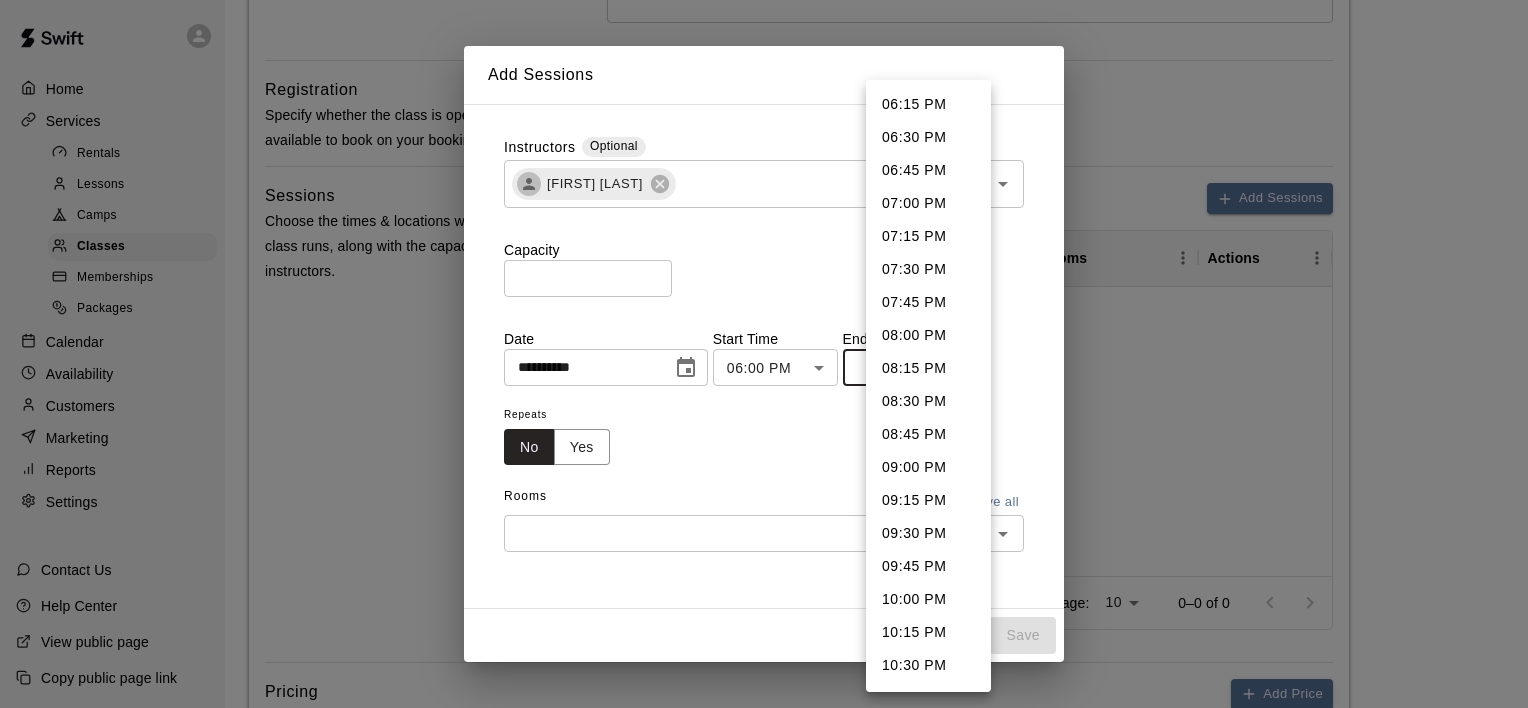 click on "Add Sessions Instructors Optional [FIRST] [LAST] Capacity * Date No" at bounding box center (764, 224) 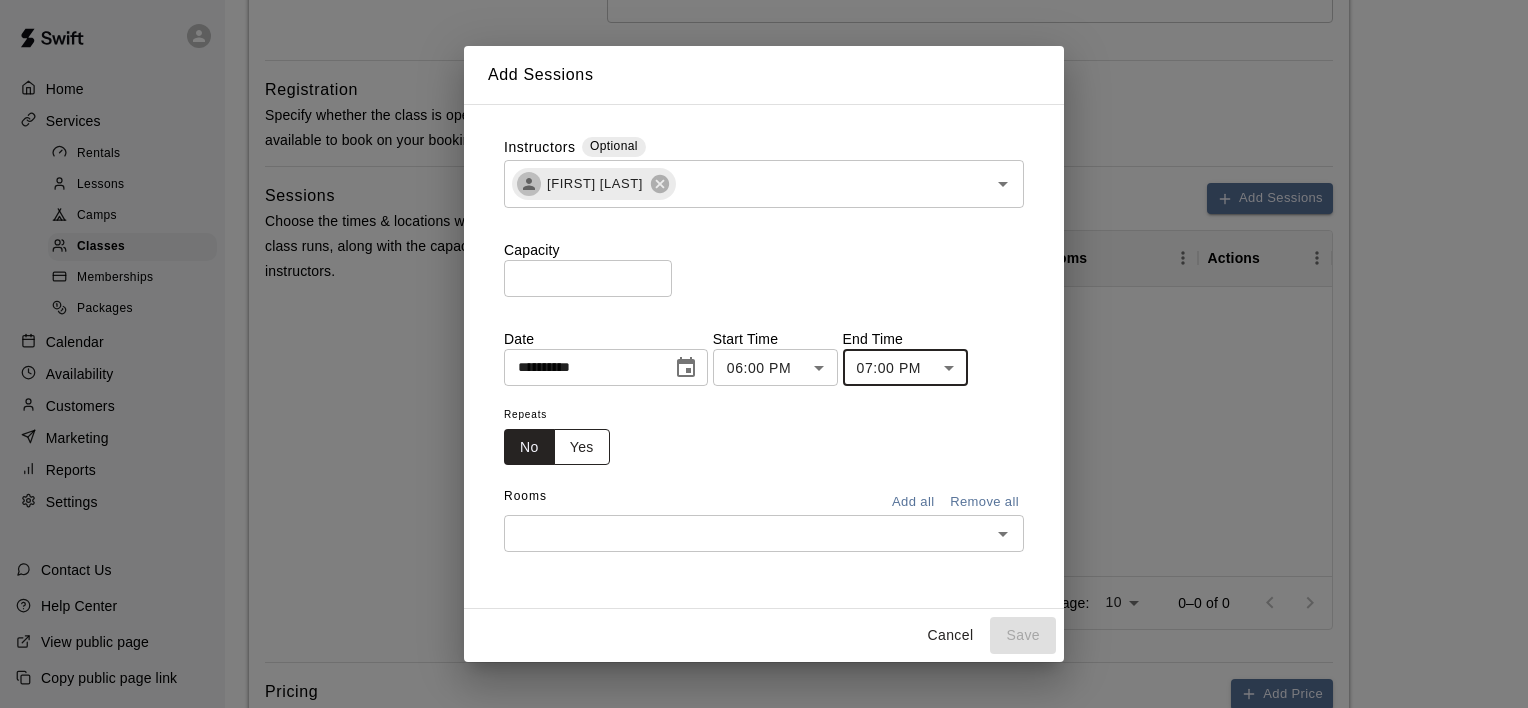 click on "Yes" at bounding box center (582, 447) 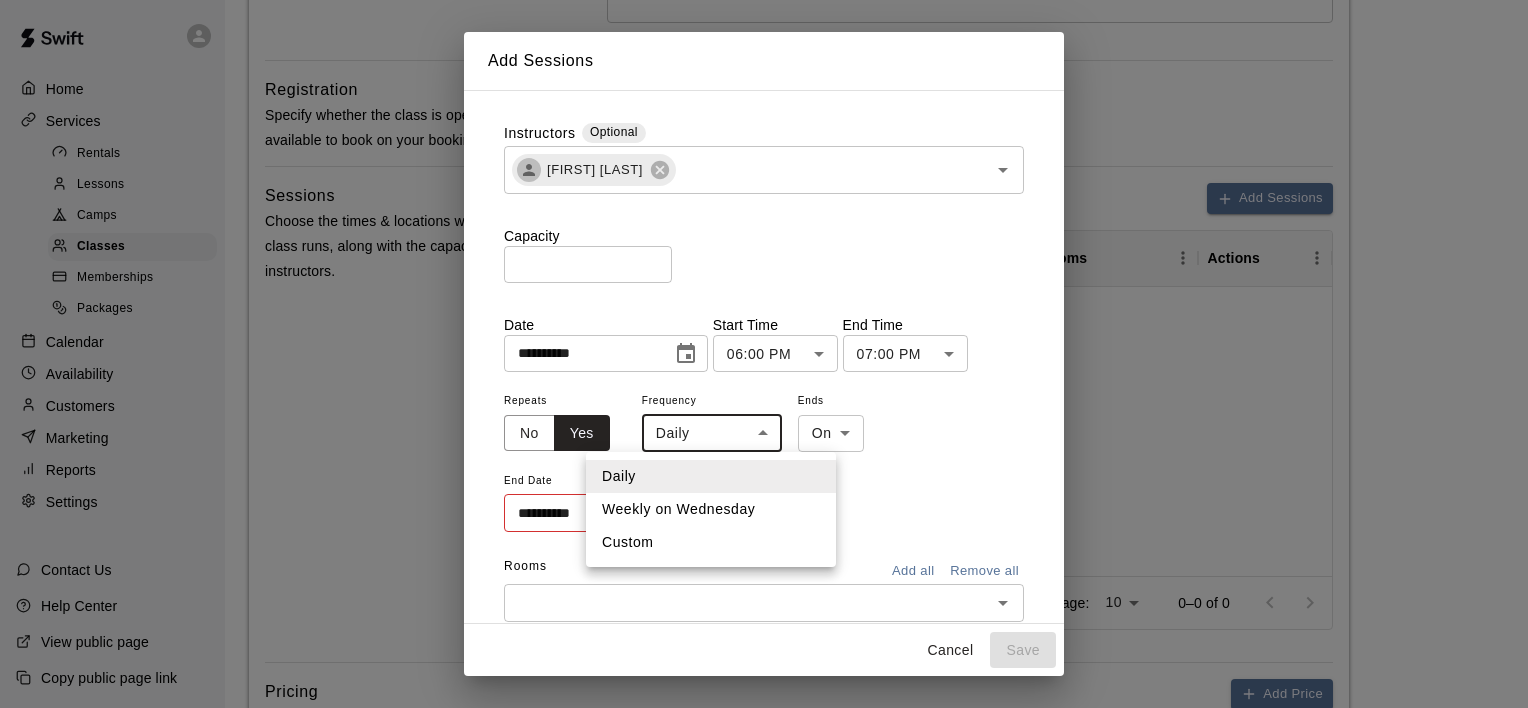 click on "Add Sessions Instructors Optional [FIRST] [LAST] Capacity * Date No" at bounding box center (764, 224) 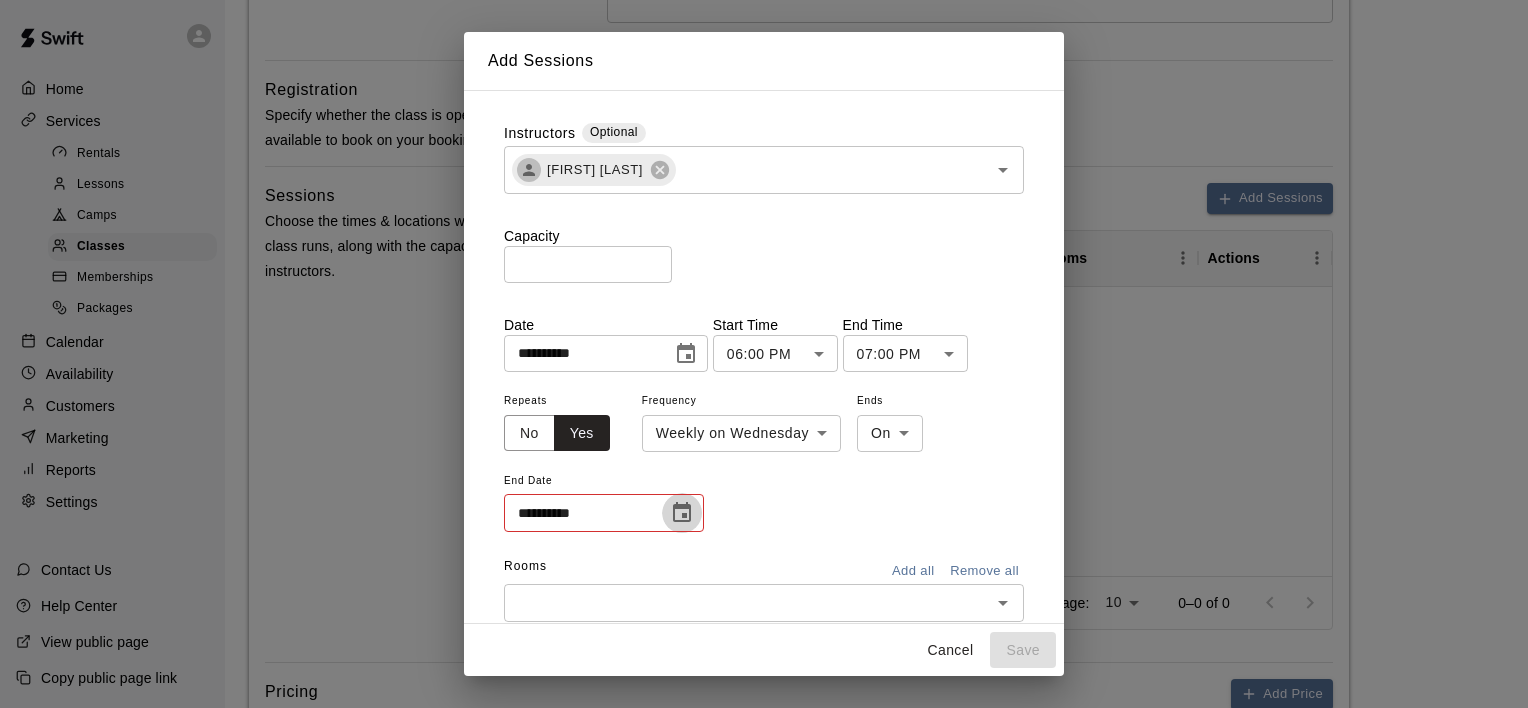 click 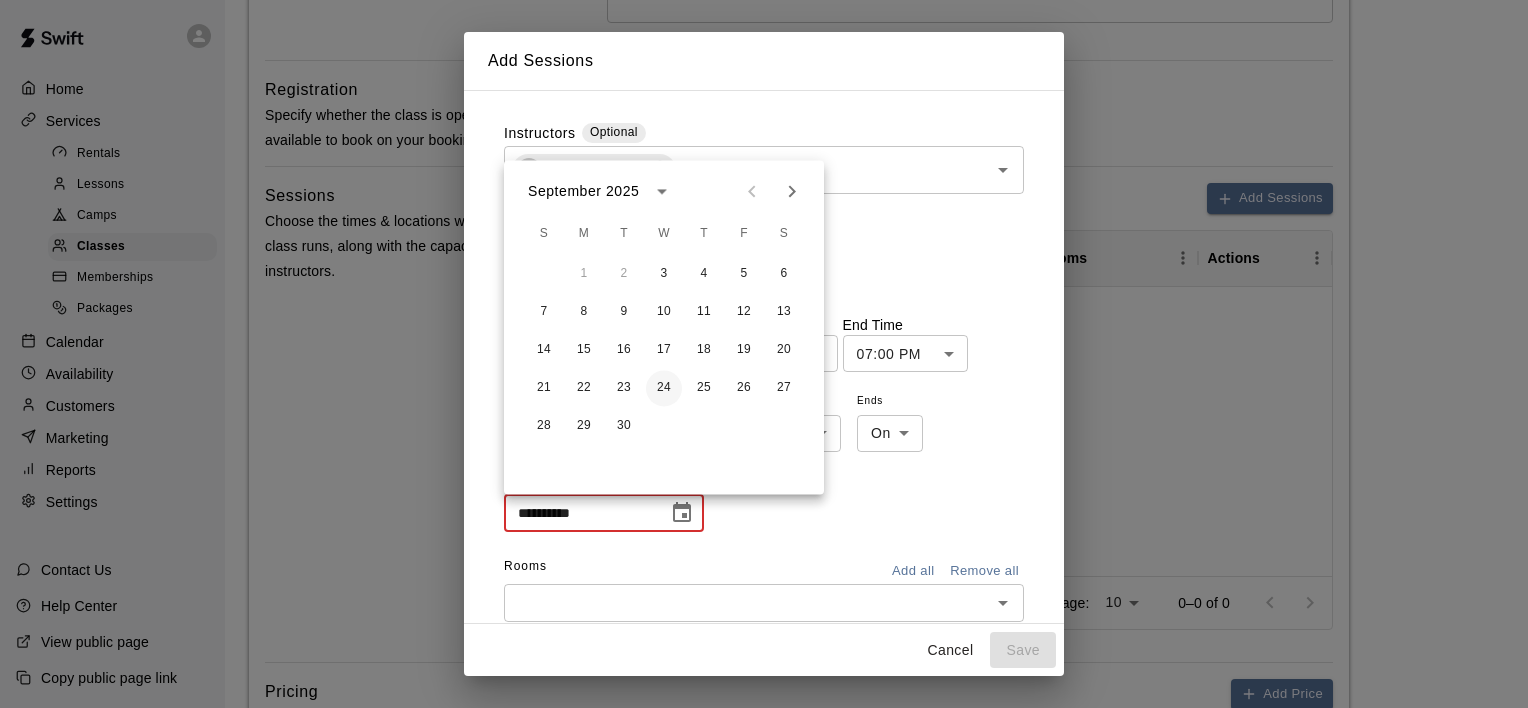 click on "24" at bounding box center [664, 388] 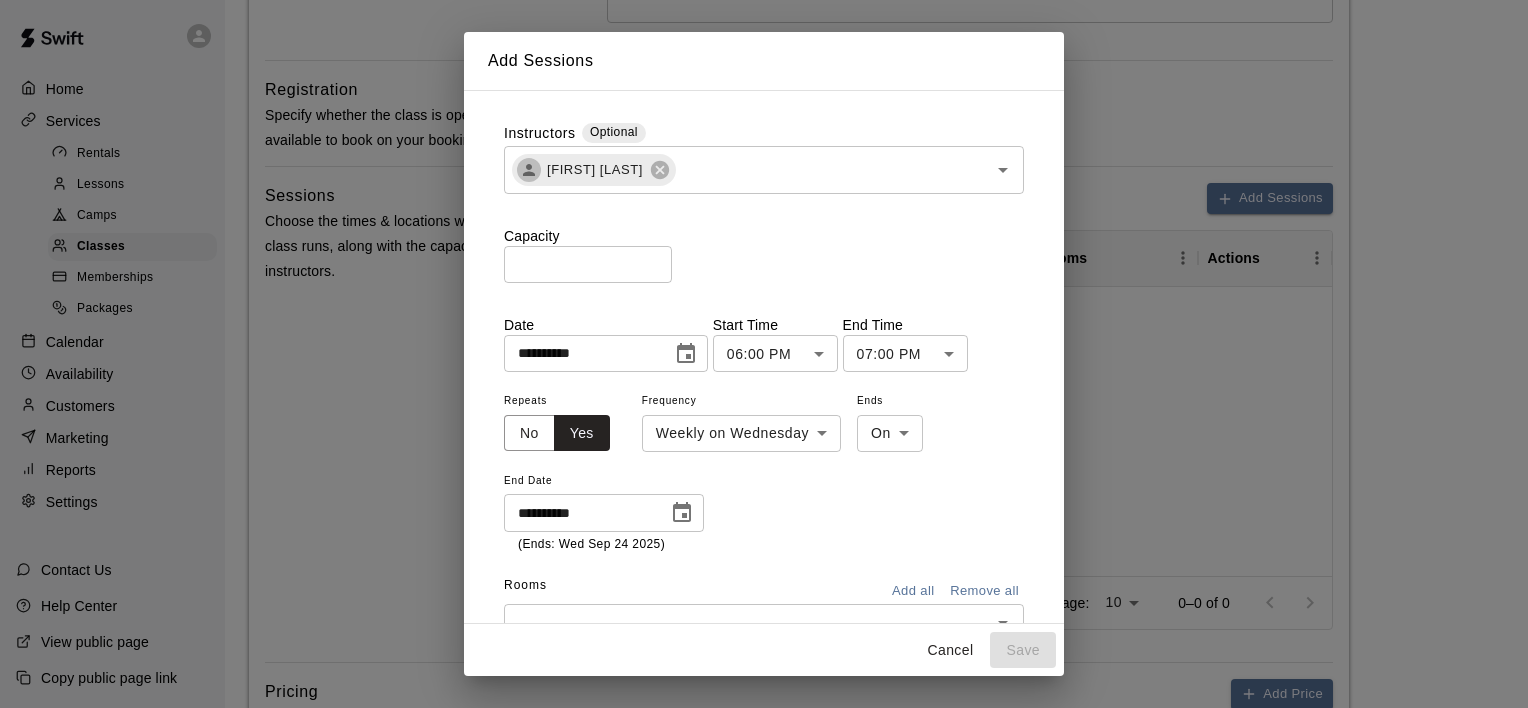 click on "Add all" at bounding box center (913, 591) 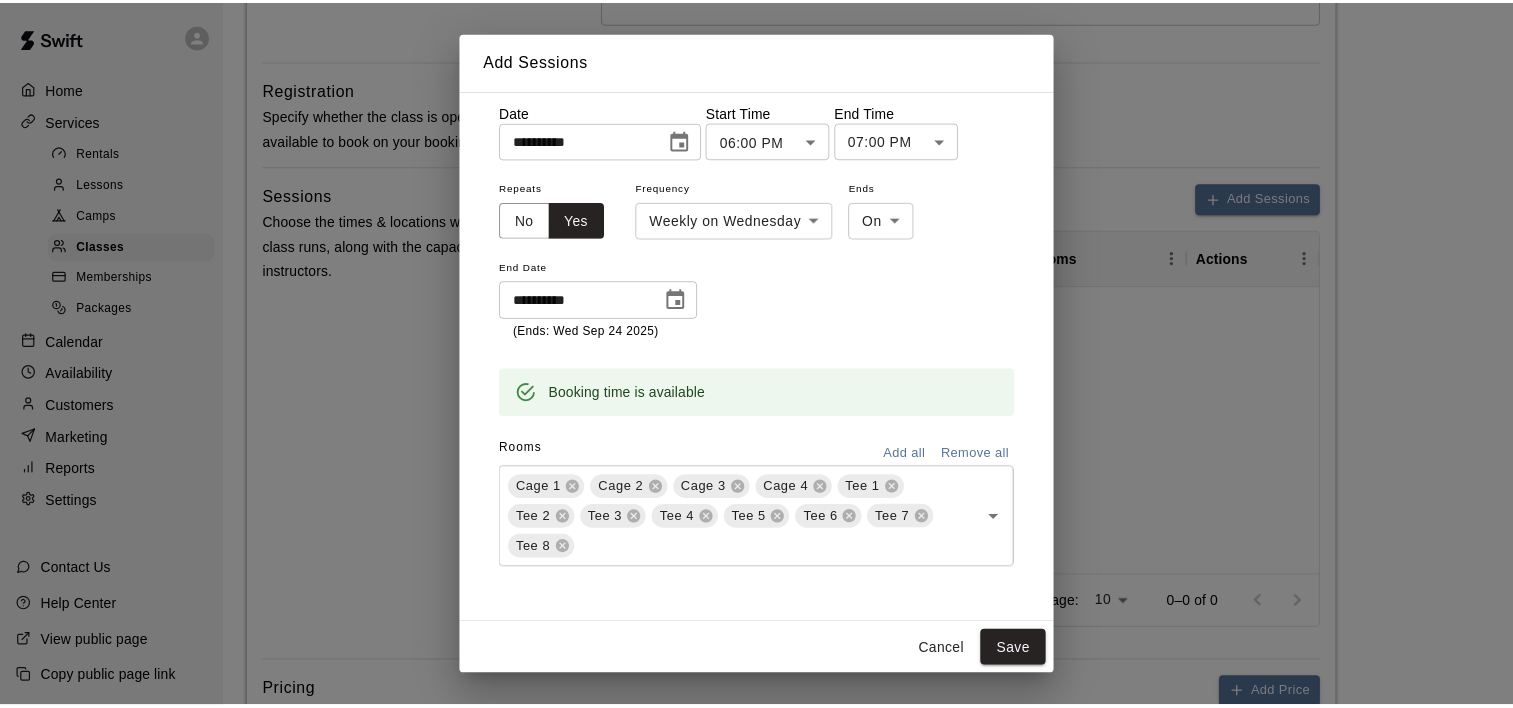 scroll, scrollTop: 216, scrollLeft: 0, axis: vertical 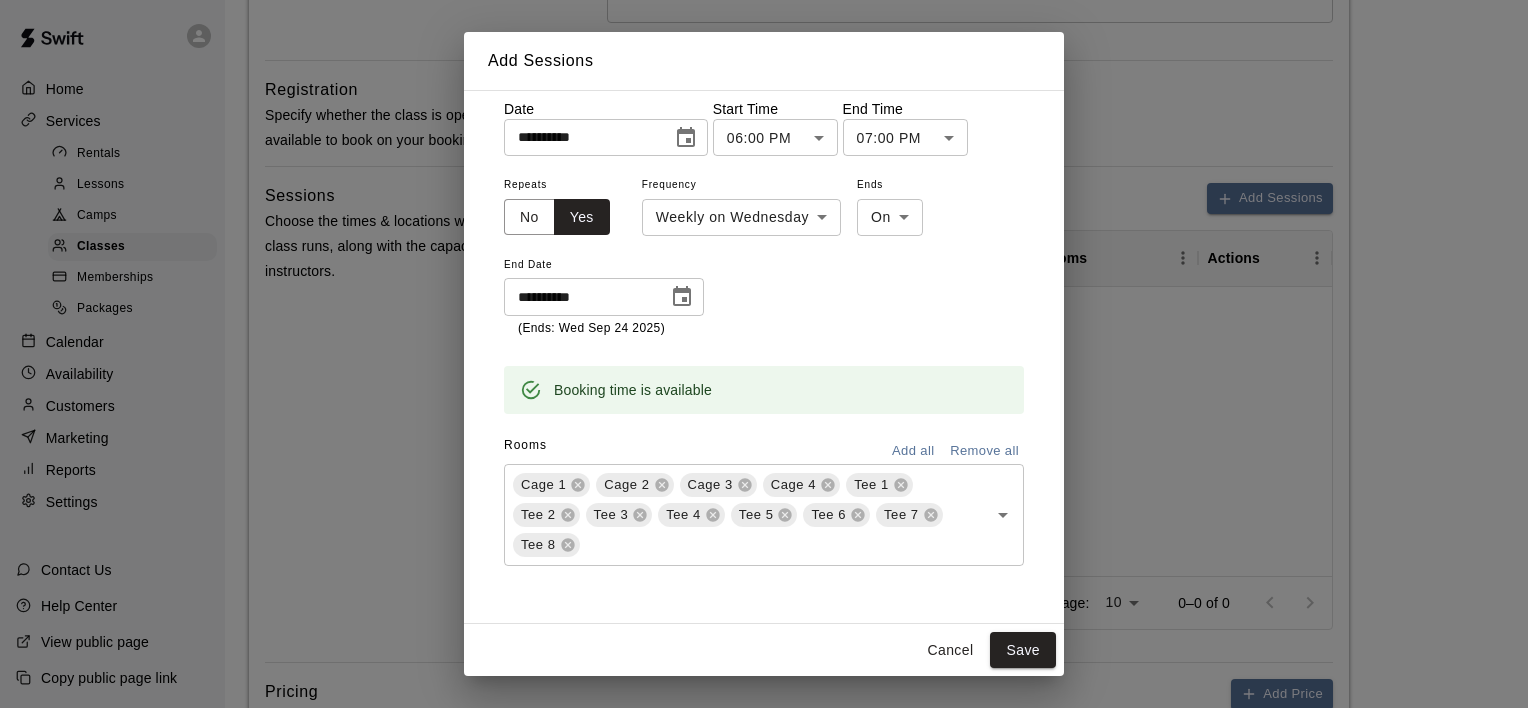 click on "Cancel Save" at bounding box center (764, 650) 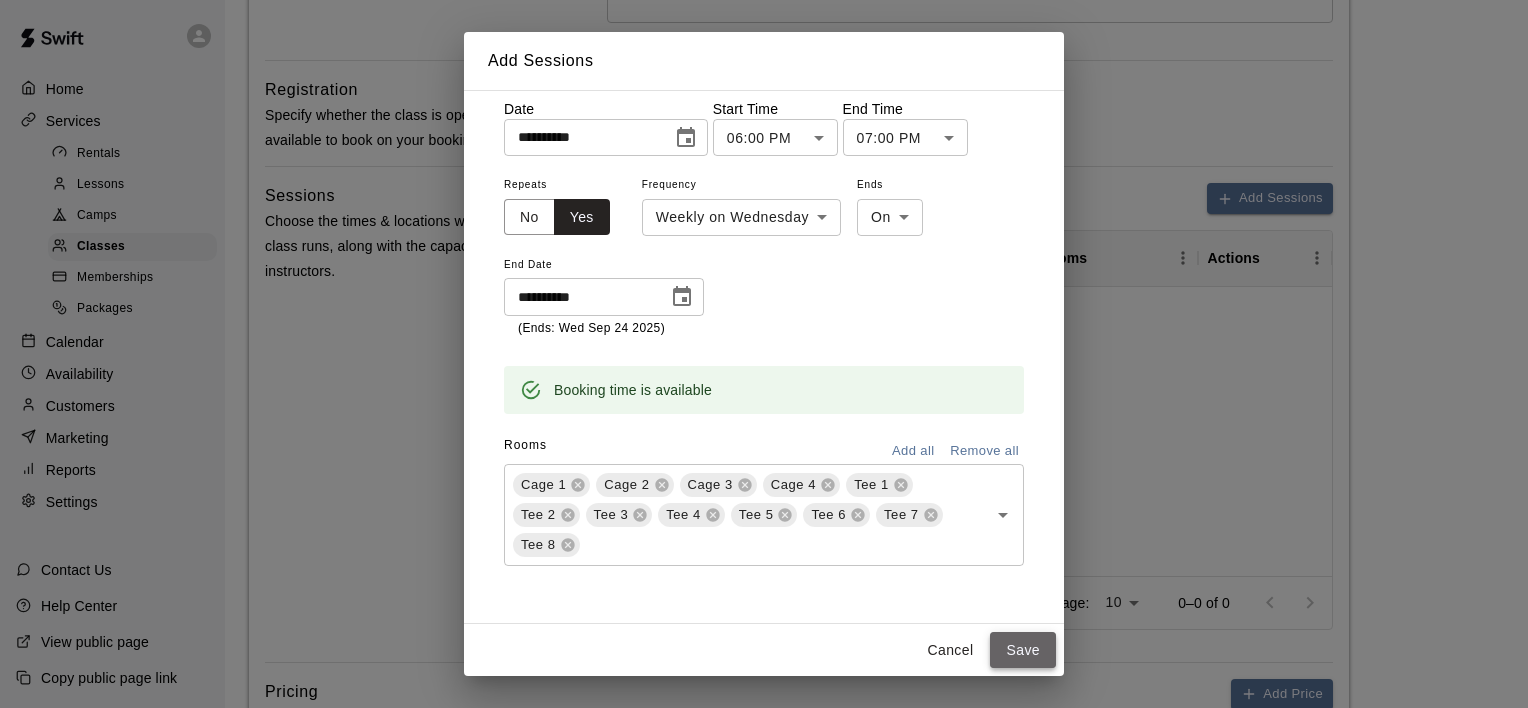 click on "Save" at bounding box center (1023, 650) 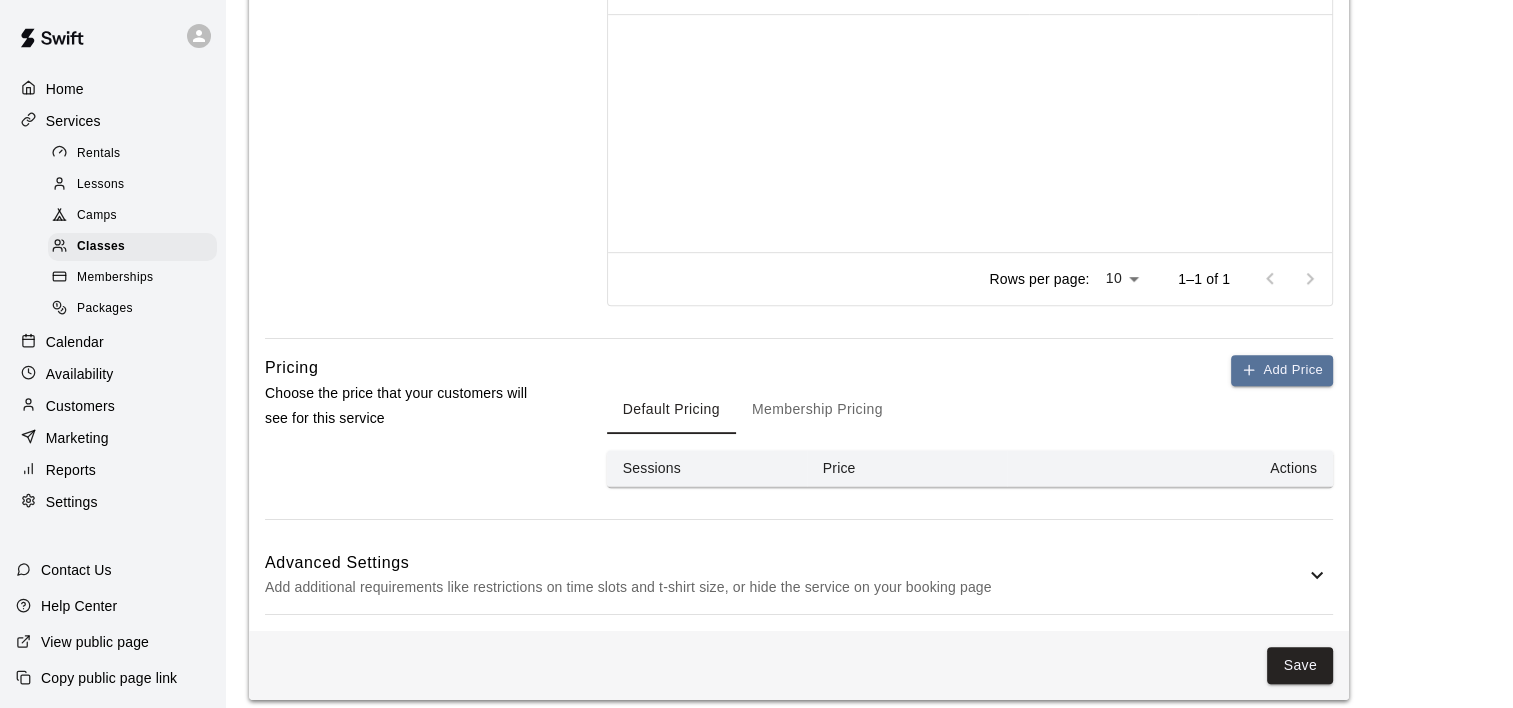 scroll, scrollTop: 937, scrollLeft: 0, axis: vertical 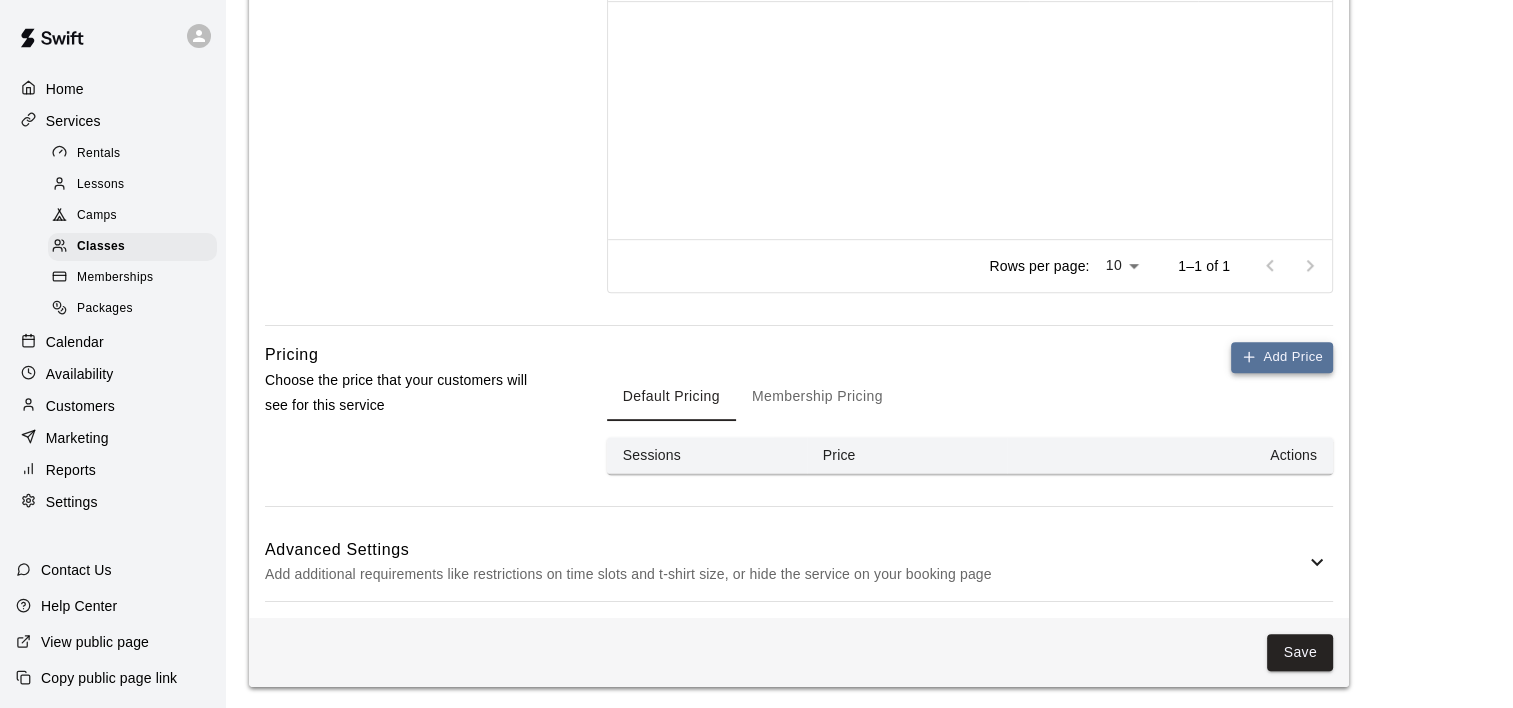 click on "Add Price" at bounding box center (1282, 357) 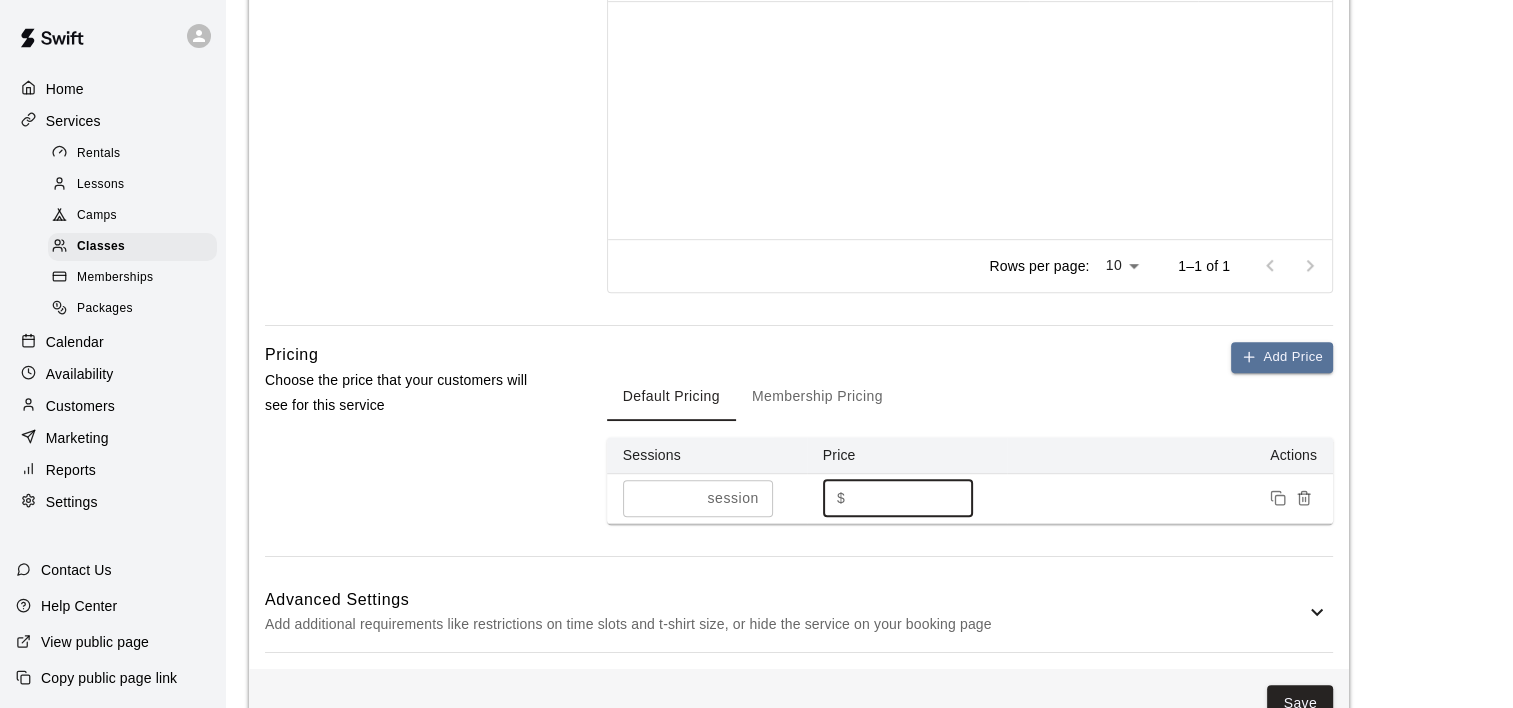 click on "*" at bounding box center [913, 498] 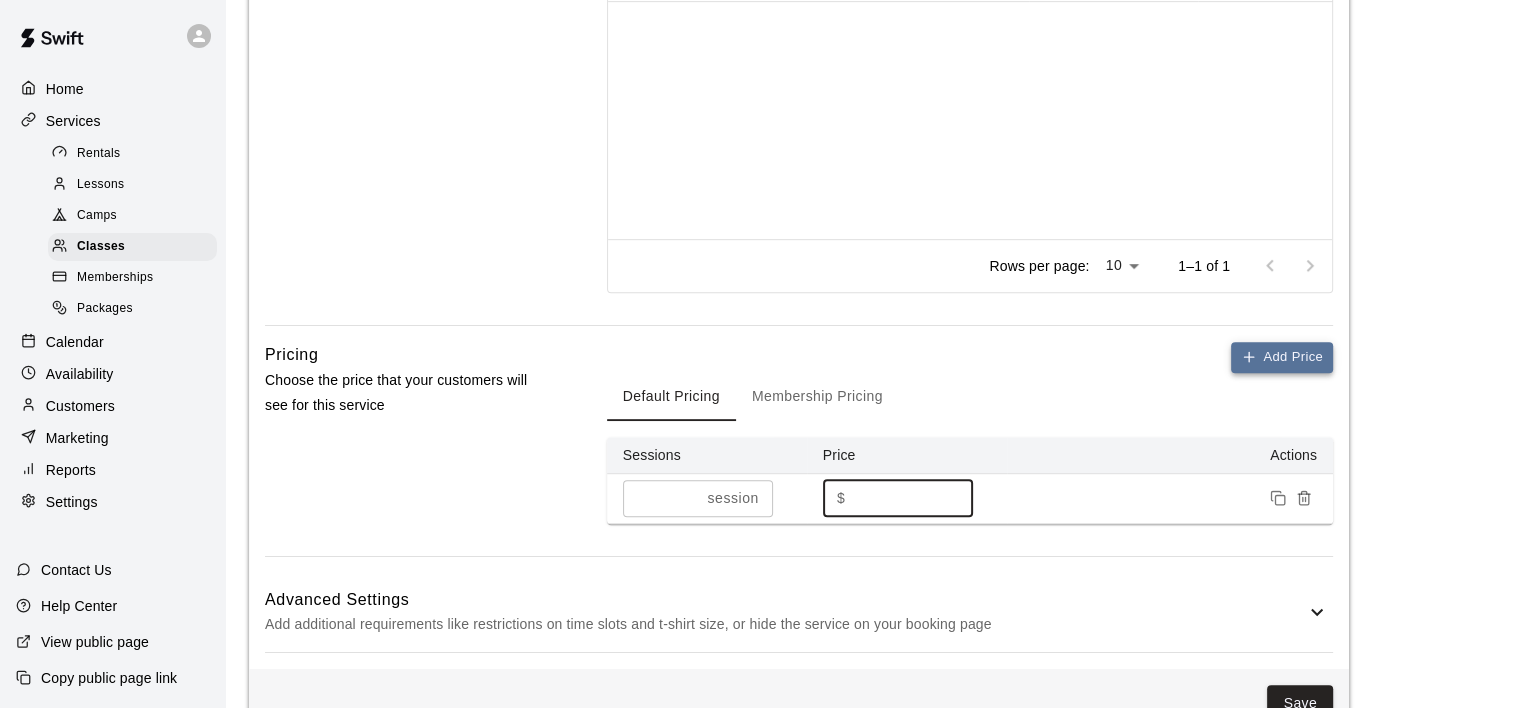 type on "**" 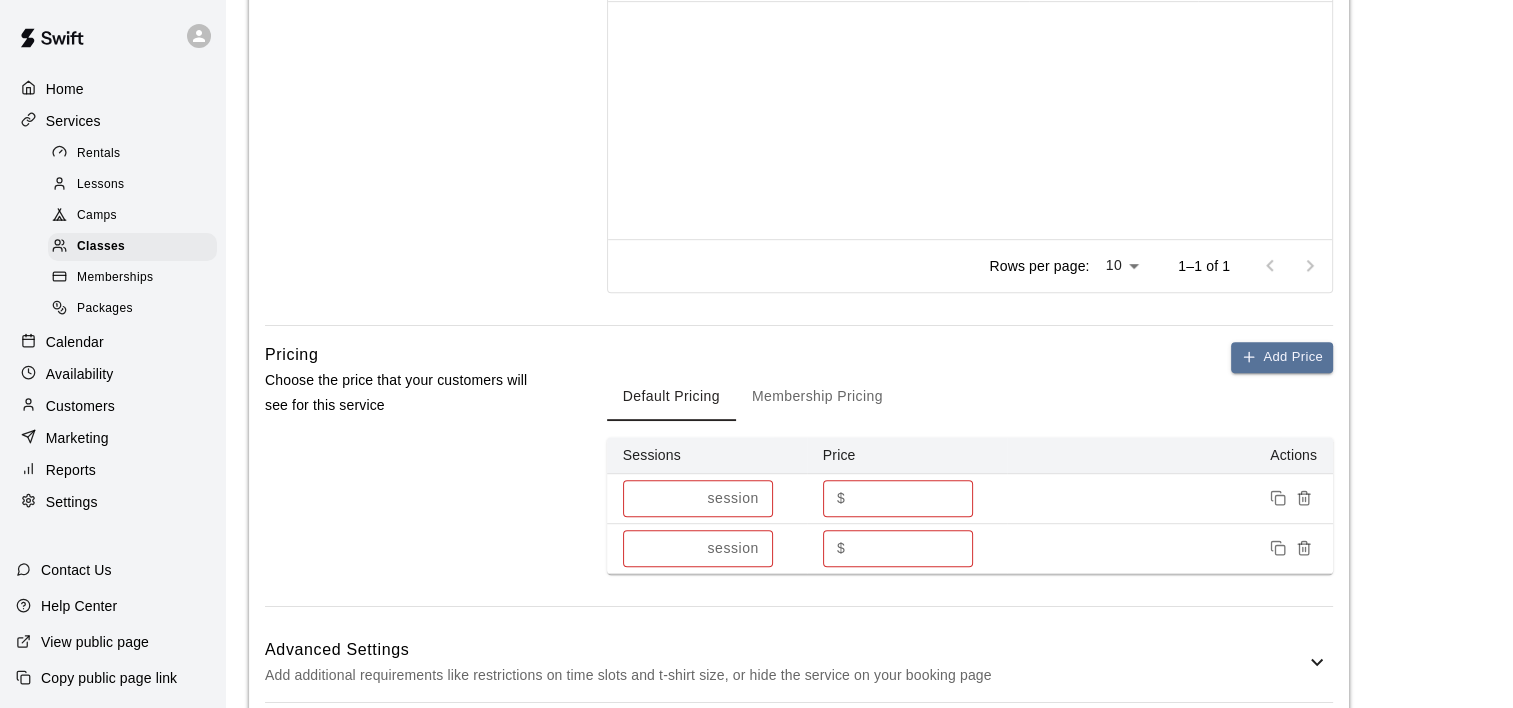 click on "*" at bounding box center (661, 548) 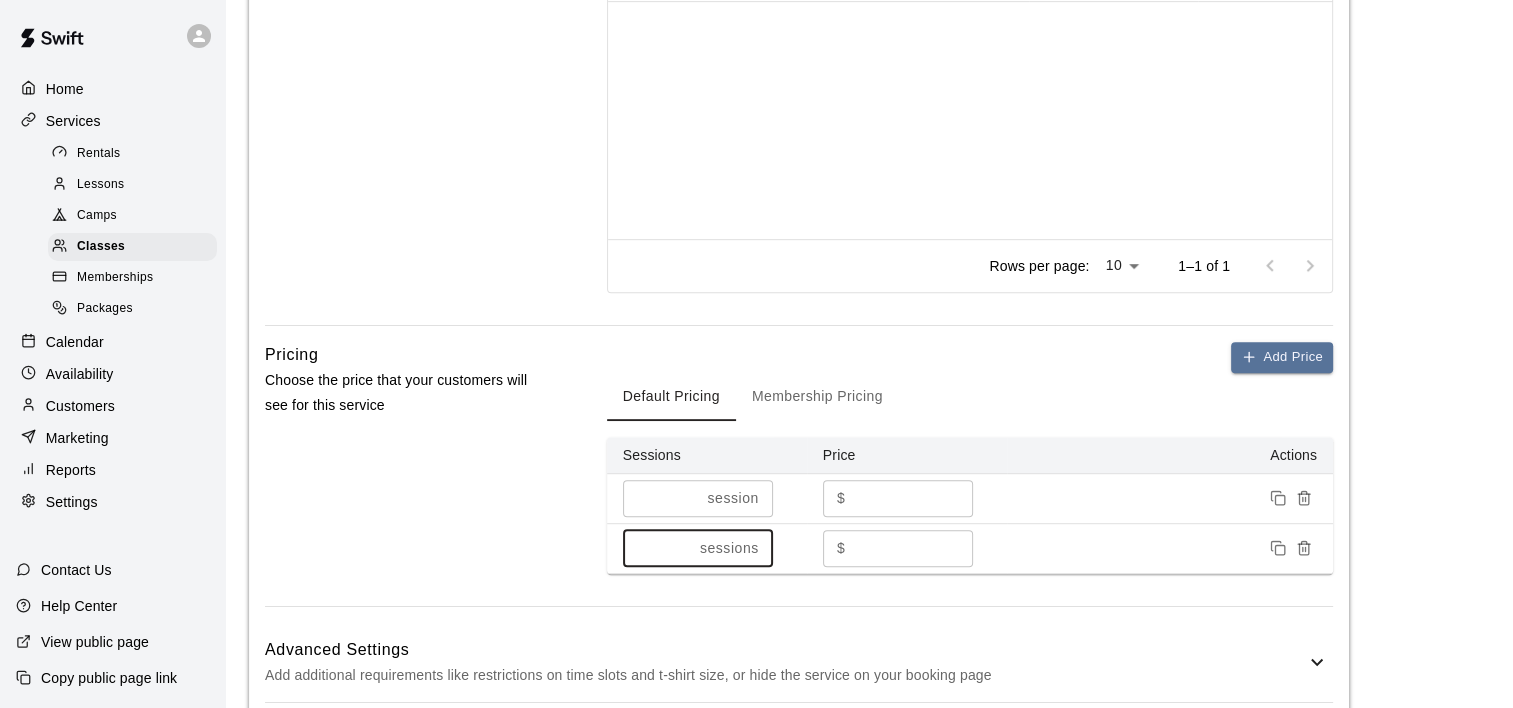 click on "*" at bounding box center (657, 548) 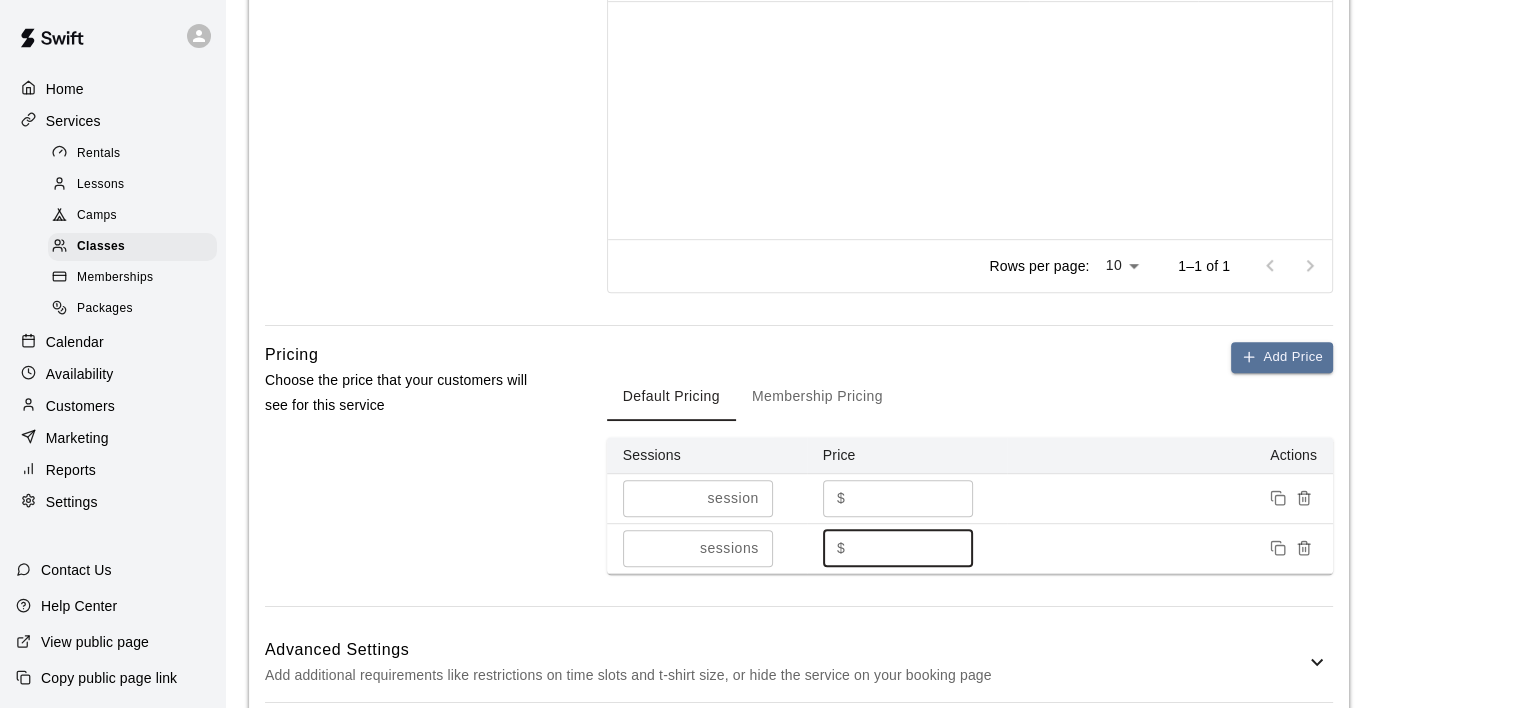 type on "***" 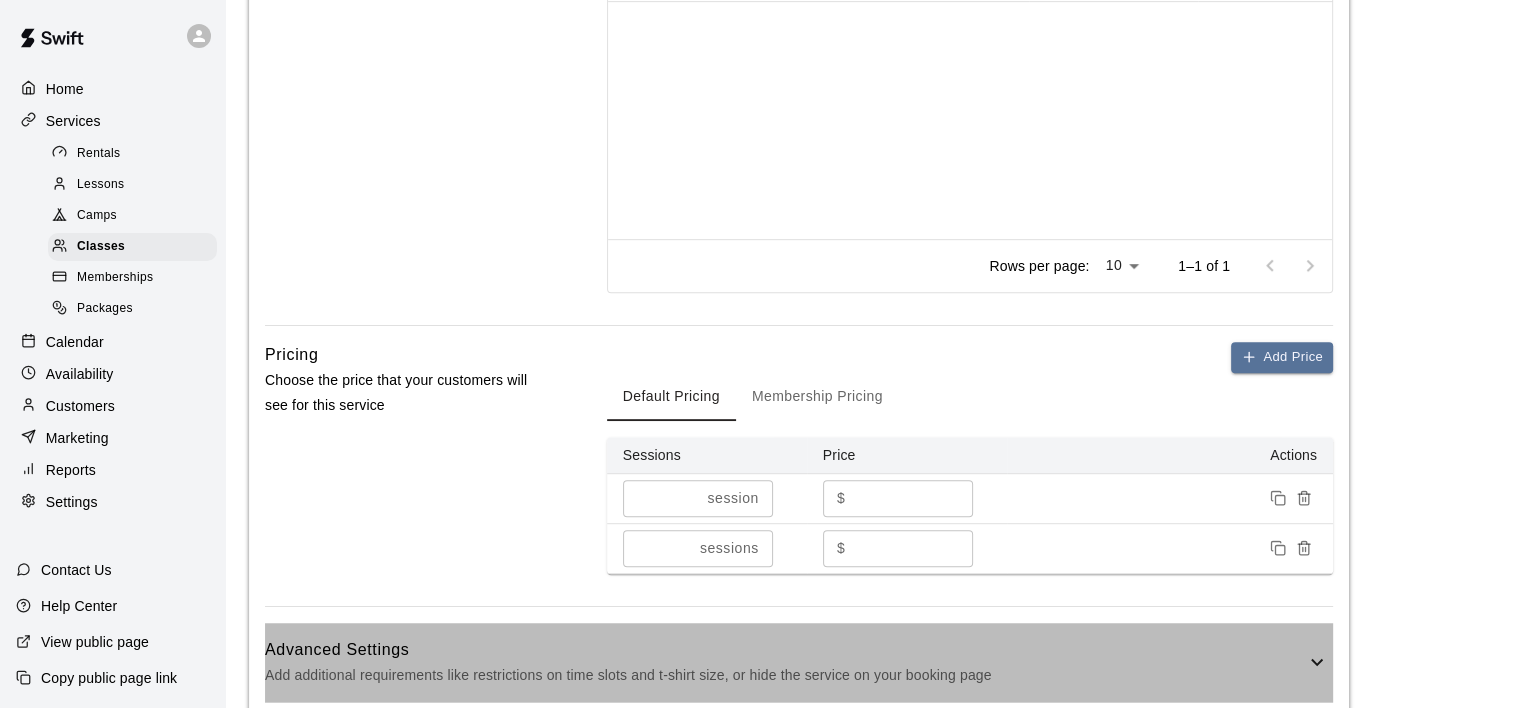 click on "Advanced Settings Add additional requirements like restrictions on time slots and t-shirt size, or hide the service on your booking page" at bounding box center [799, 662] 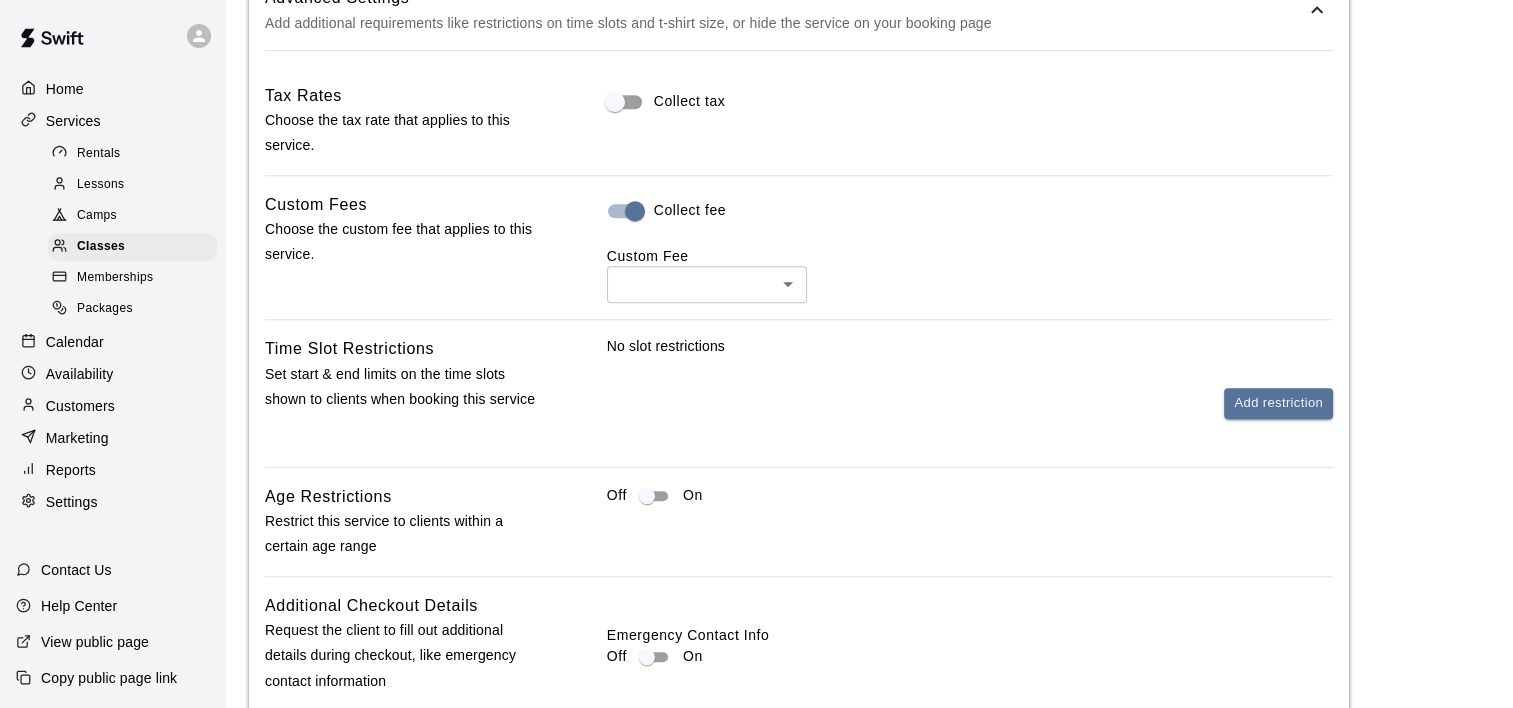 scroll, scrollTop: 1637, scrollLeft: 0, axis: vertical 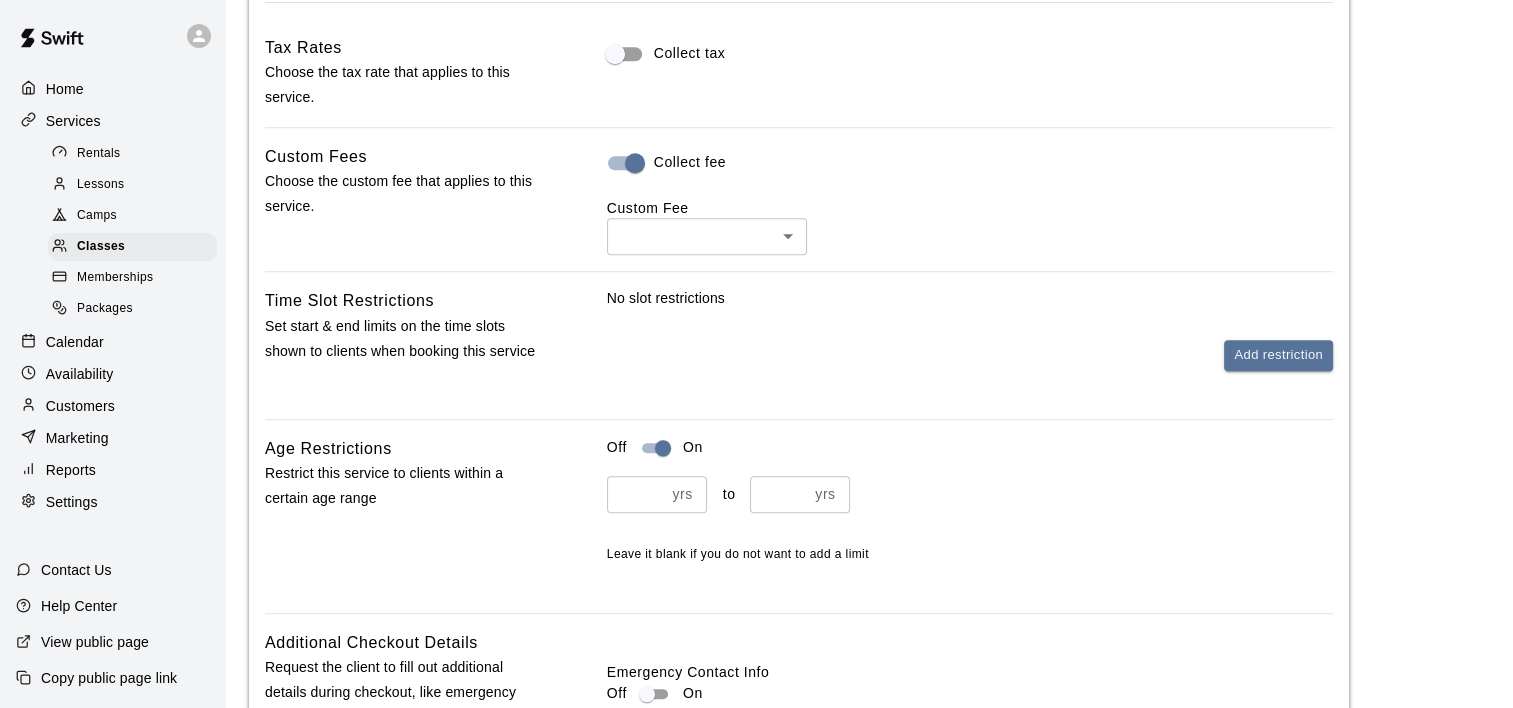 click at bounding box center (636, 494) 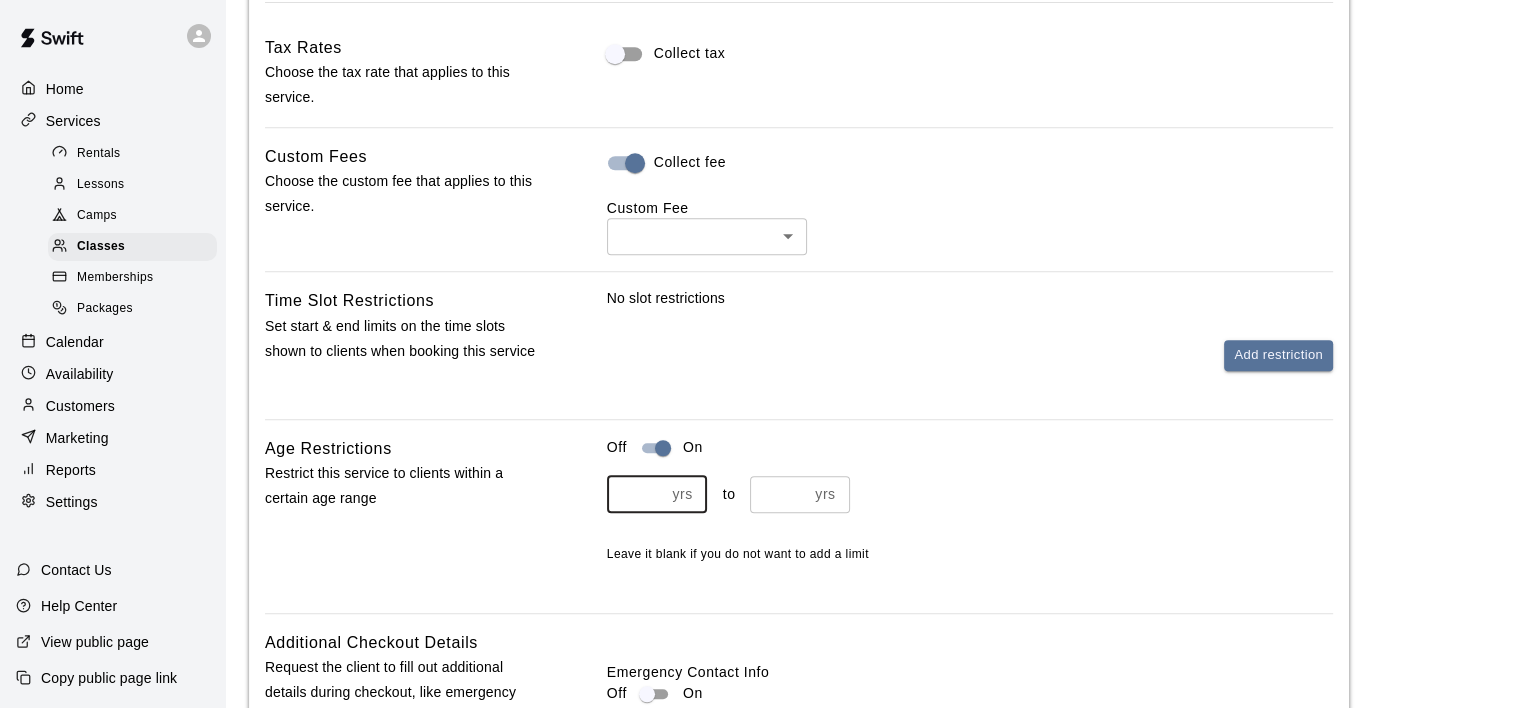 click on "*" at bounding box center [636, 494] 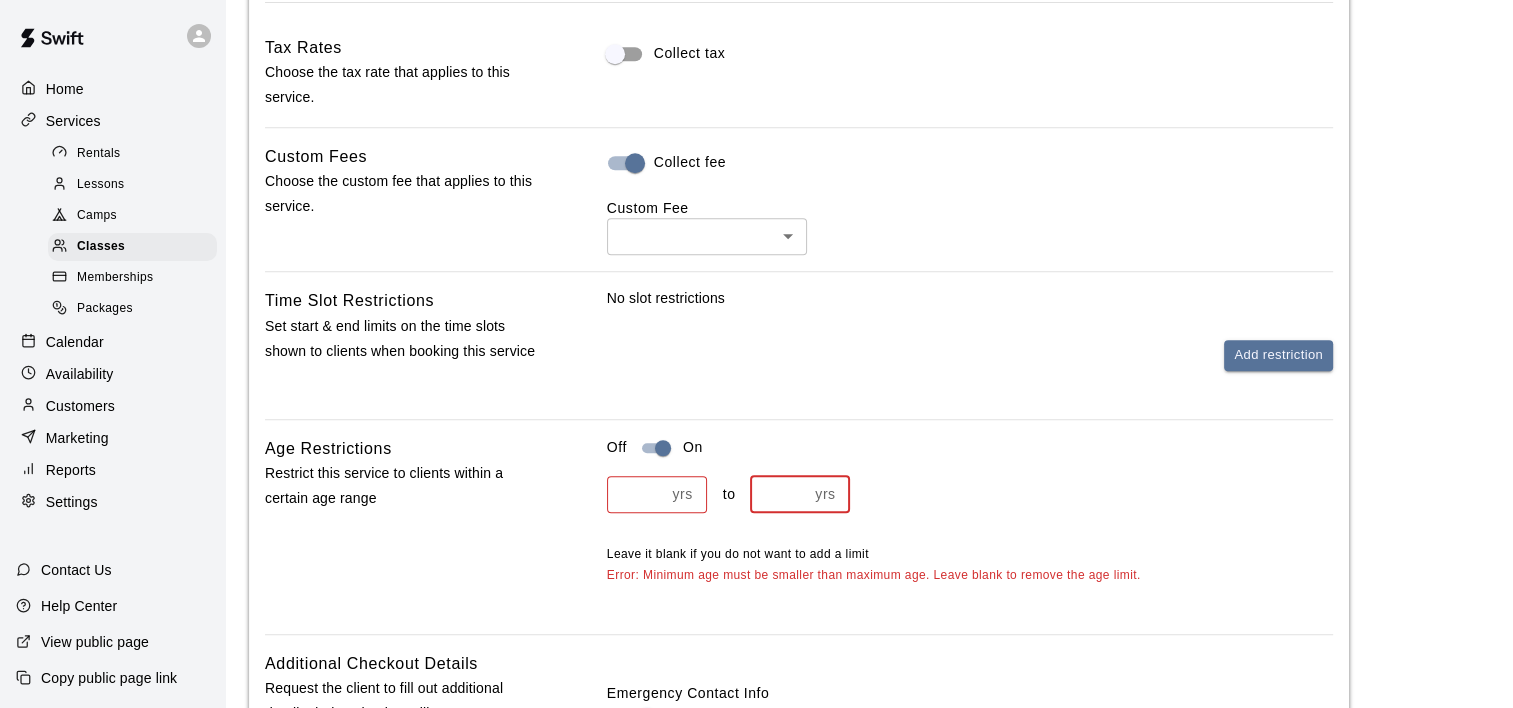 click on "*" at bounding box center (779, 494) 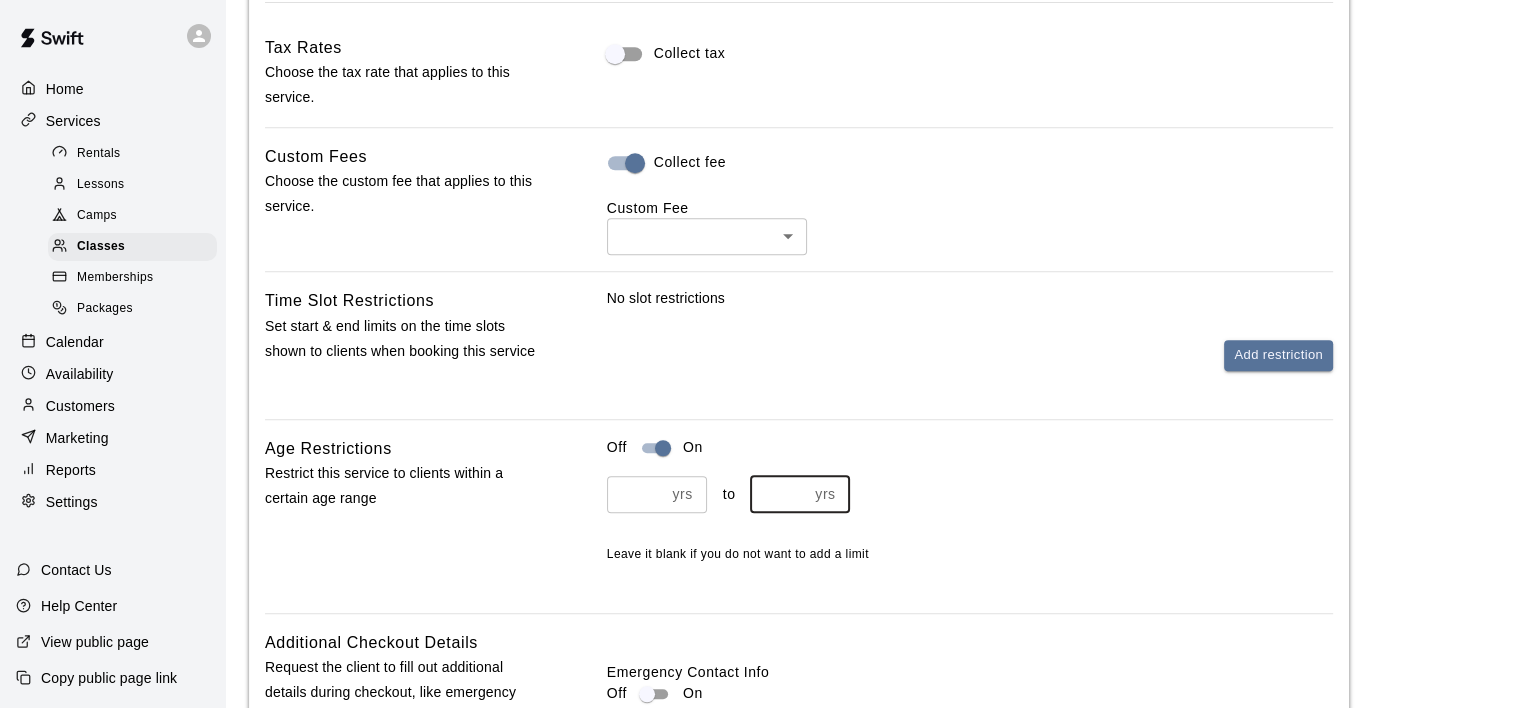 click on "**" at bounding box center (779, 494) 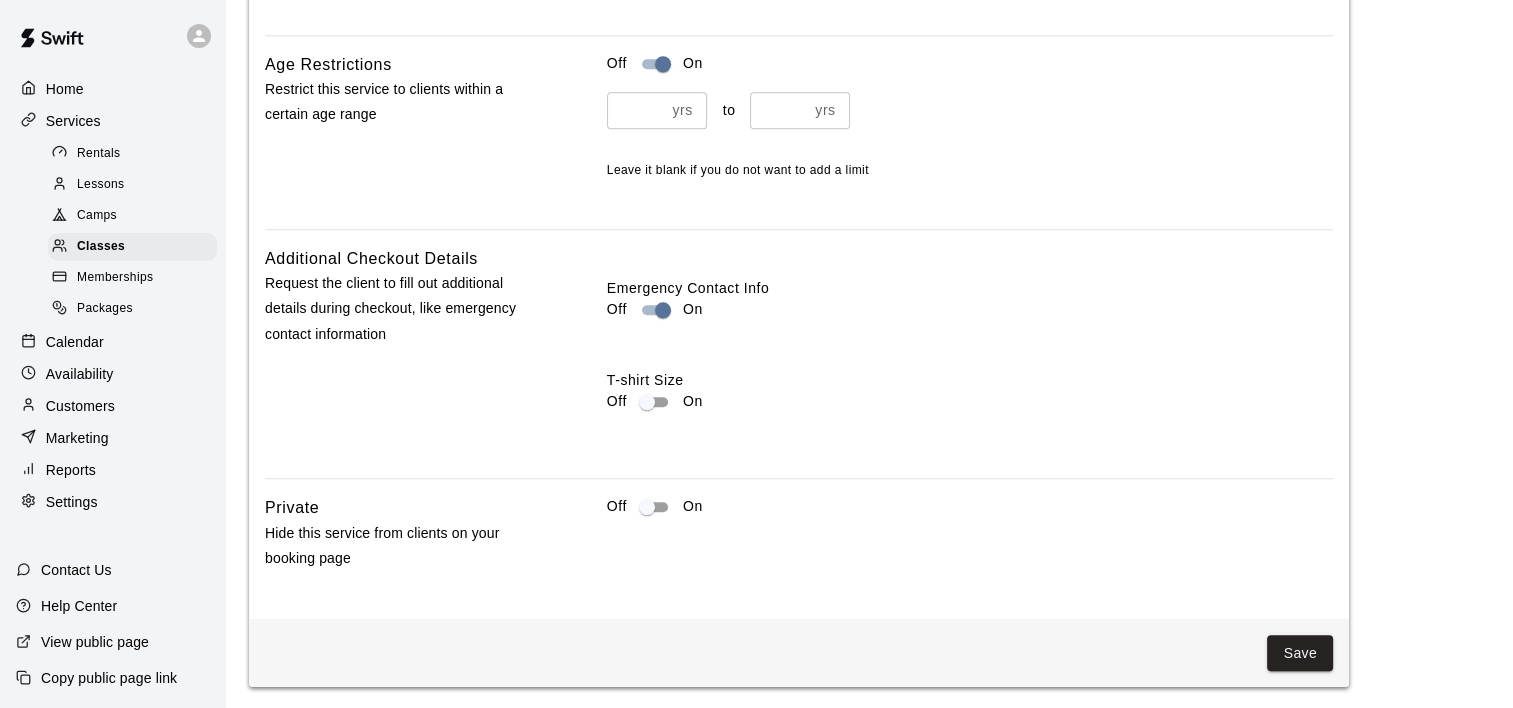 scroll, scrollTop: 2023, scrollLeft: 0, axis: vertical 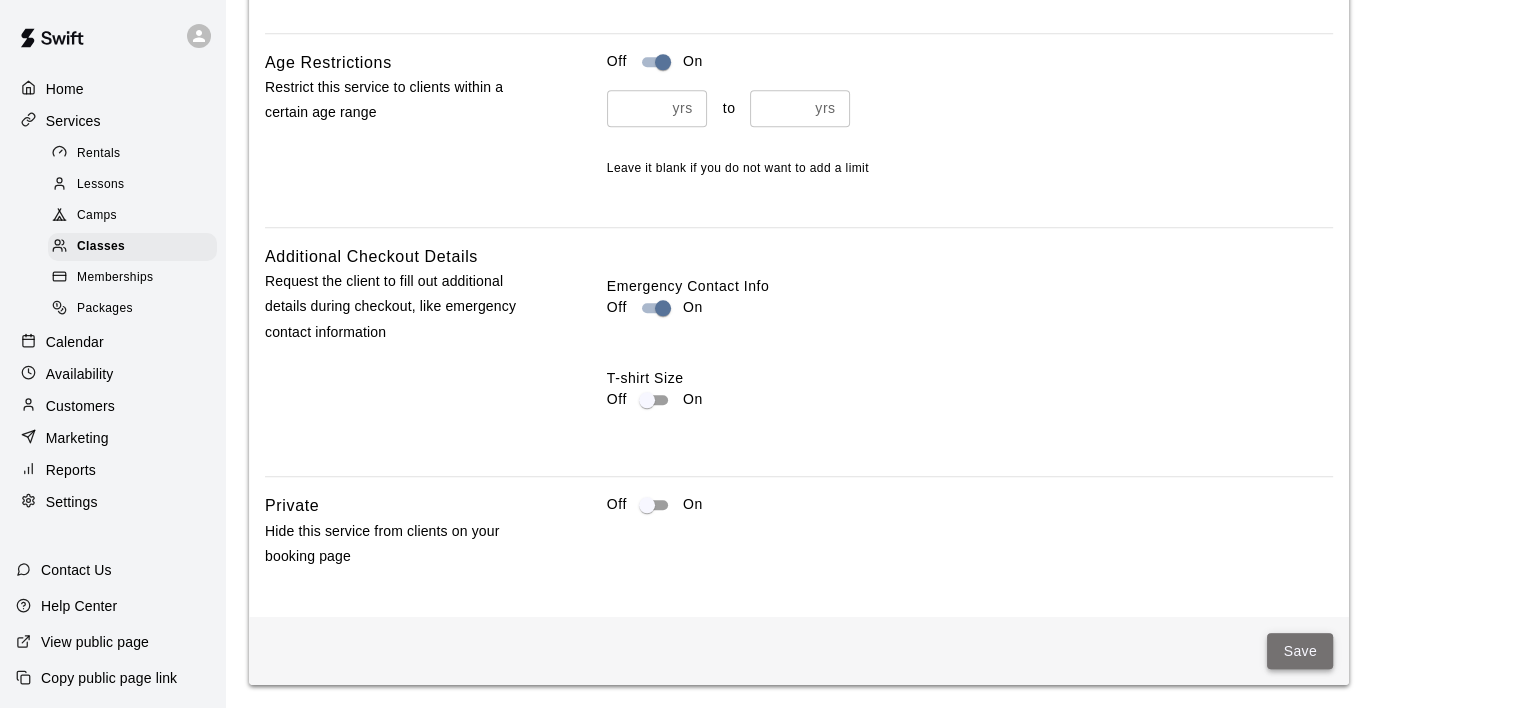 click on "Save" at bounding box center (1300, 651) 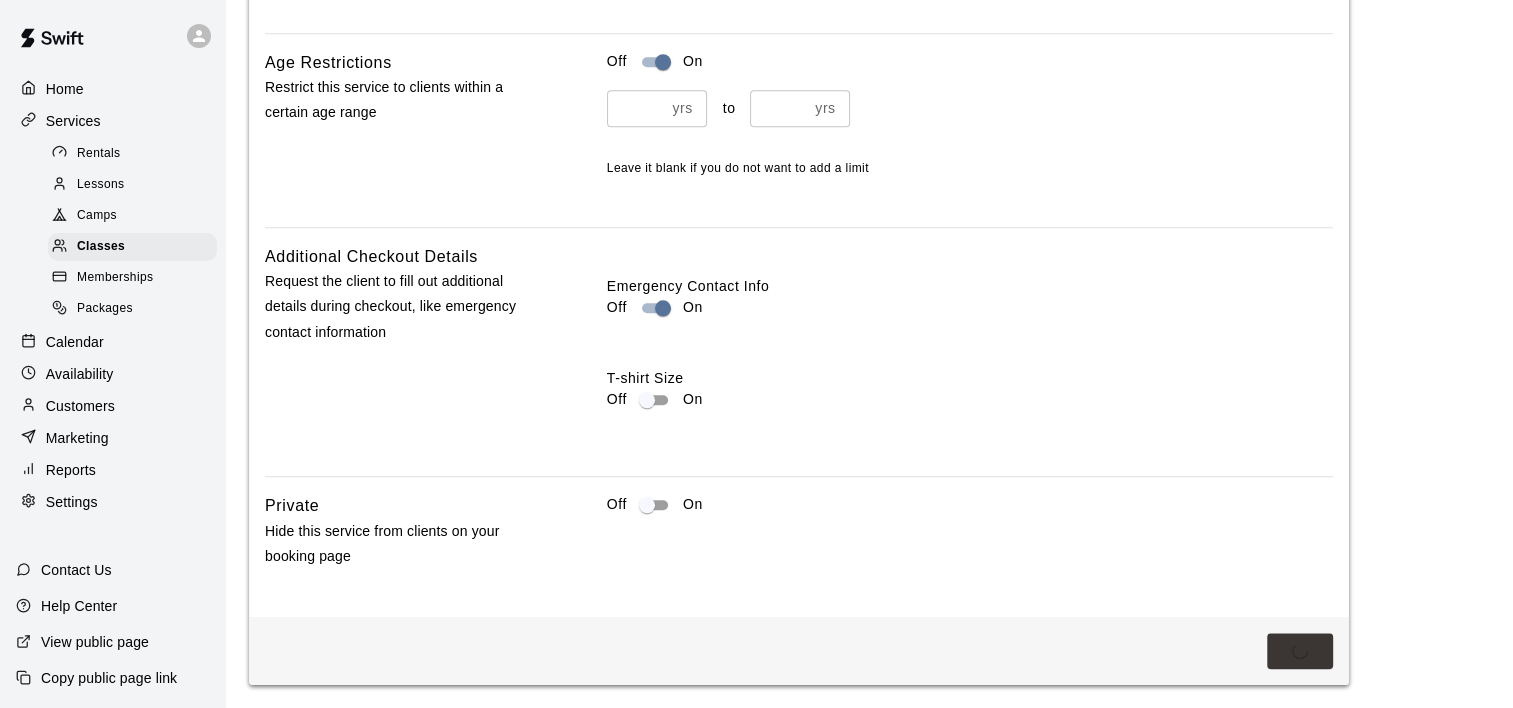 scroll, scrollTop: 0, scrollLeft: 0, axis: both 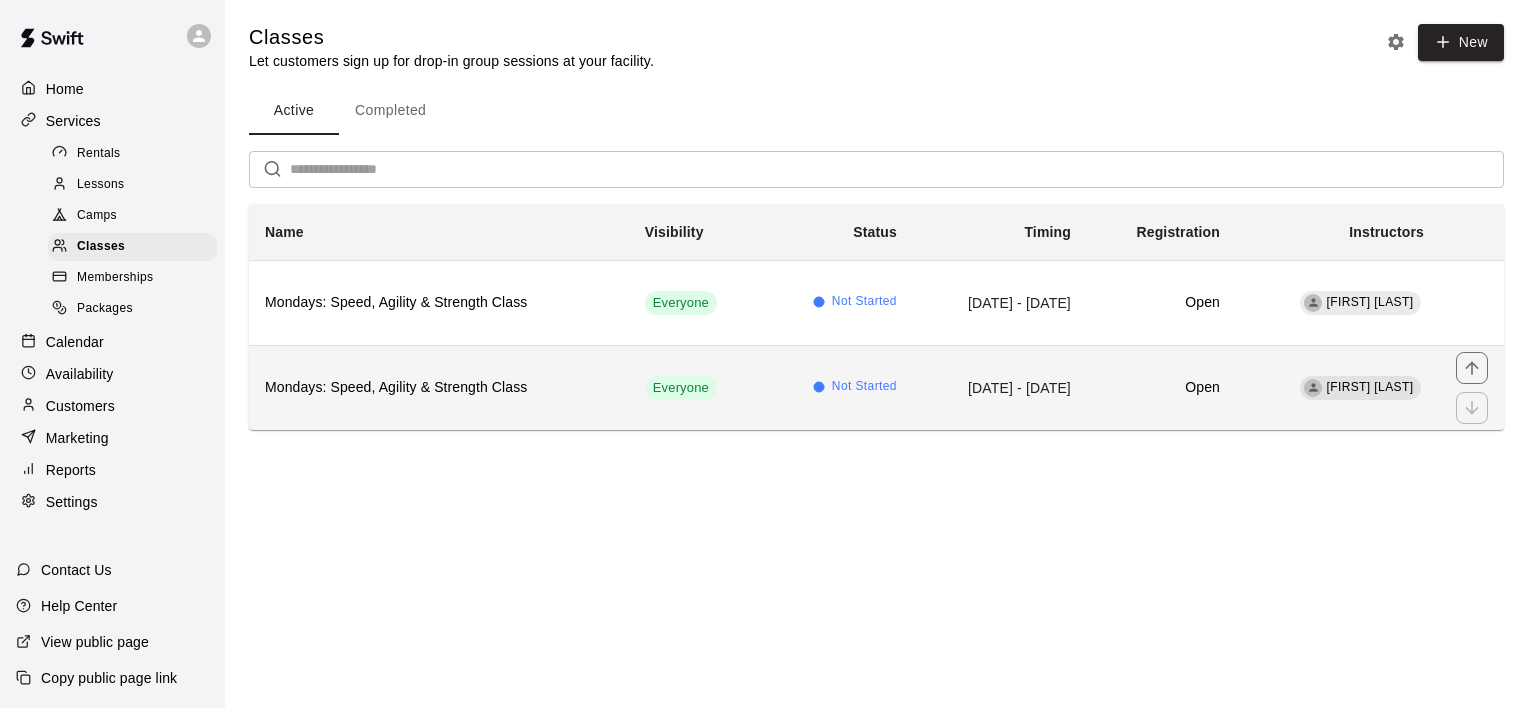 click on "Mondays:  Speed, Agility & Strength Class" at bounding box center (439, 388) 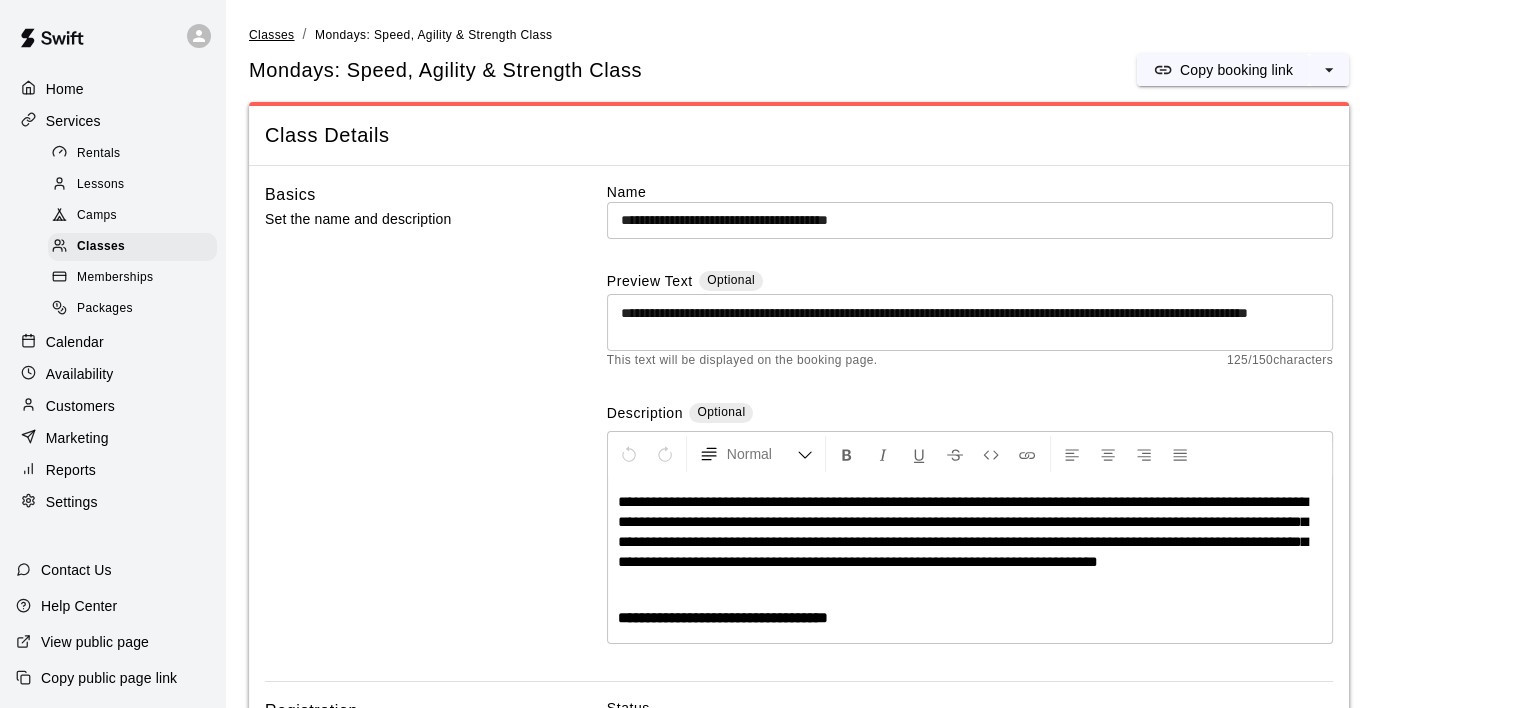 click on "Classes" at bounding box center (271, 35) 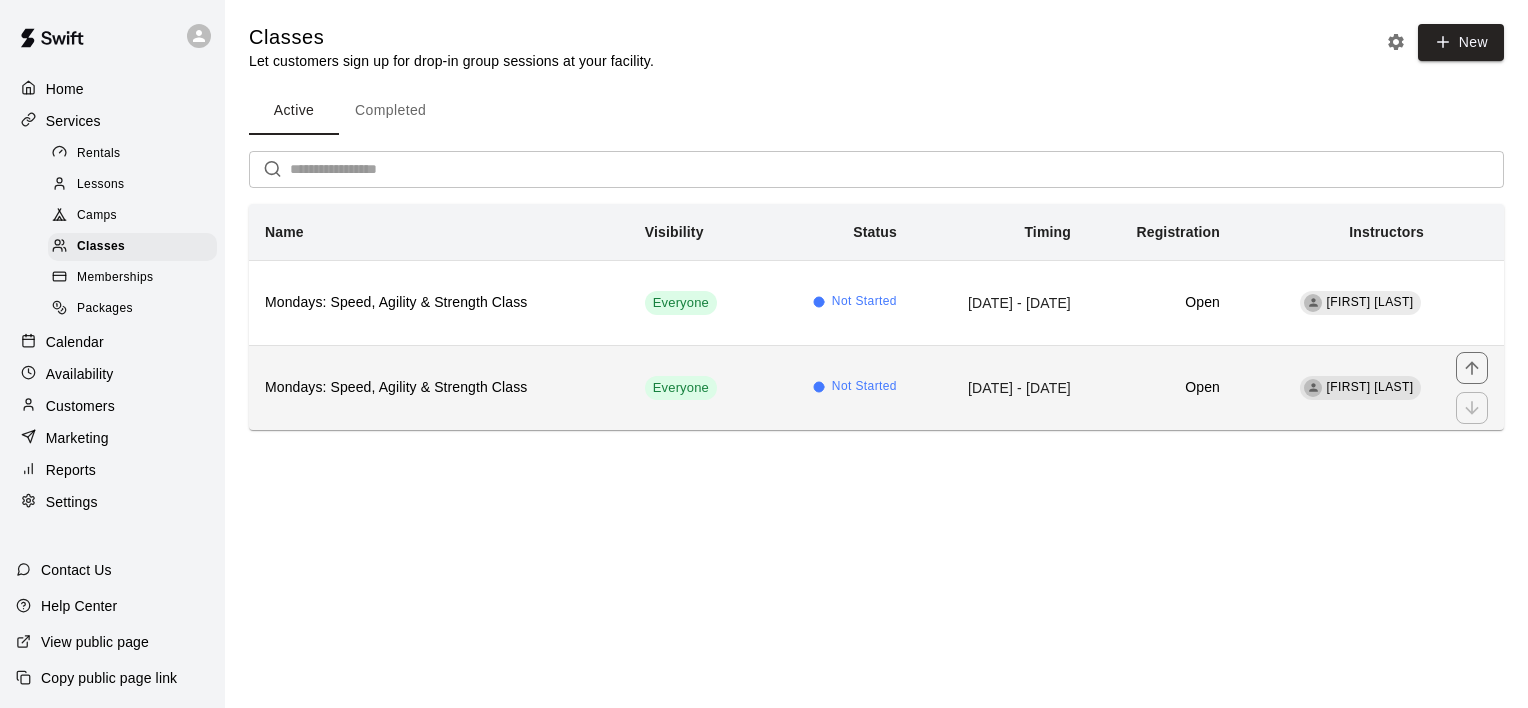 click on "Mondays:  Speed, Agility & Strength Class" at bounding box center [439, 388] 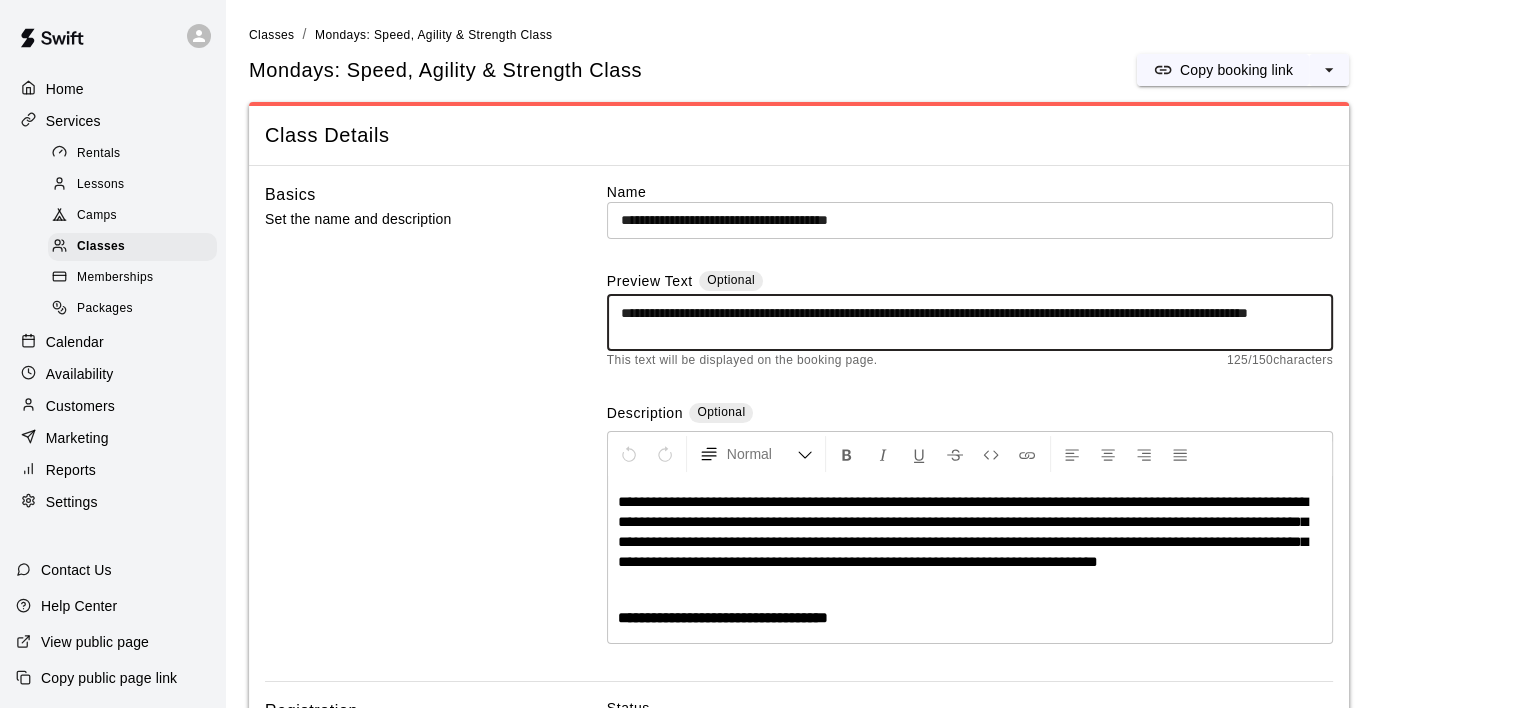 drag, startPoint x: 620, startPoint y: 312, endPoint x: 863, endPoint y: 338, distance: 244.387 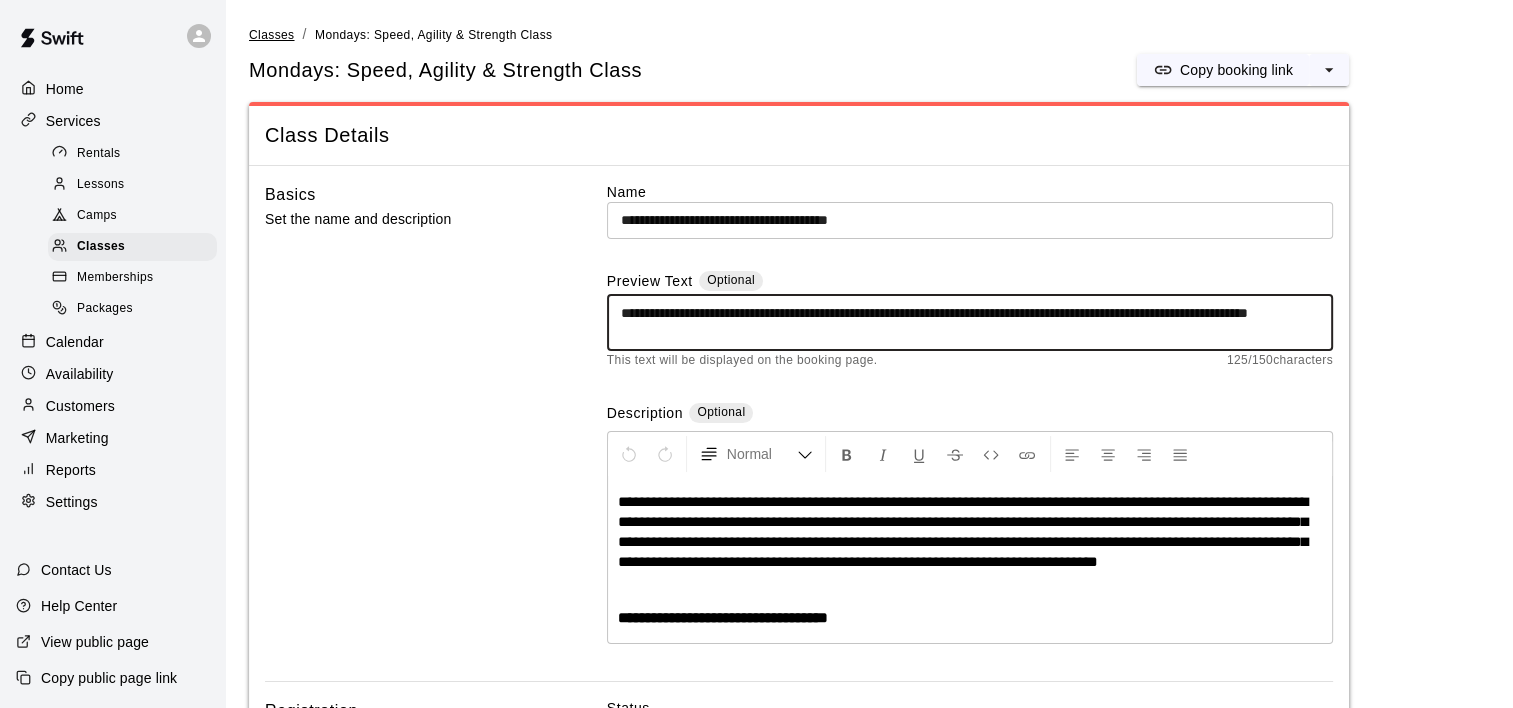click on "Classes" at bounding box center [271, 35] 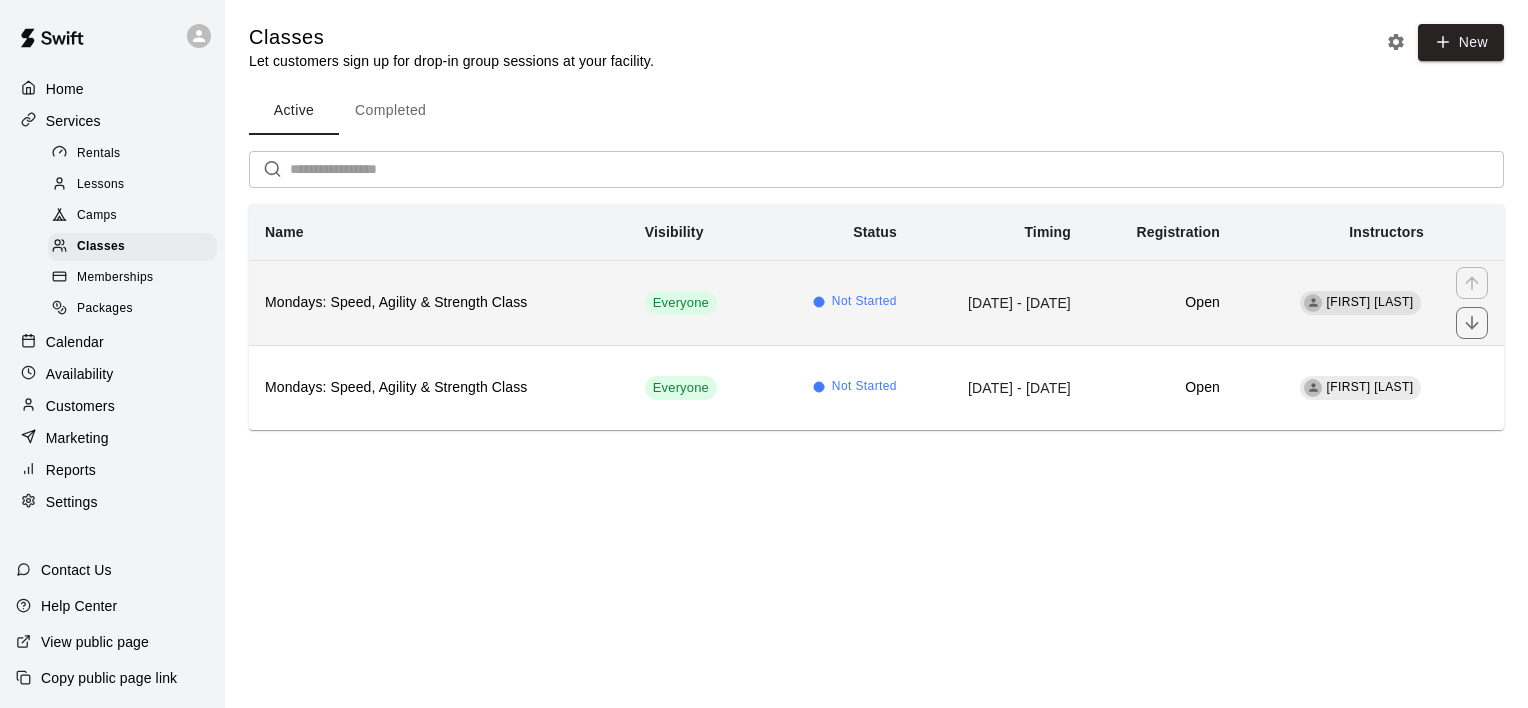 click on "Mondays:  Speed, Agility & Strength Class" at bounding box center (439, 302) 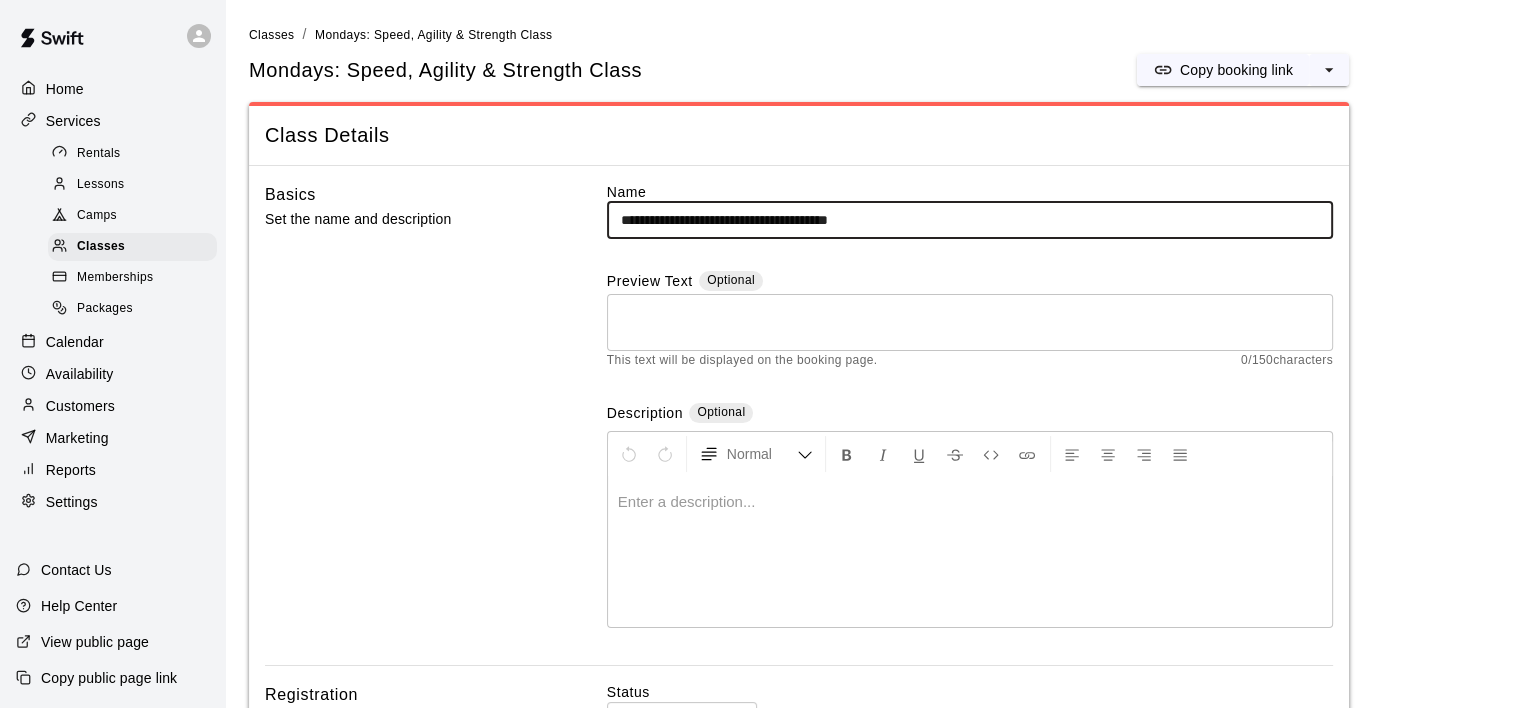 click at bounding box center (970, 323) 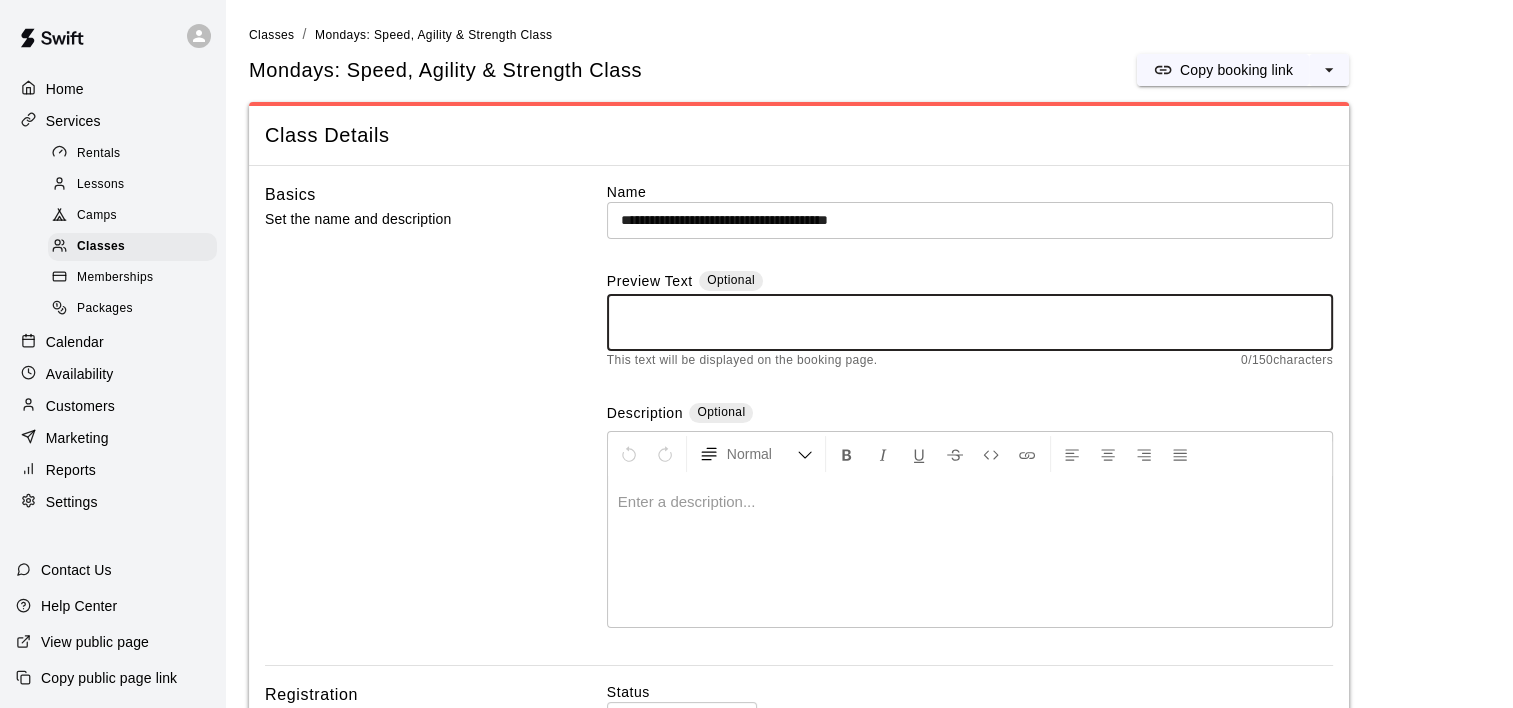 paste on "**********" 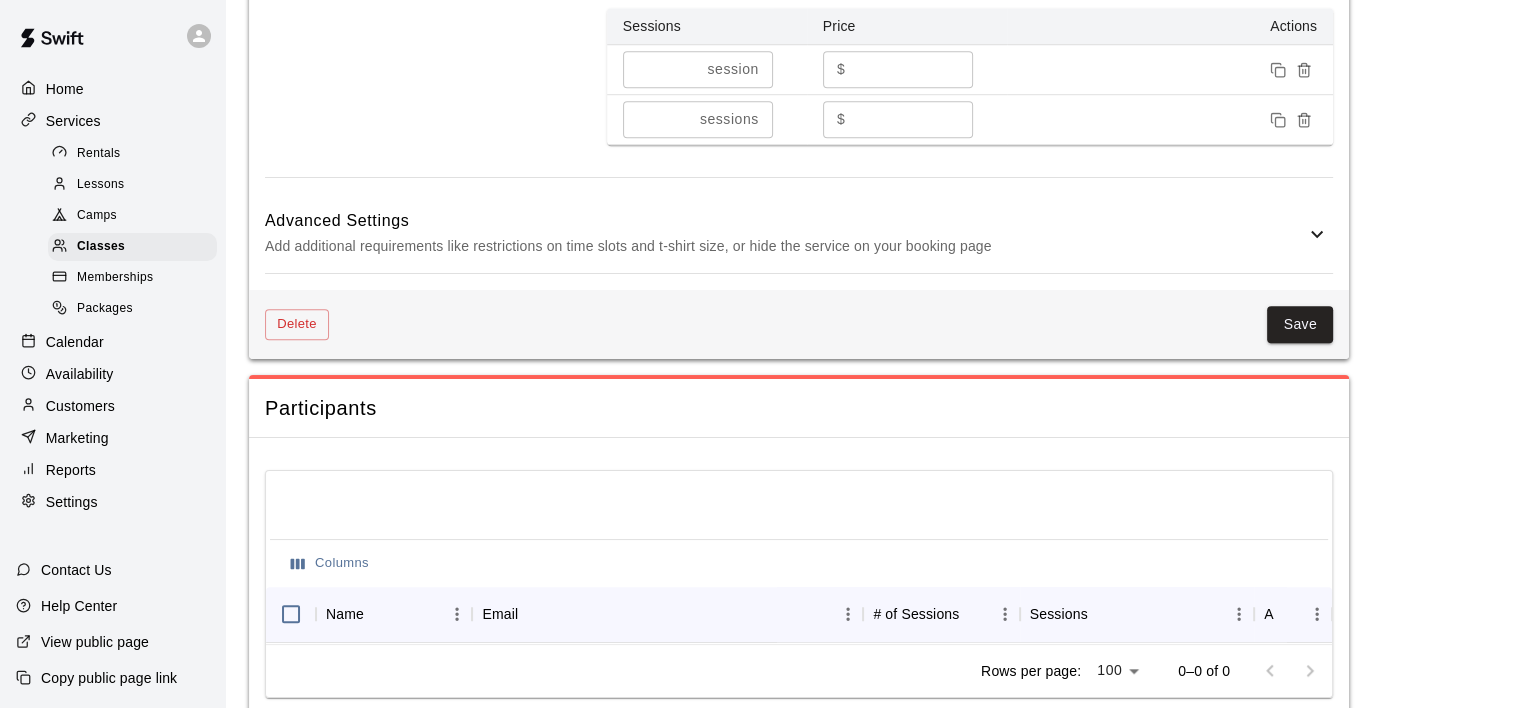 scroll, scrollTop: 1436, scrollLeft: 0, axis: vertical 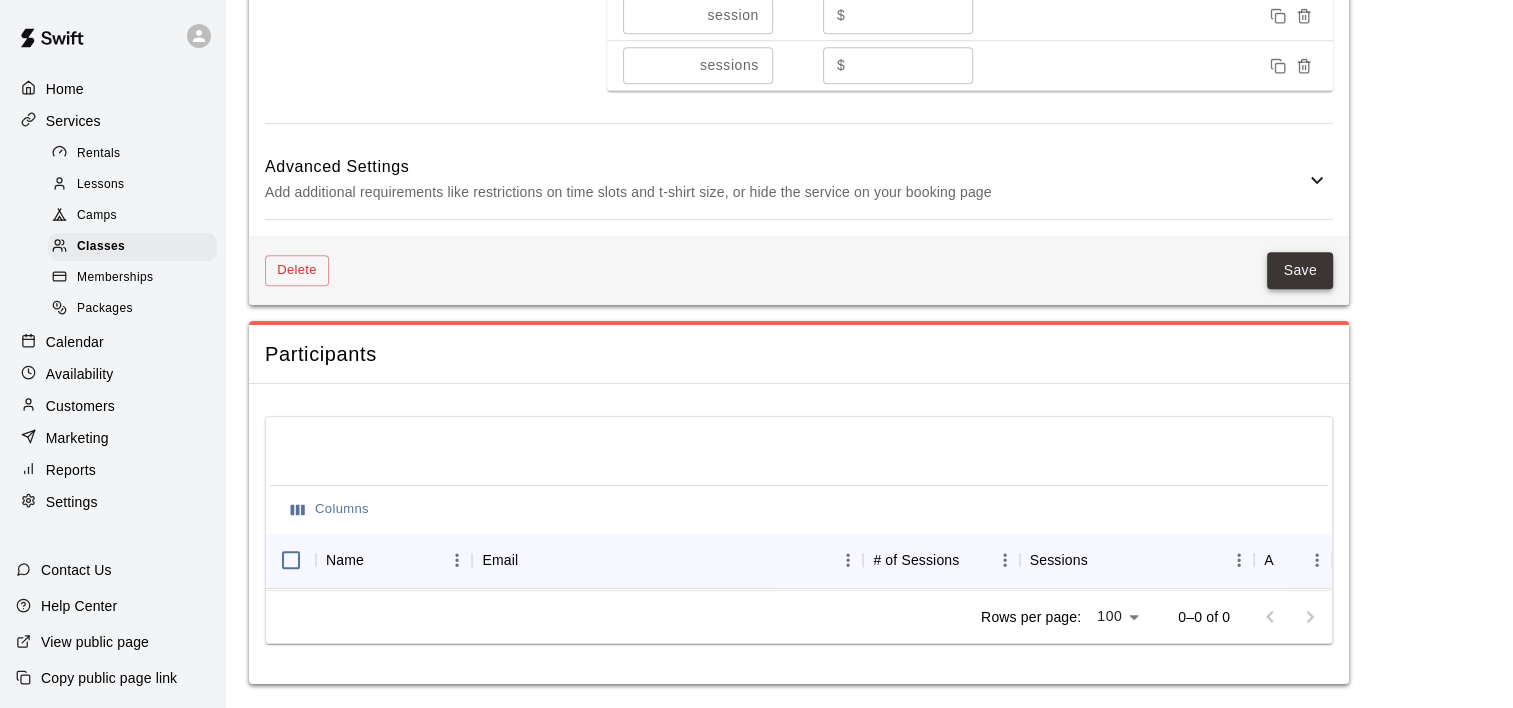 type on "**********" 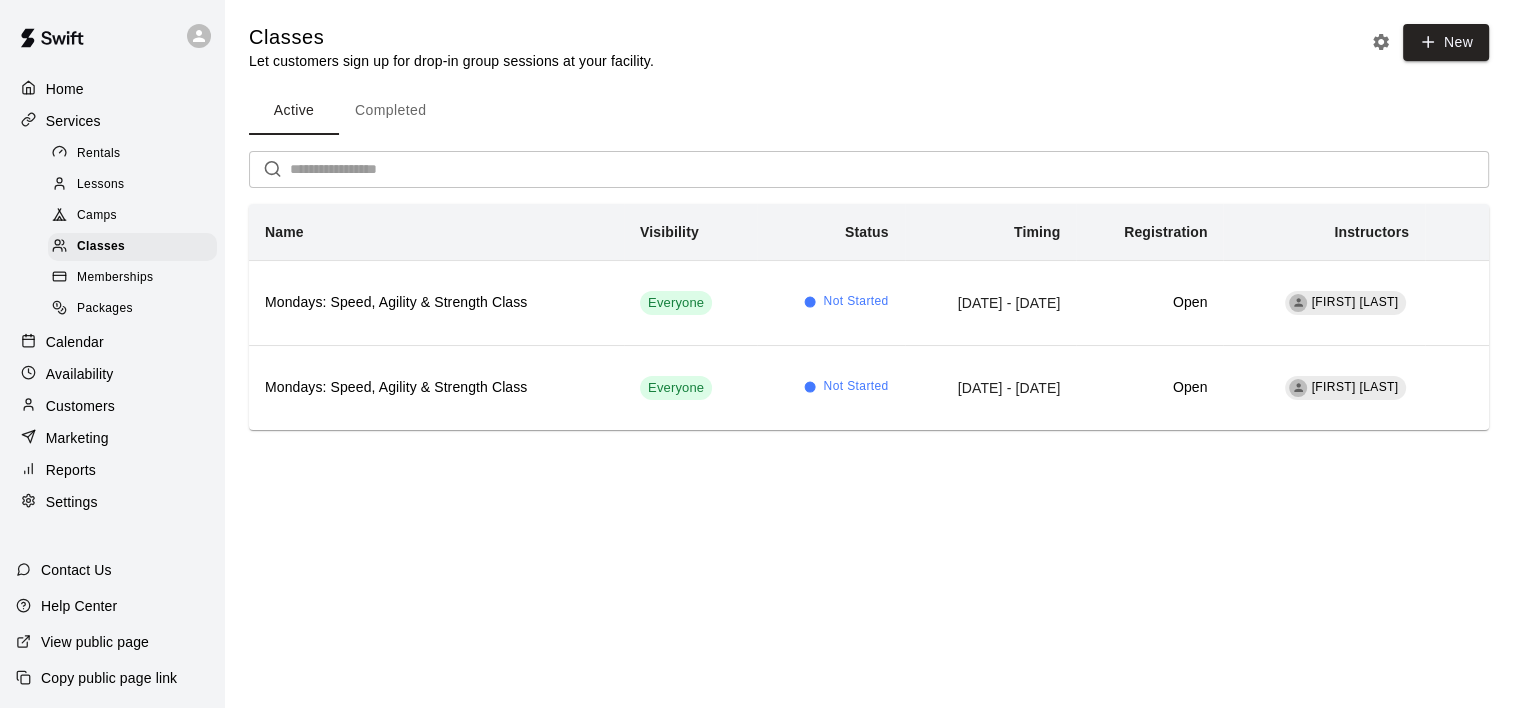scroll, scrollTop: 0, scrollLeft: 0, axis: both 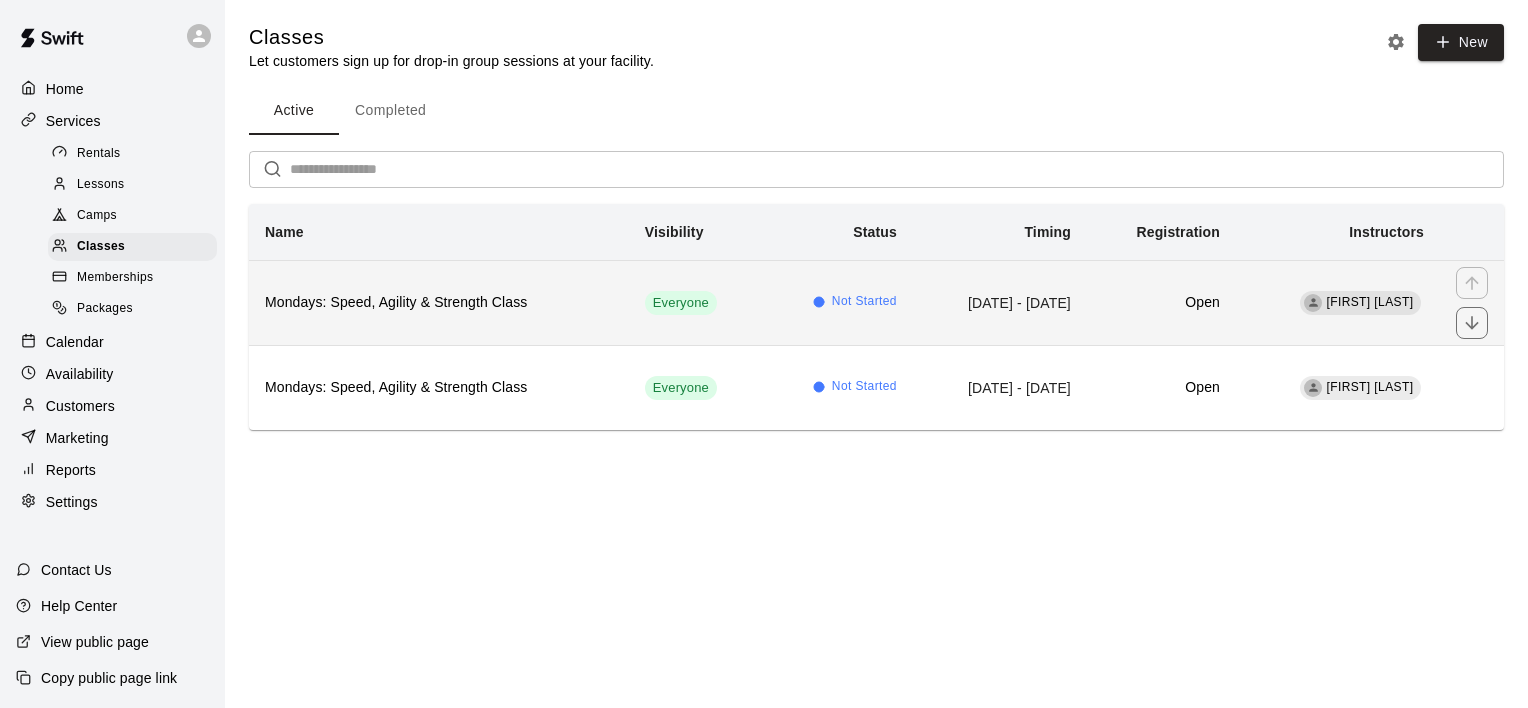 click on "Mondays:  Speed, Agility & Strength Class" at bounding box center (439, 303) 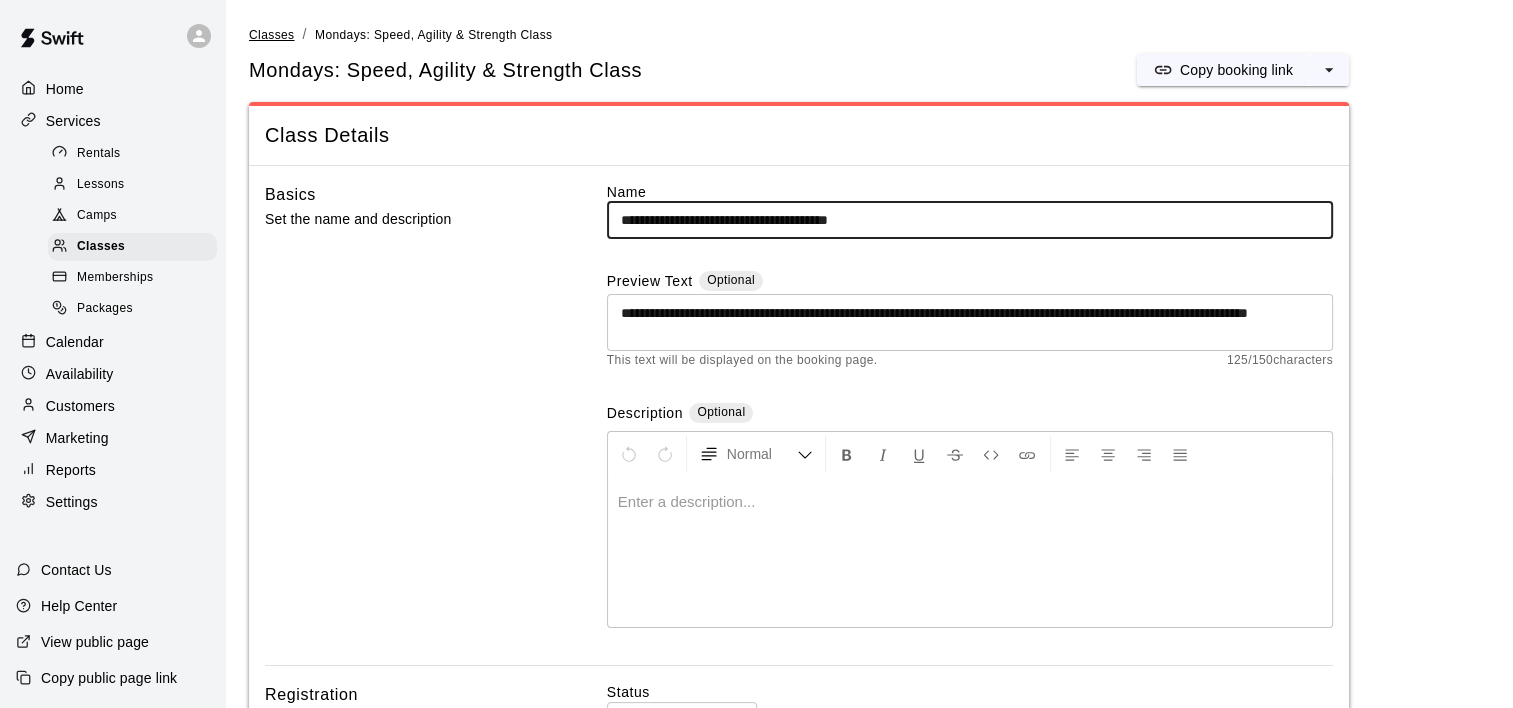 click on "Classes" at bounding box center [271, 35] 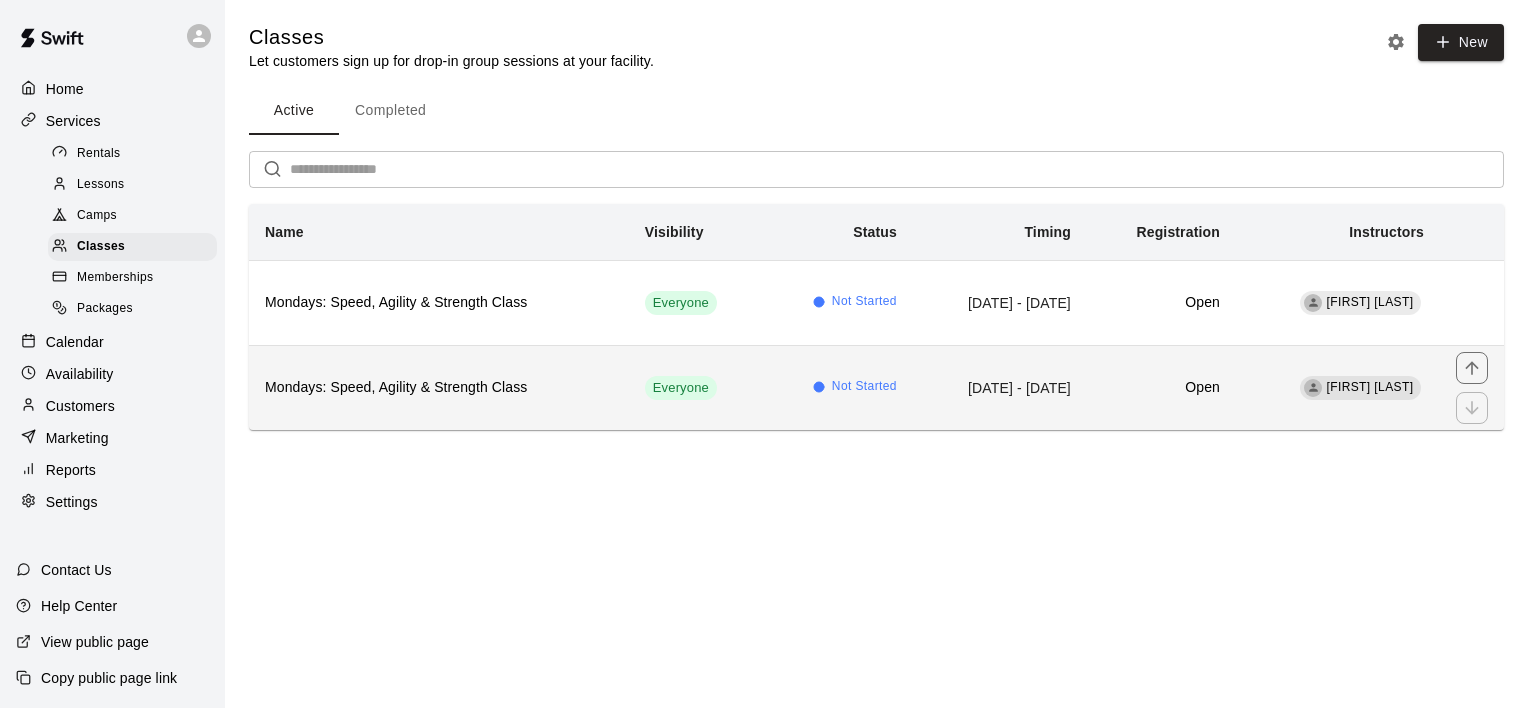 click on "Mondays:  Speed, Agility & Strength Class" at bounding box center (439, 387) 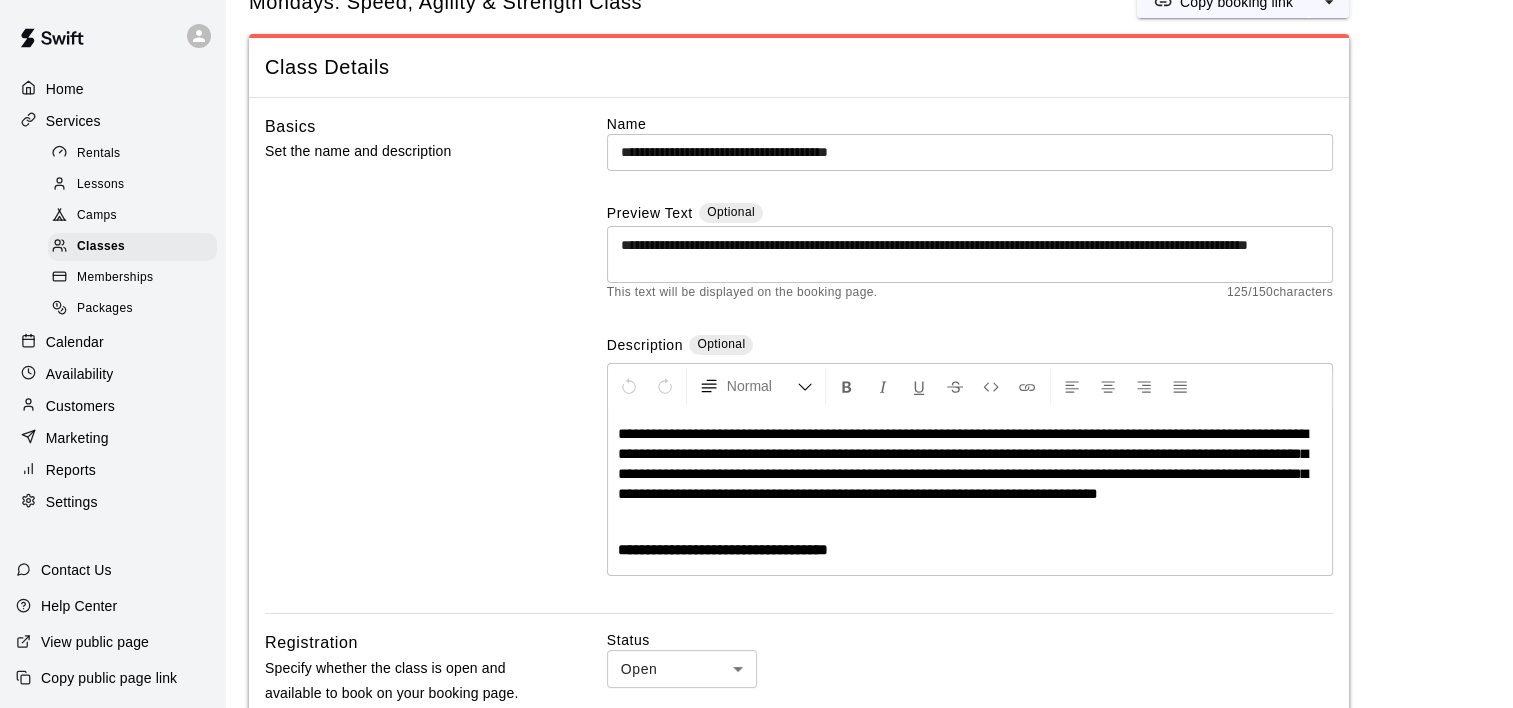scroll, scrollTop: 100, scrollLeft: 0, axis: vertical 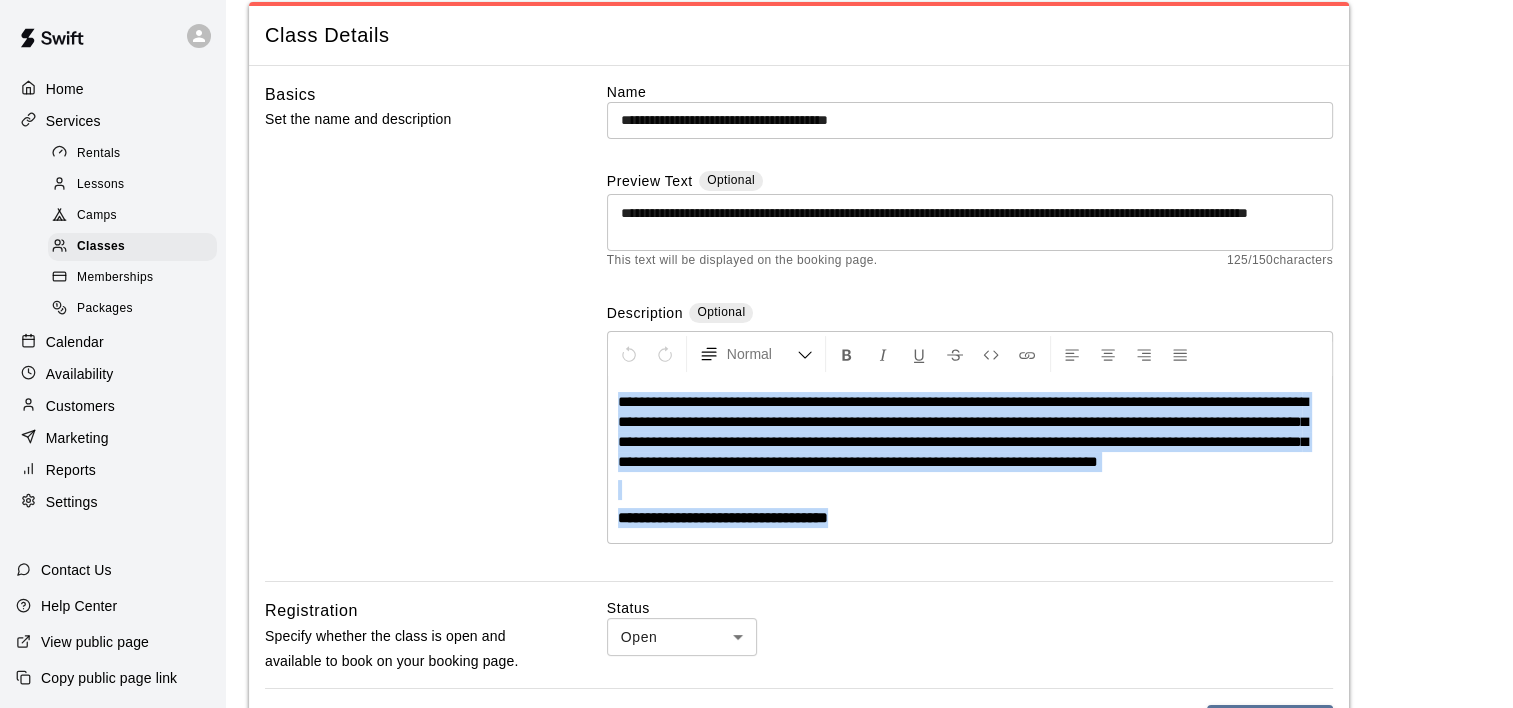 drag, startPoint x: 618, startPoint y: 399, endPoint x: 963, endPoint y: 510, distance: 362.4169 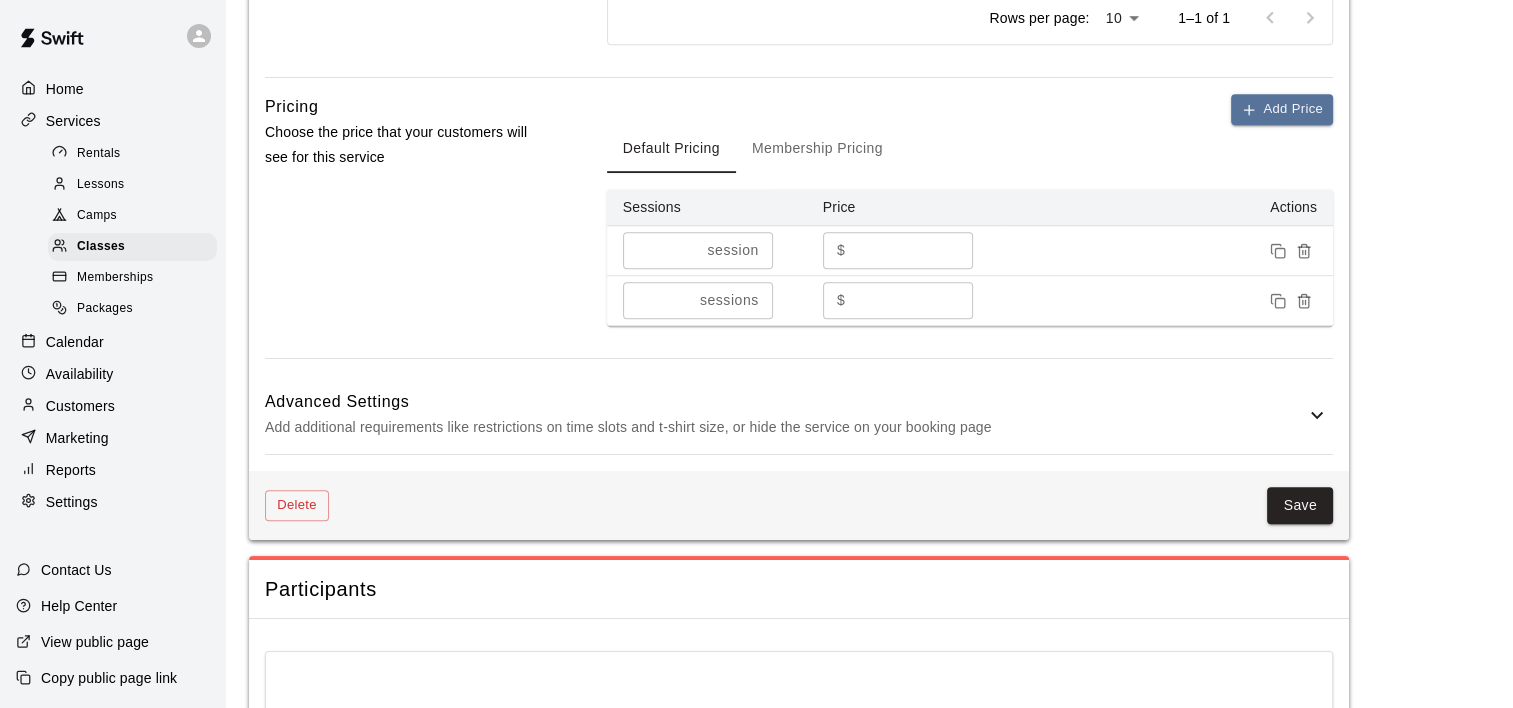 scroll, scrollTop: 1452, scrollLeft: 0, axis: vertical 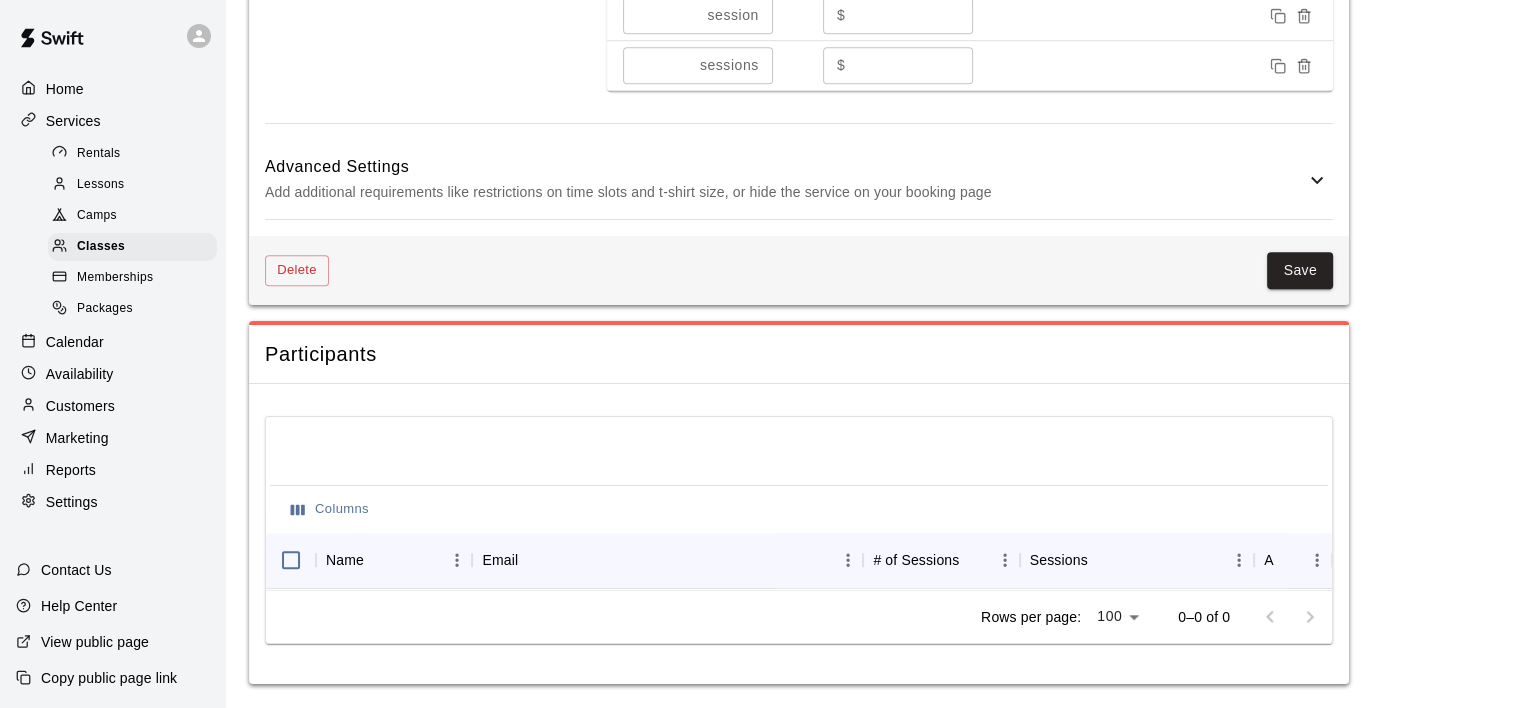 click on "Save" at bounding box center (1300, 270) 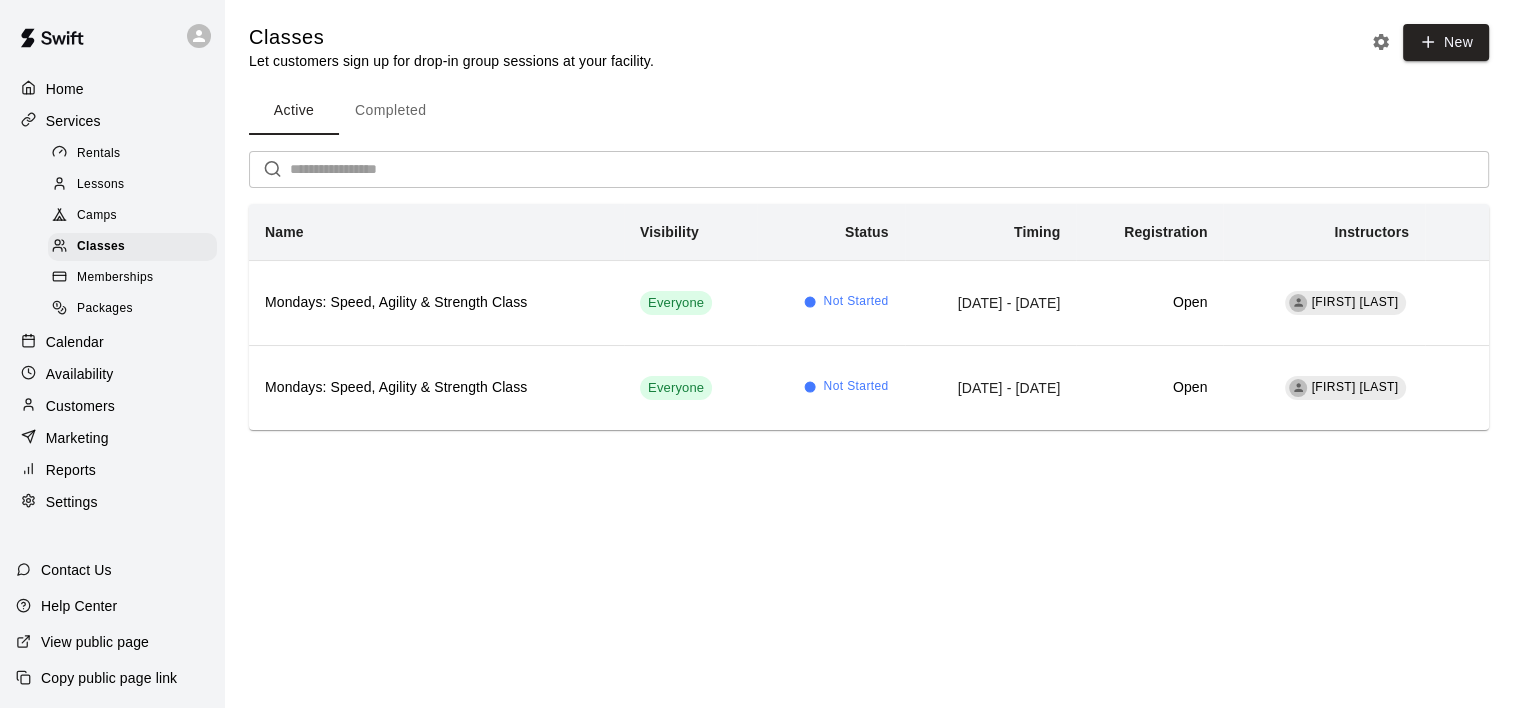 scroll, scrollTop: 0, scrollLeft: 0, axis: both 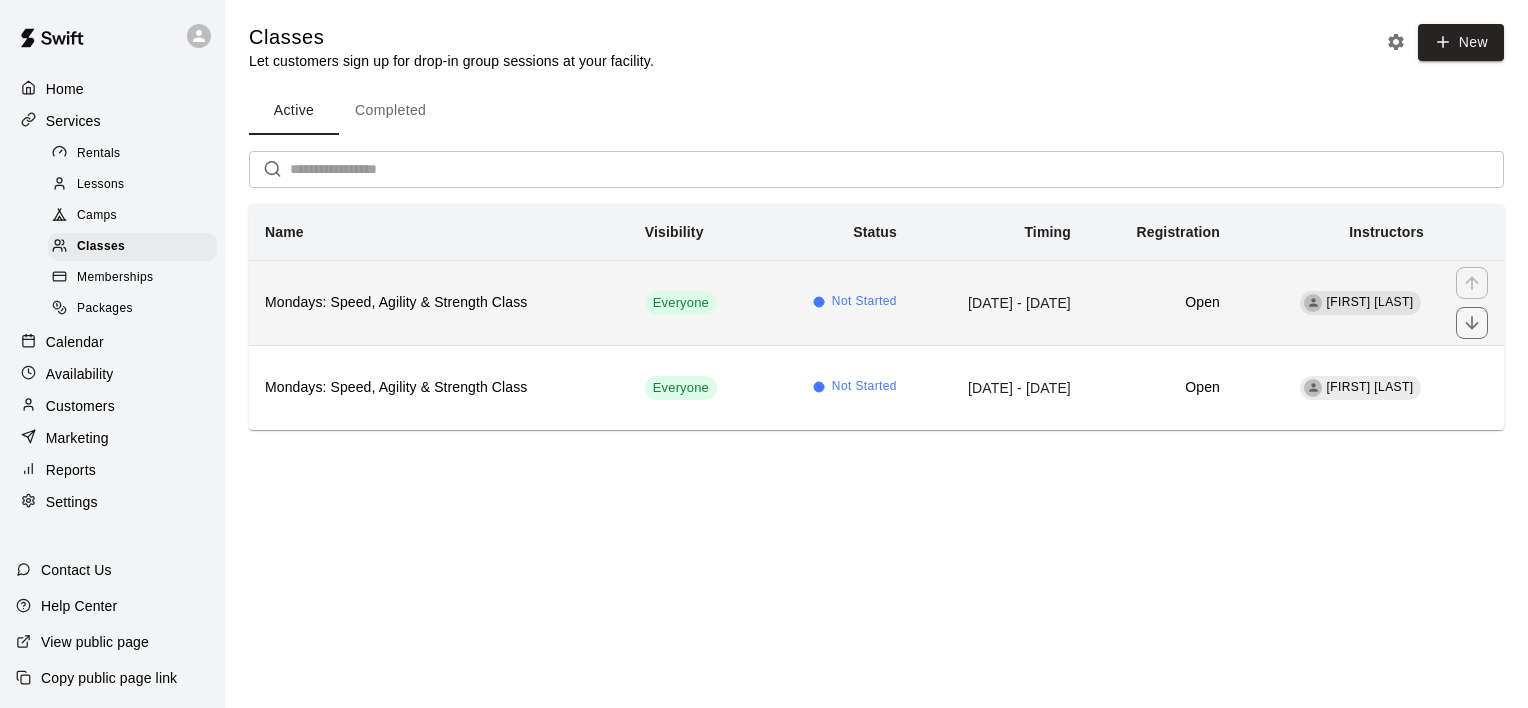 click on "Mondays:  Speed, Agility & Strength Class" at bounding box center (439, 303) 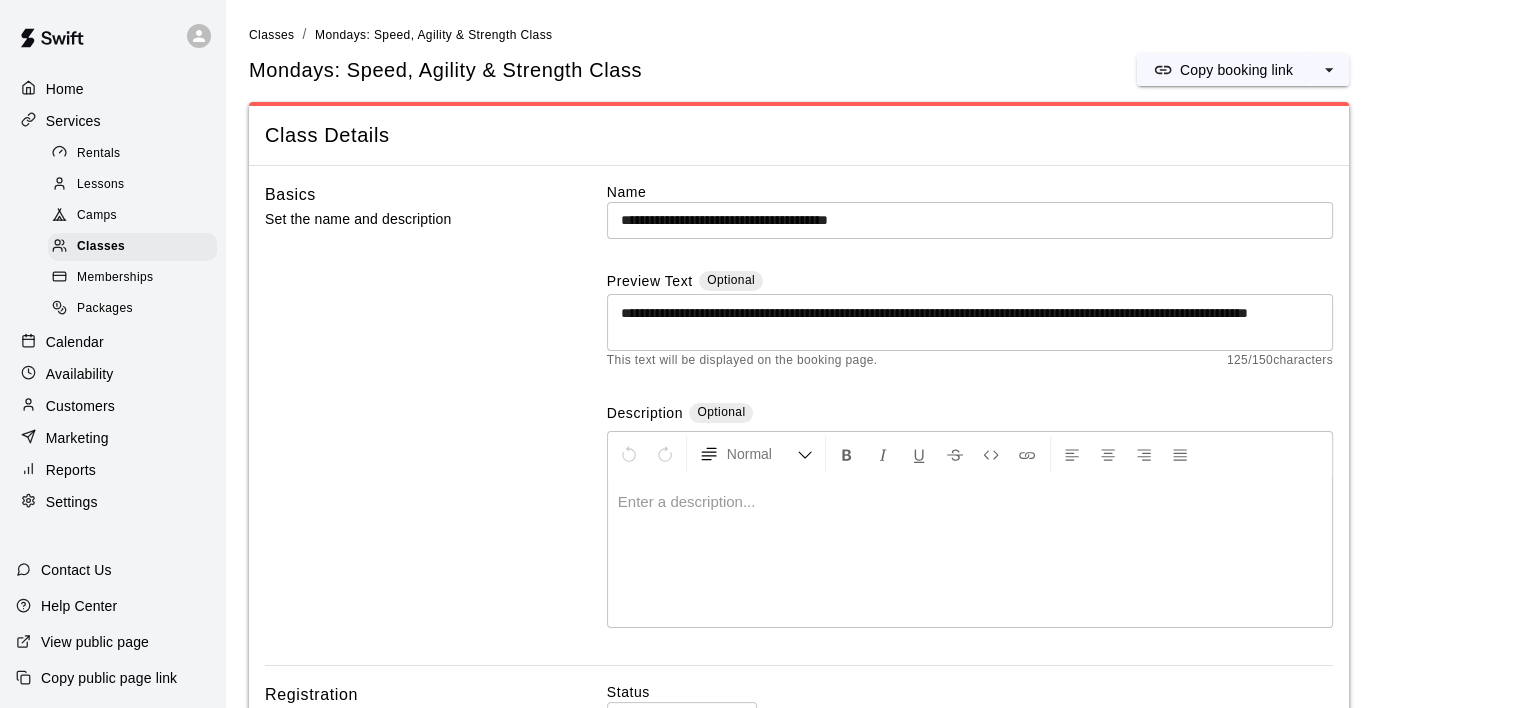 click at bounding box center [970, 502] 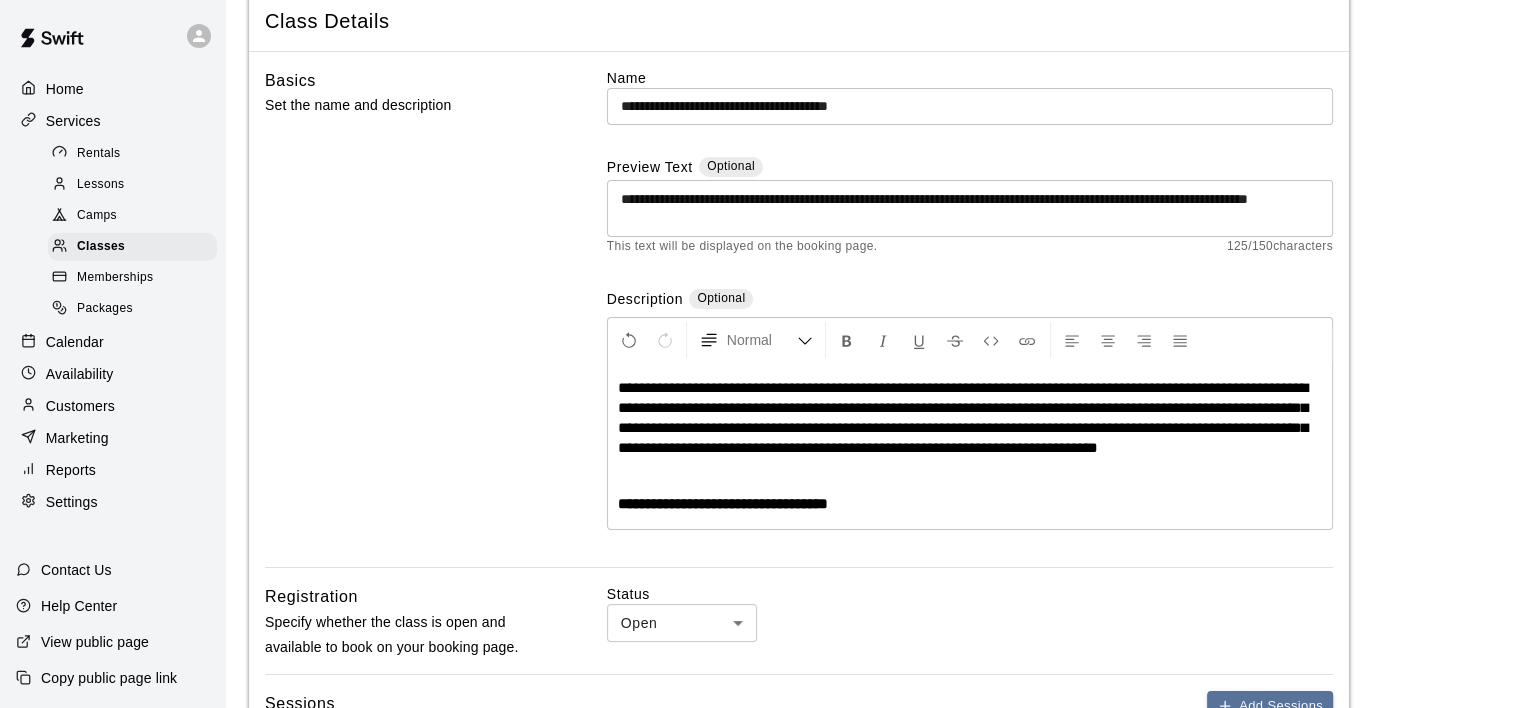 scroll, scrollTop: 200, scrollLeft: 0, axis: vertical 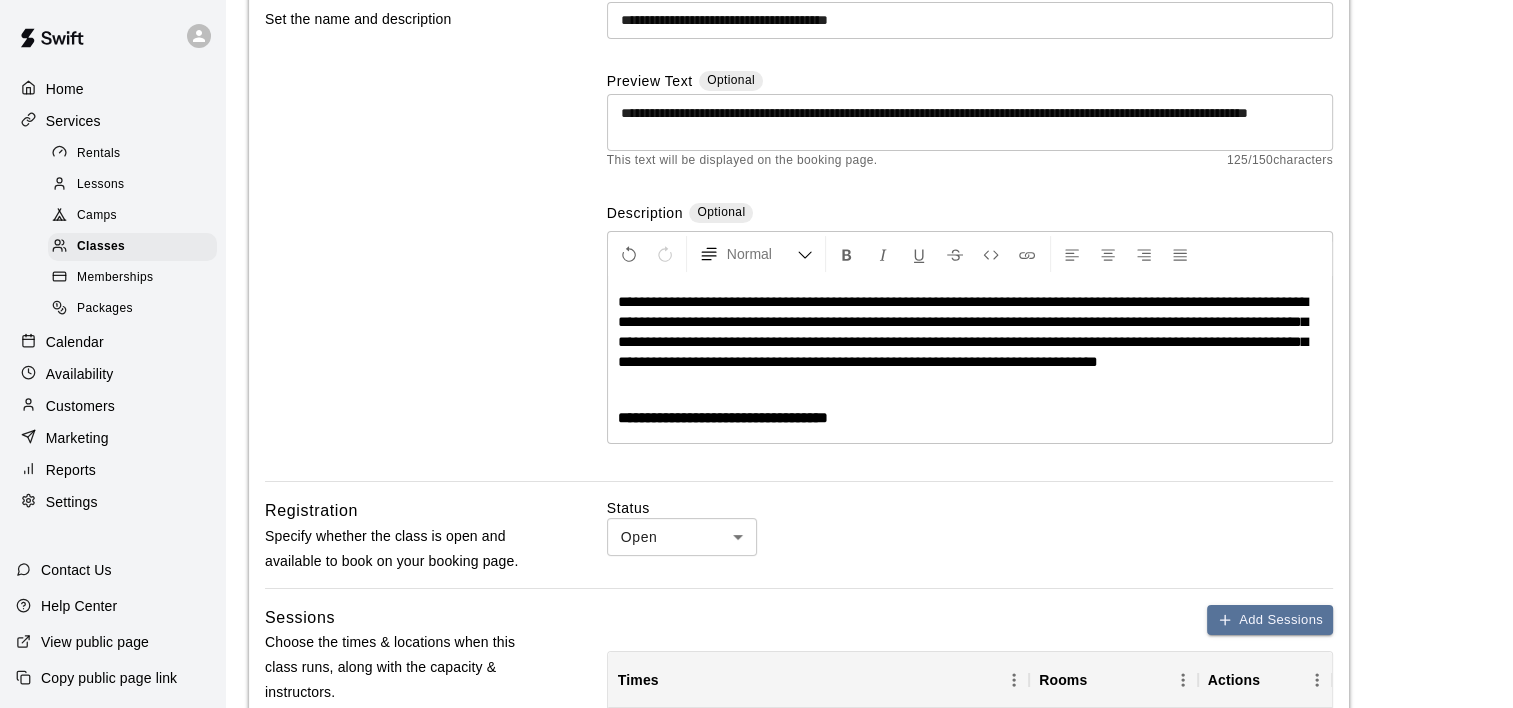 click on "**********" at bounding box center [970, 20] 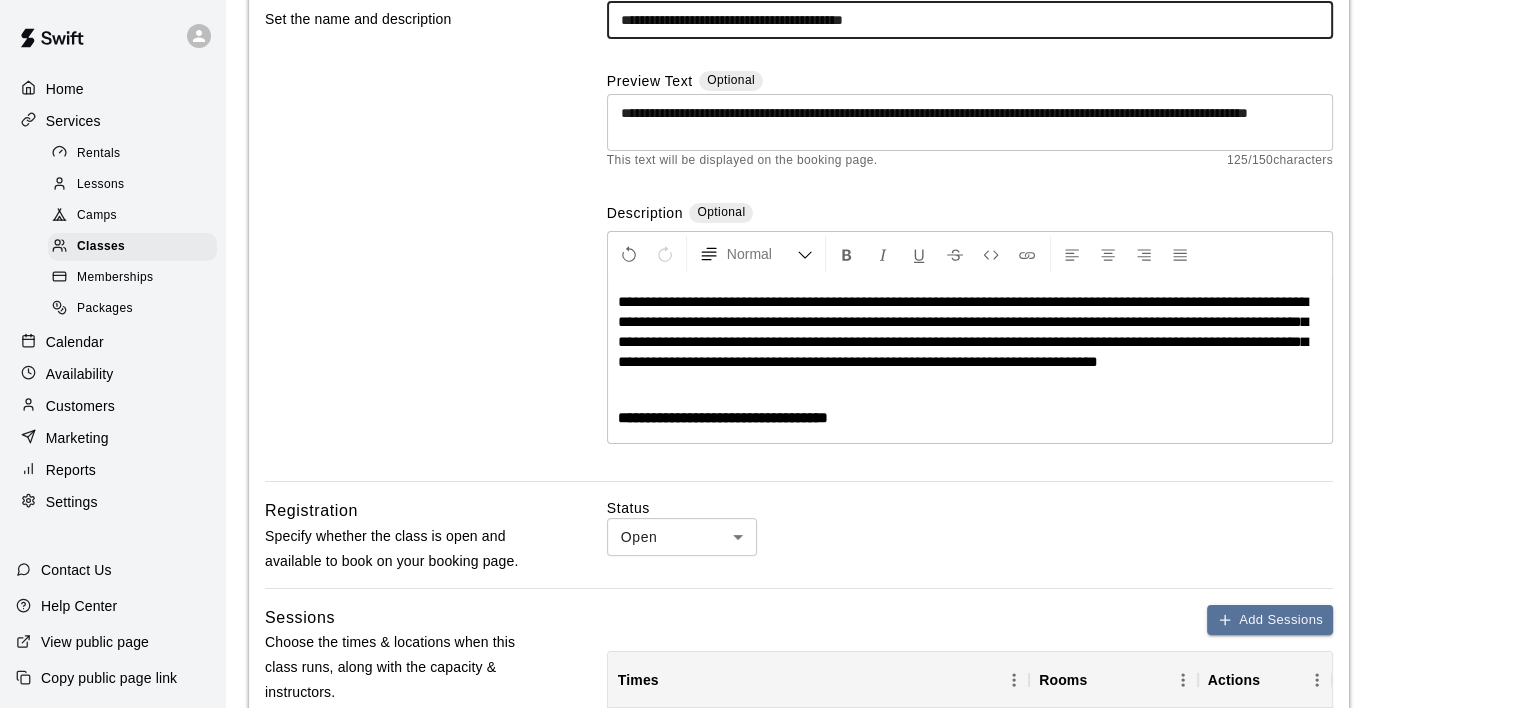 type on "**********" 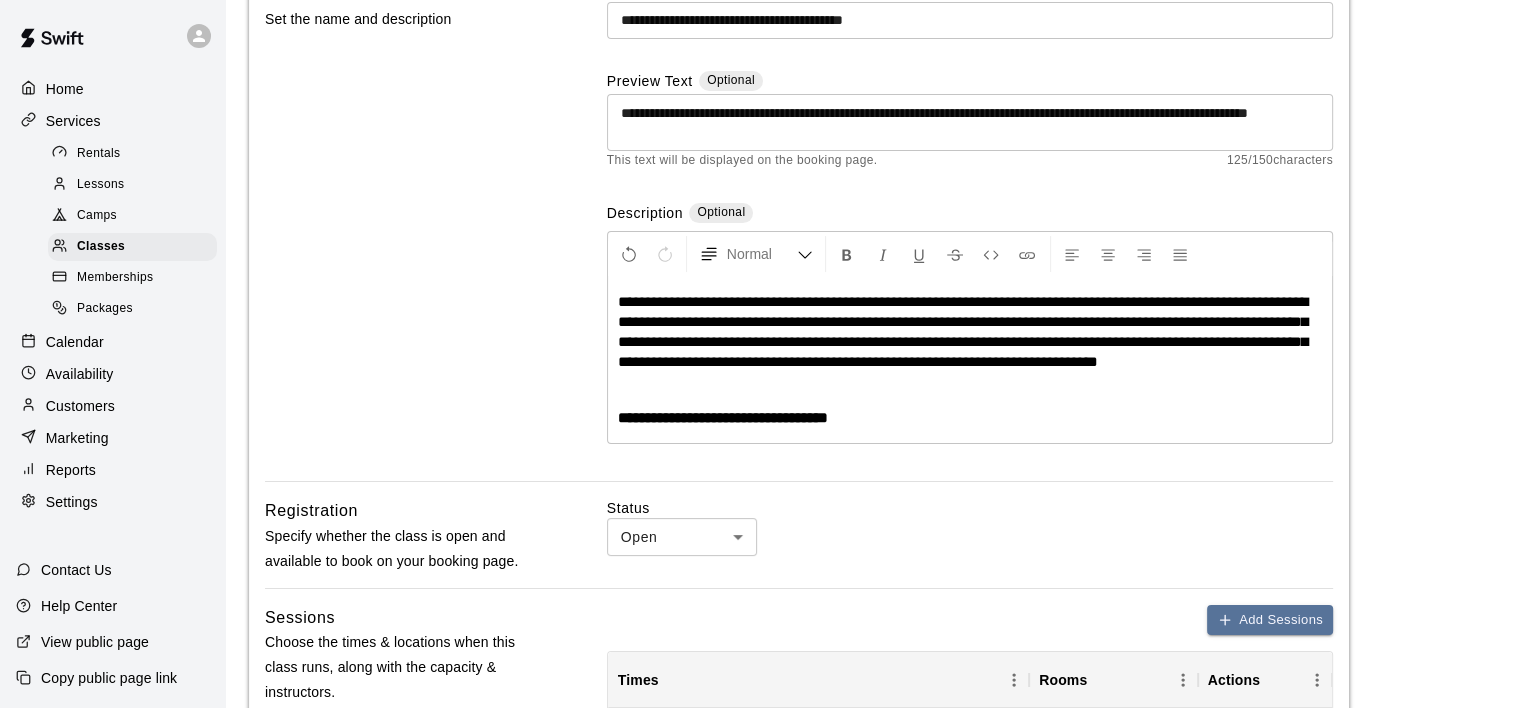 click on "**********" at bounding box center (869, 874) 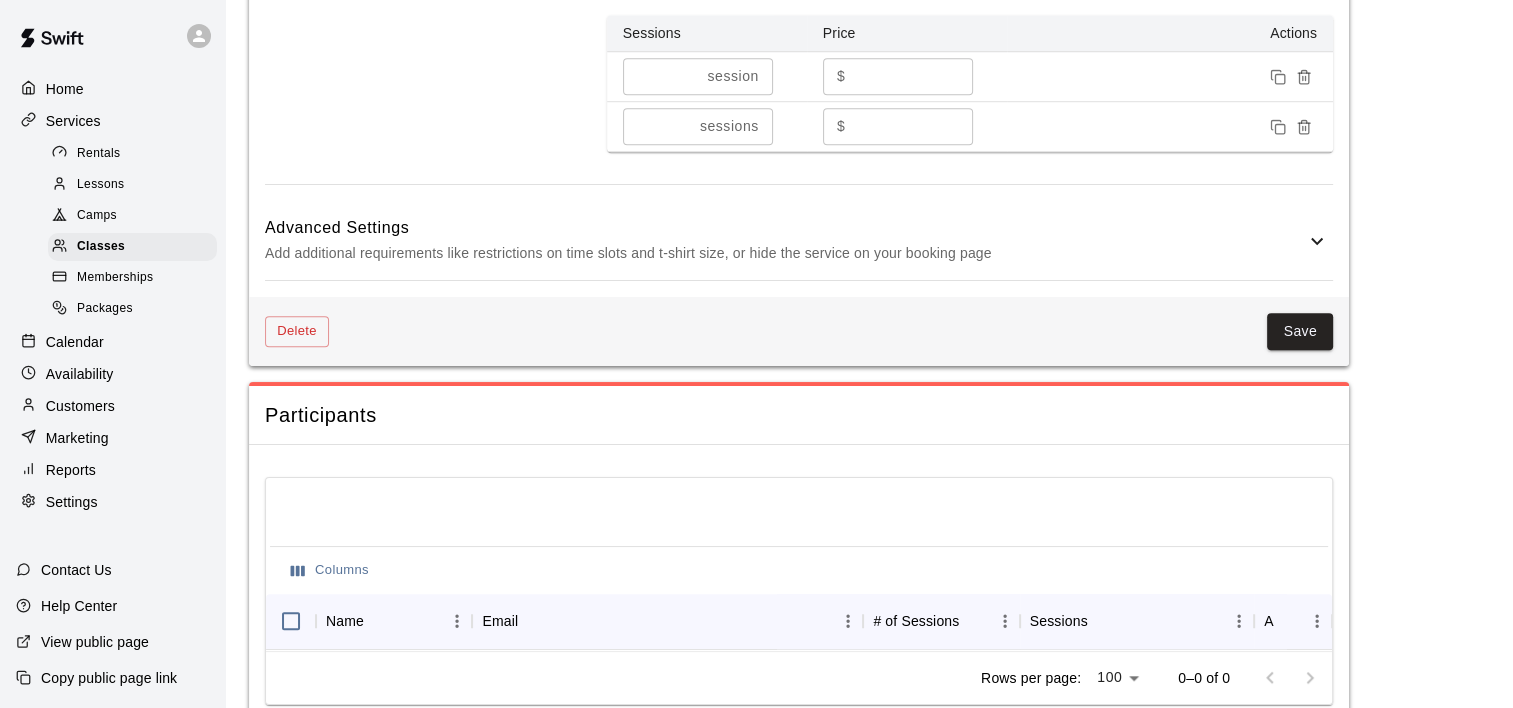 scroll, scrollTop: 1452, scrollLeft: 0, axis: vertical 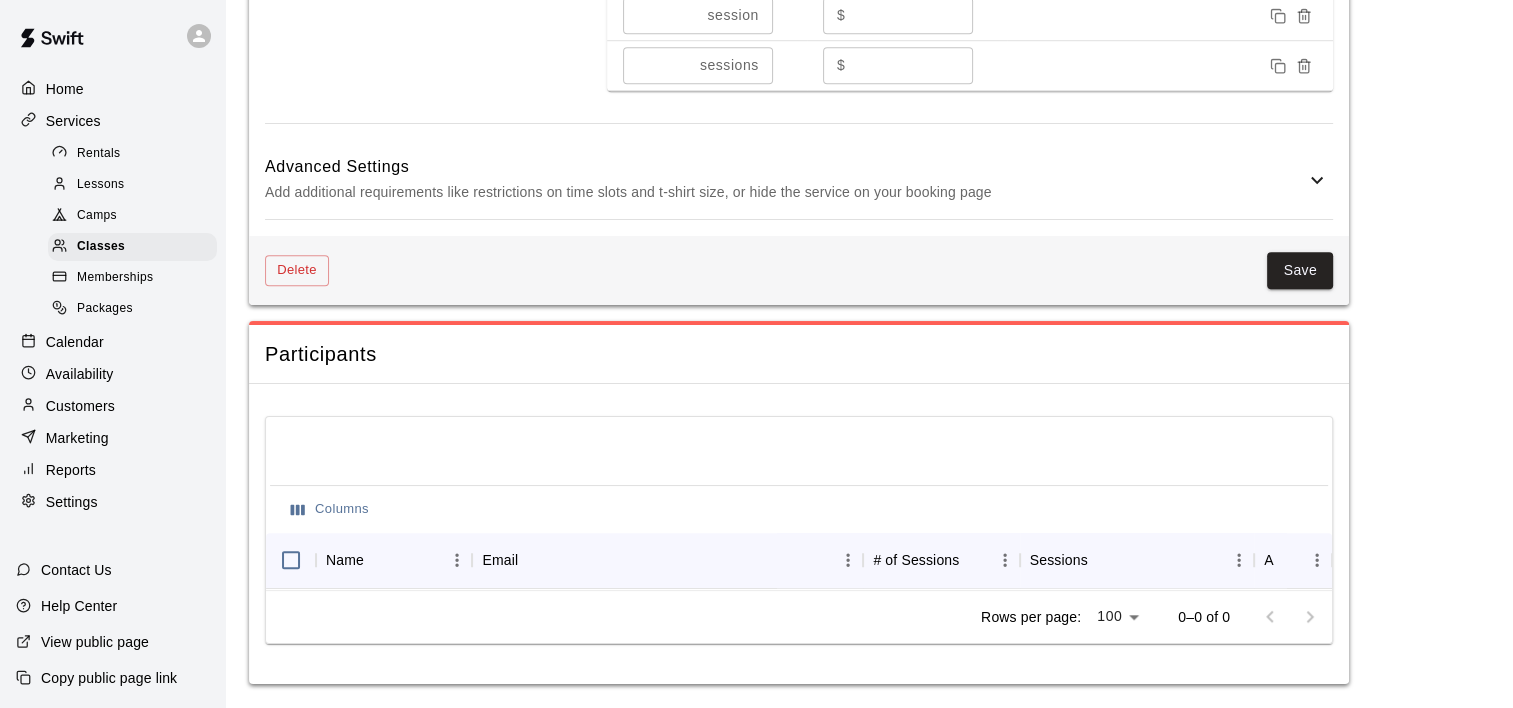 click on "Save" at bounding box center [1300, 270] 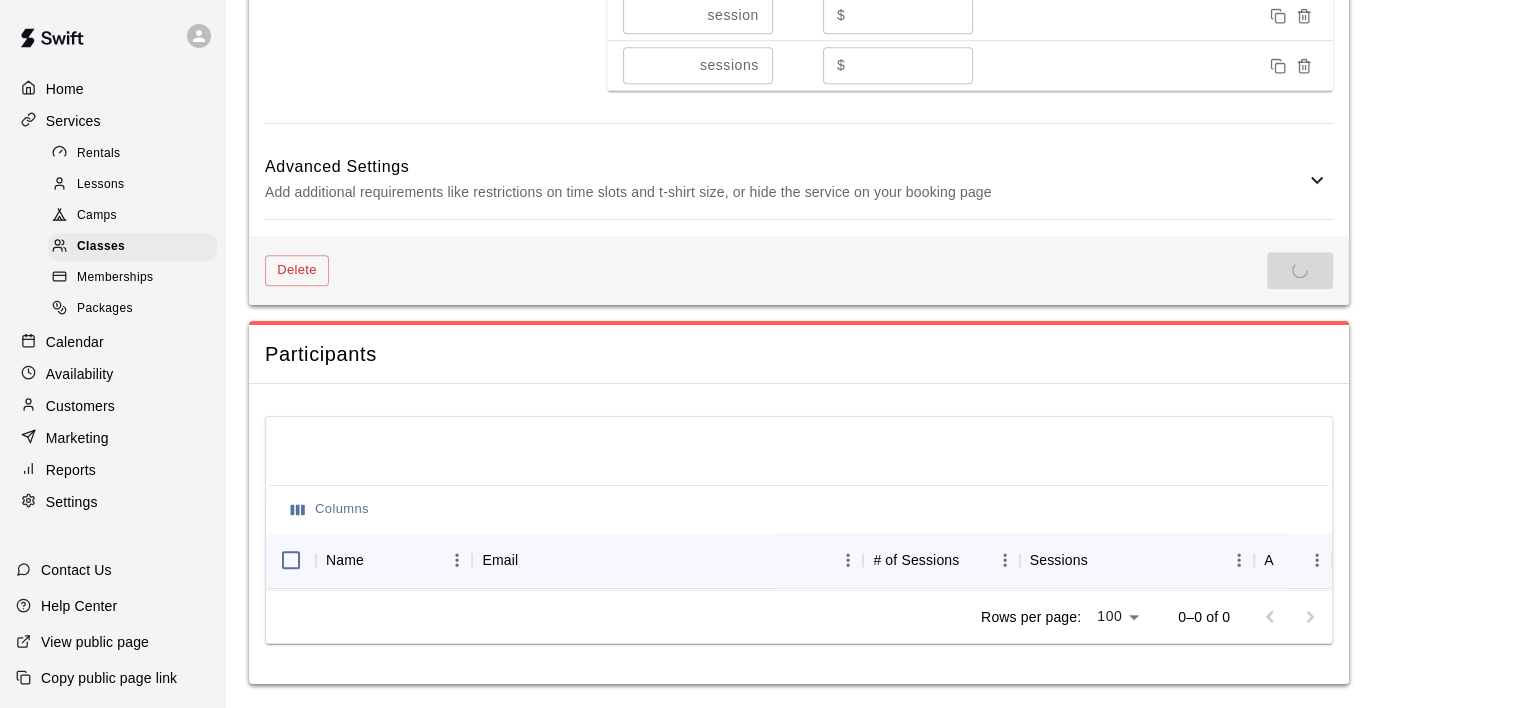 scroll, scrollTop: 0, scrollLeft: 0, axis: both 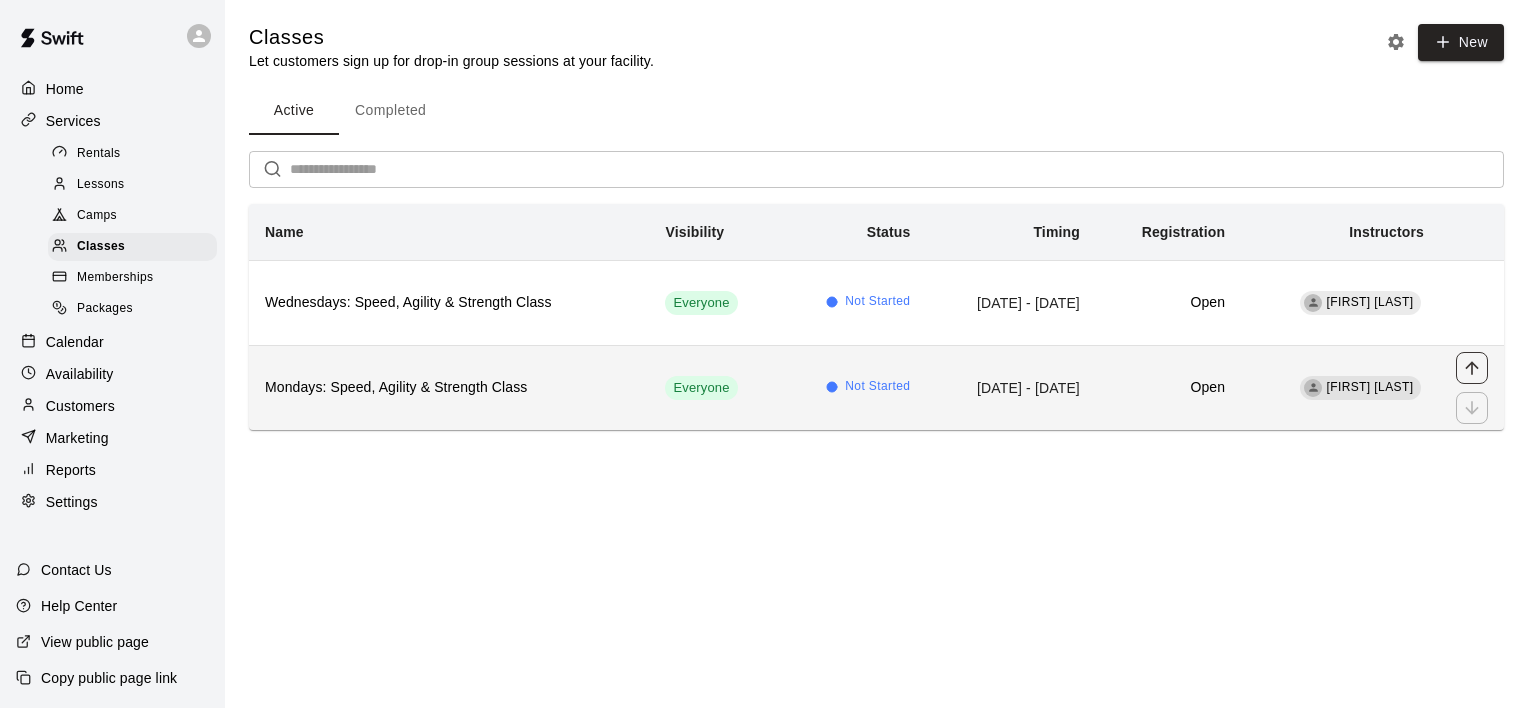 click 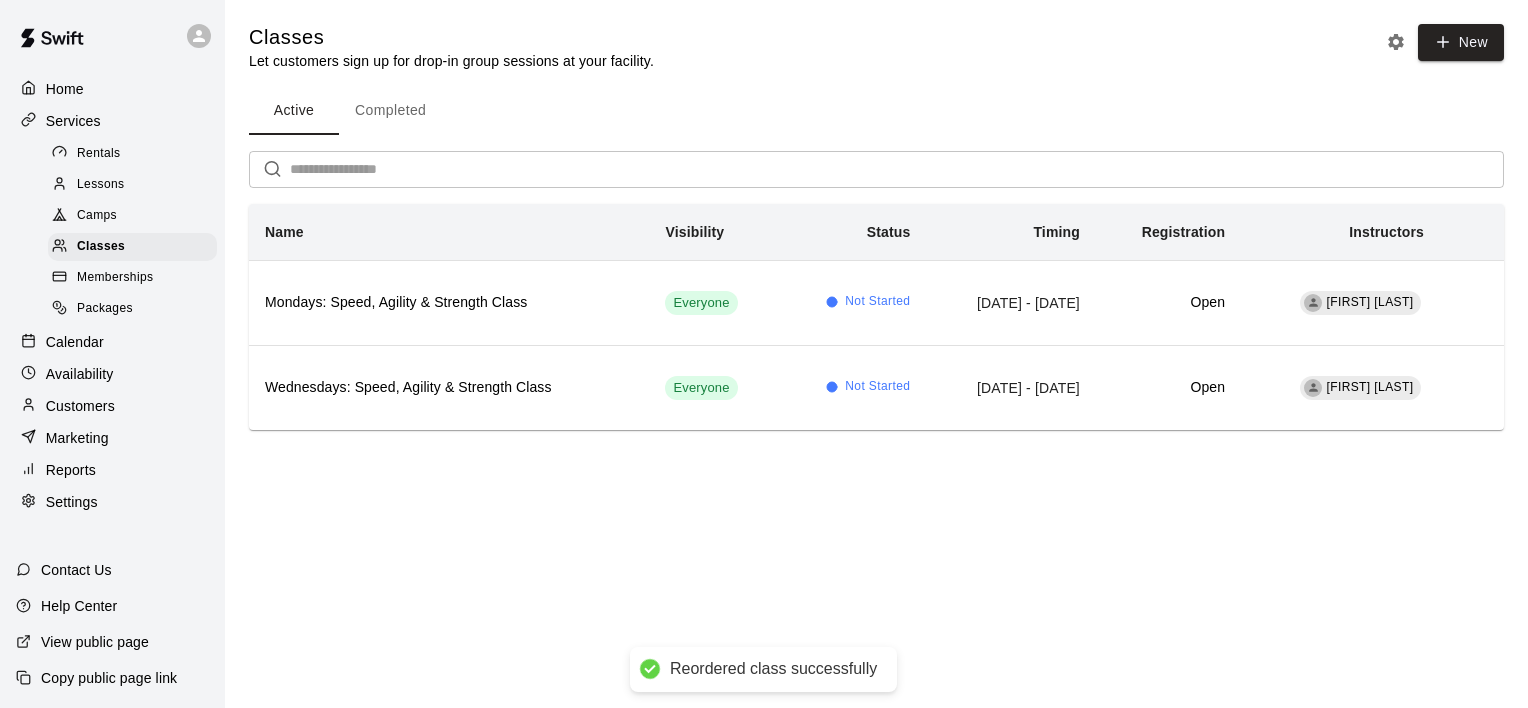 click on "Everyone Not Started [DATE] - [DATE] Open [FIRST] [LAST] [DATE] - [DATE] Open [FIRST] [LAST]" at bounding box center (764, 243) 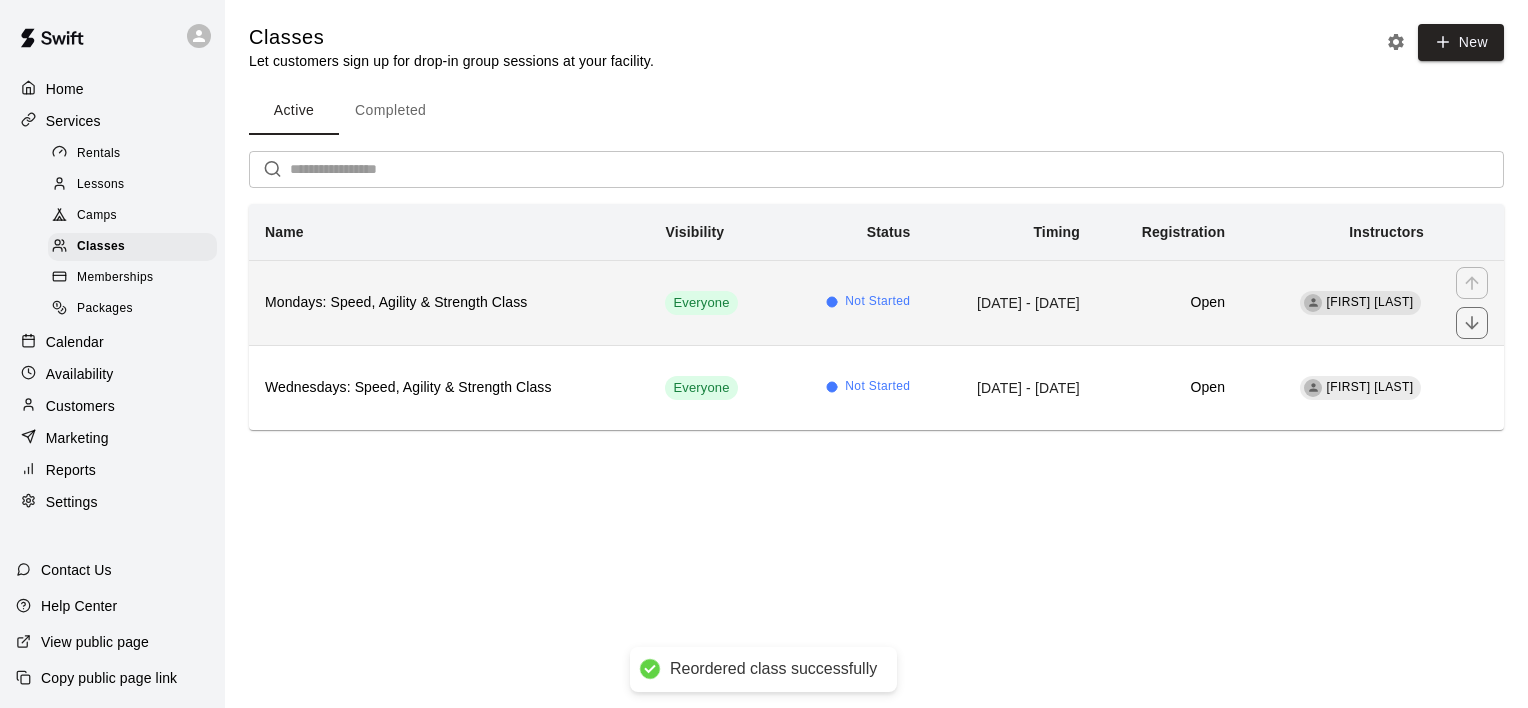 click on "Mondays:  Speed, Agility & Strength Class" at bounding box center [449, 303] 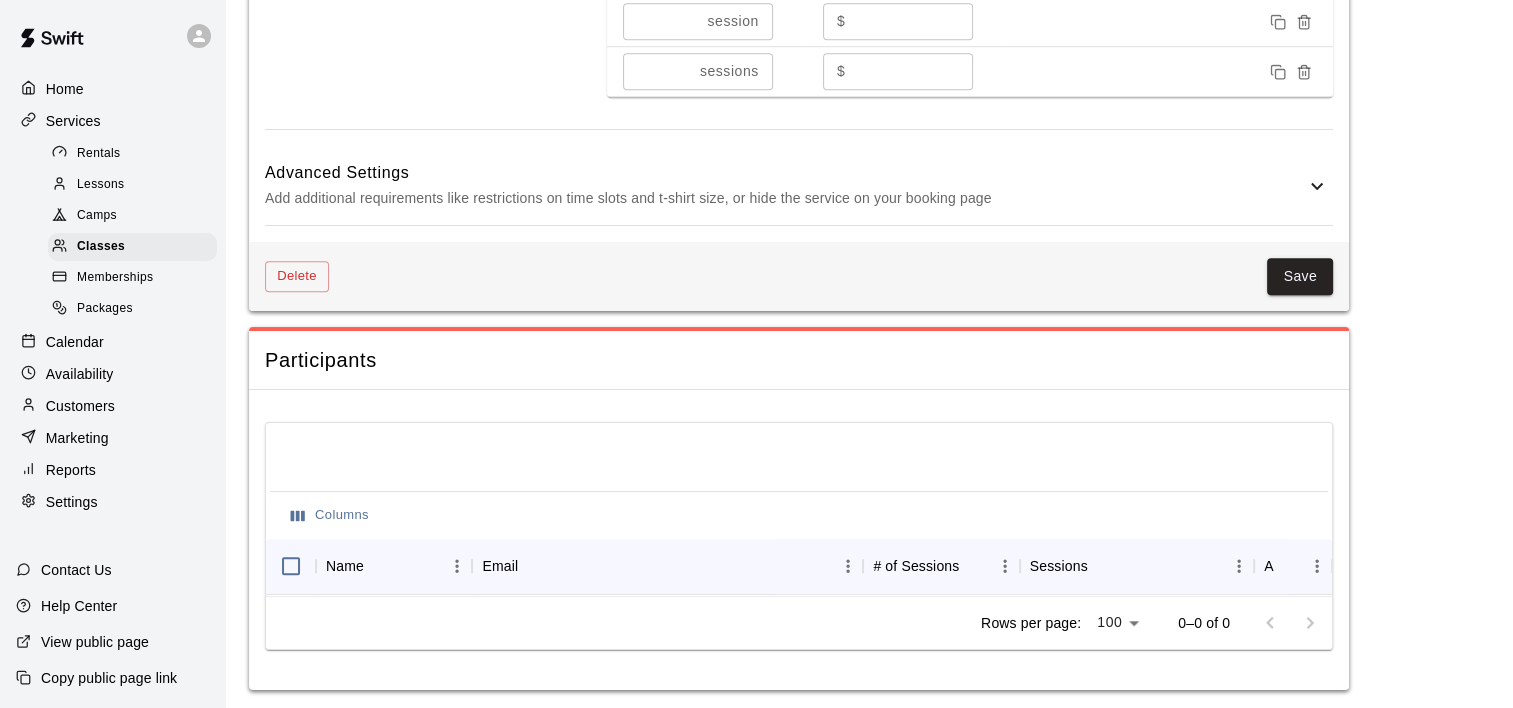 scroll, scrollTop: 1452, scrollLeft: 0, axis: vertical 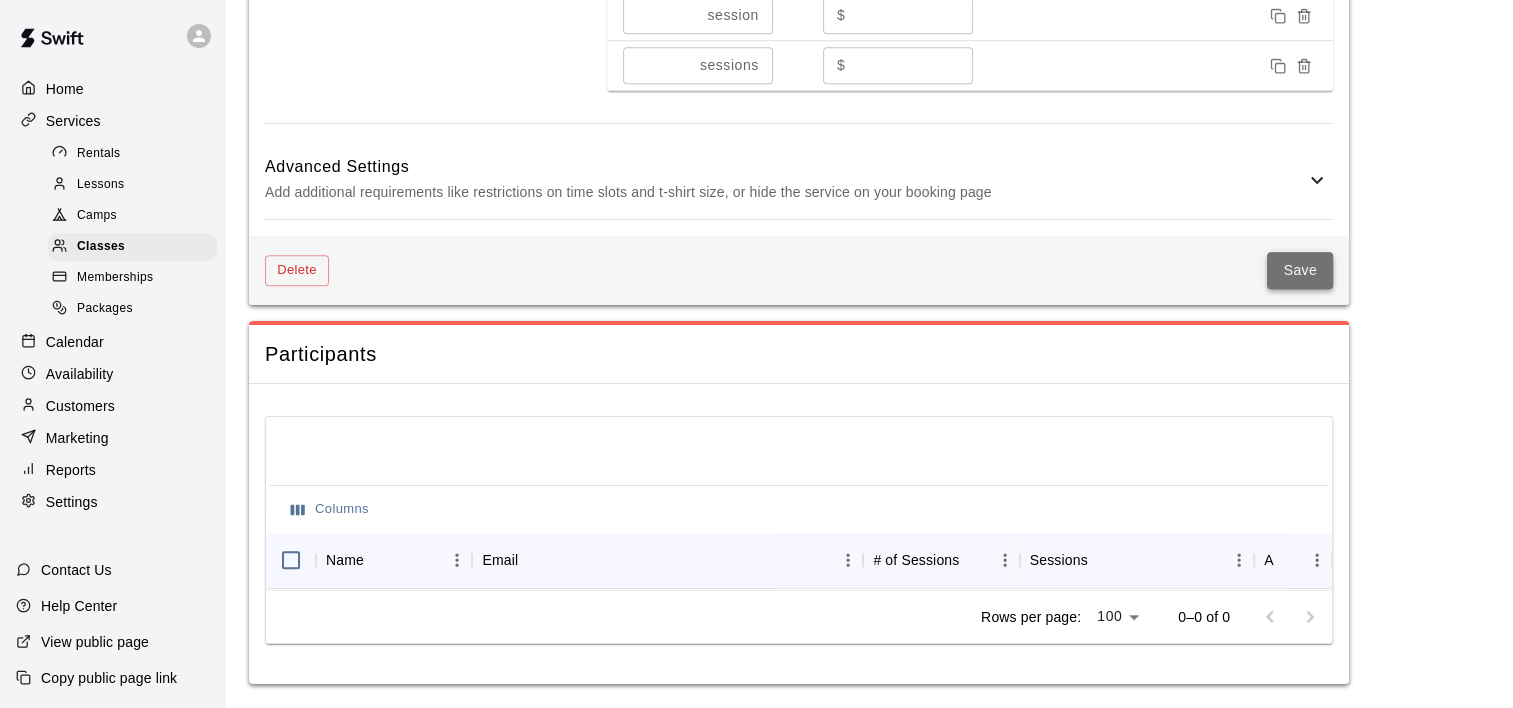 click on "Save" at bounding box center (1300, 270) 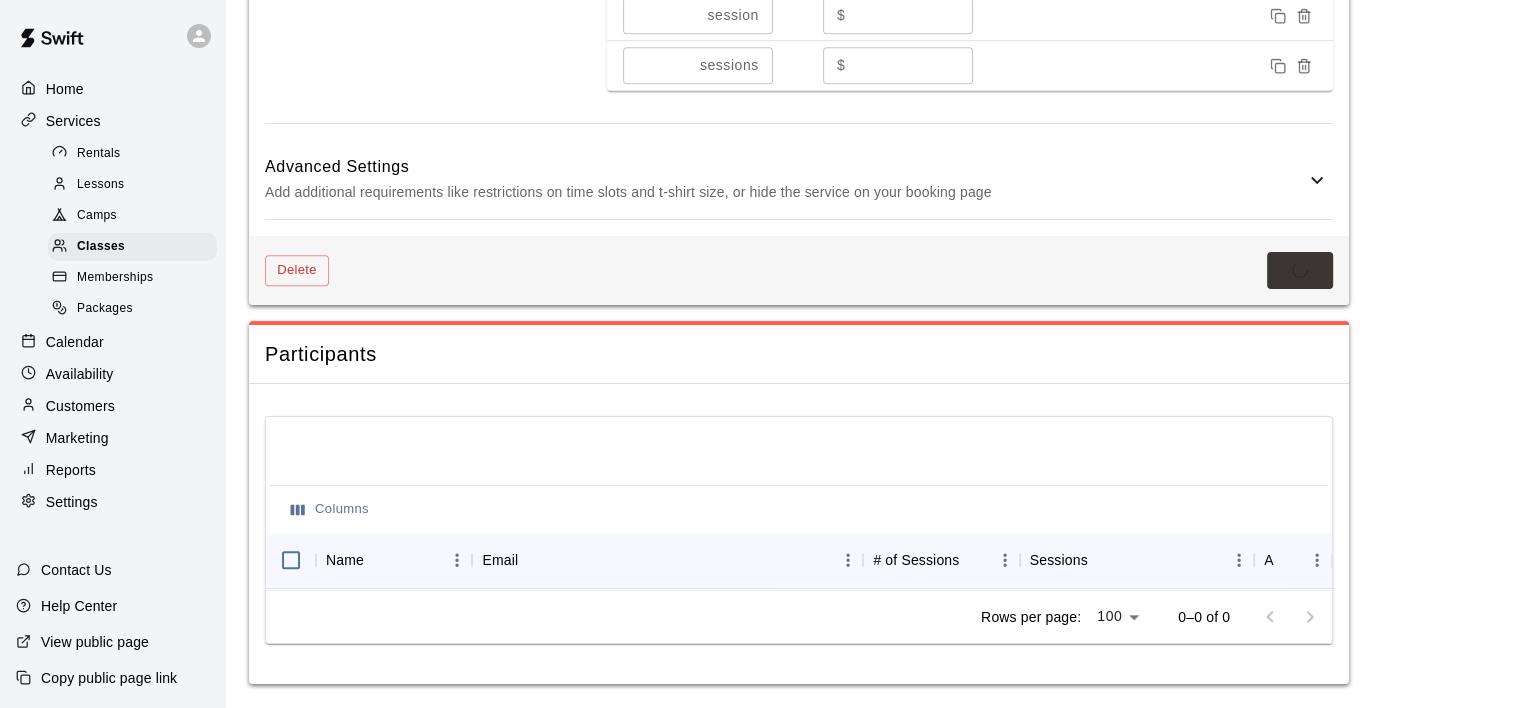 scroll, scrollTop: 0, scrollLeft: 0, axis: both 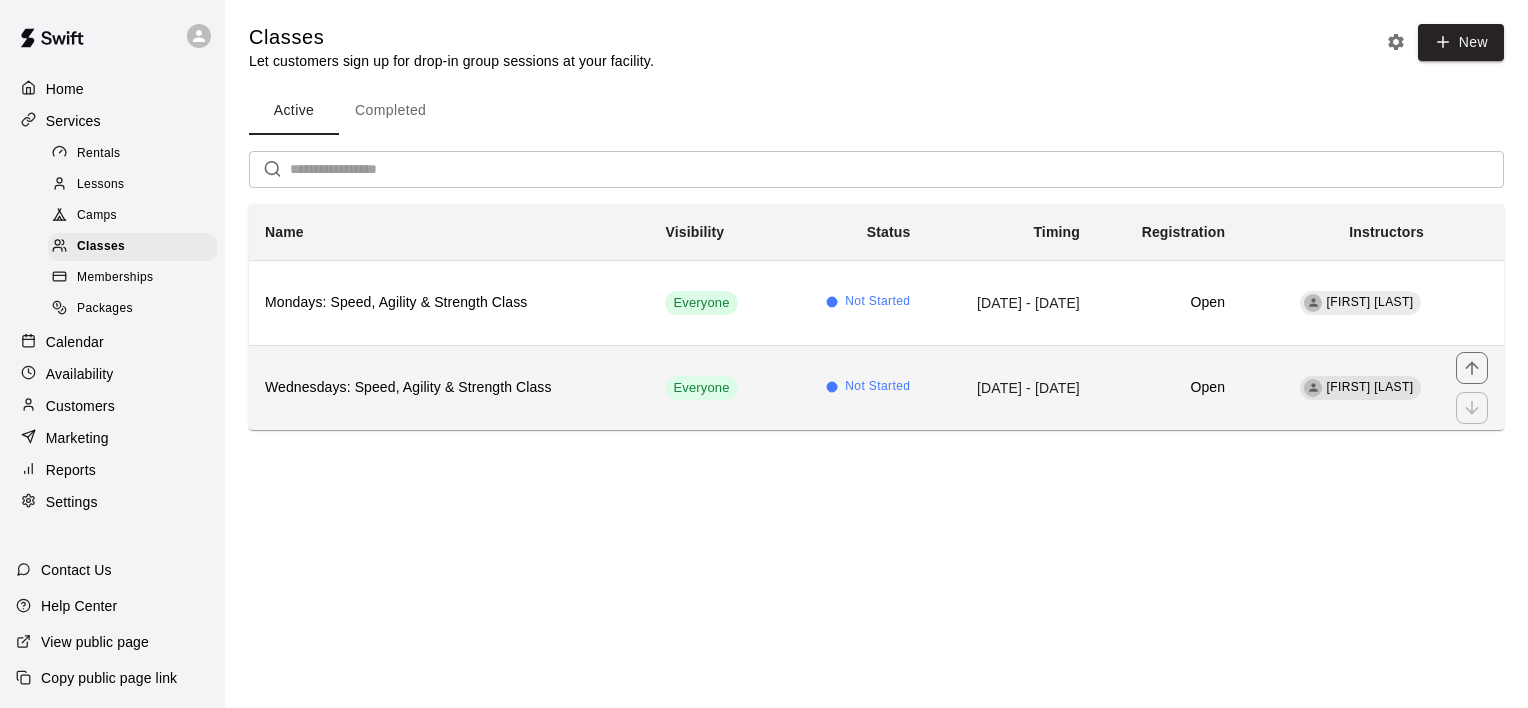 click on "Not Started" at bounding box center (853, 387) 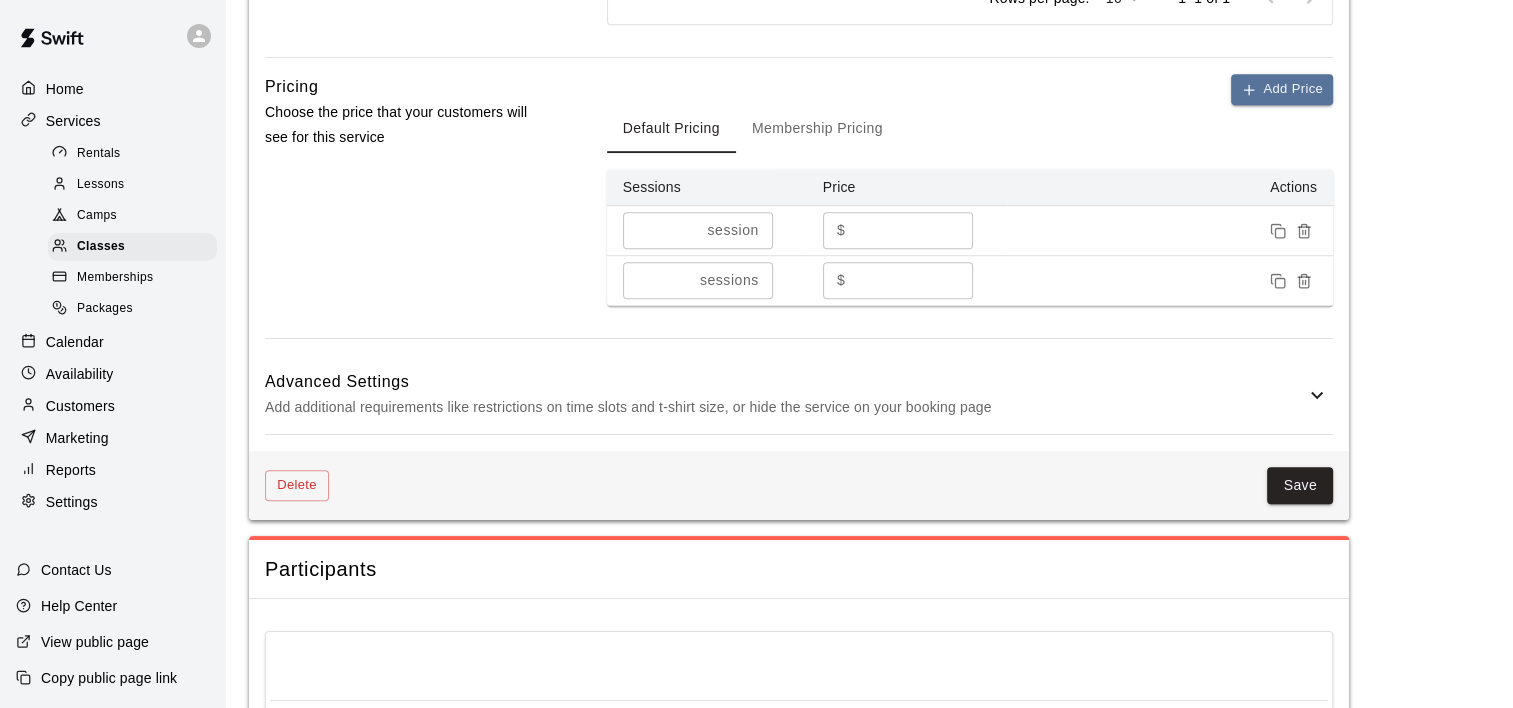 scroll, scrollTop: 1452, scrollLeft: 0, axis: vertical 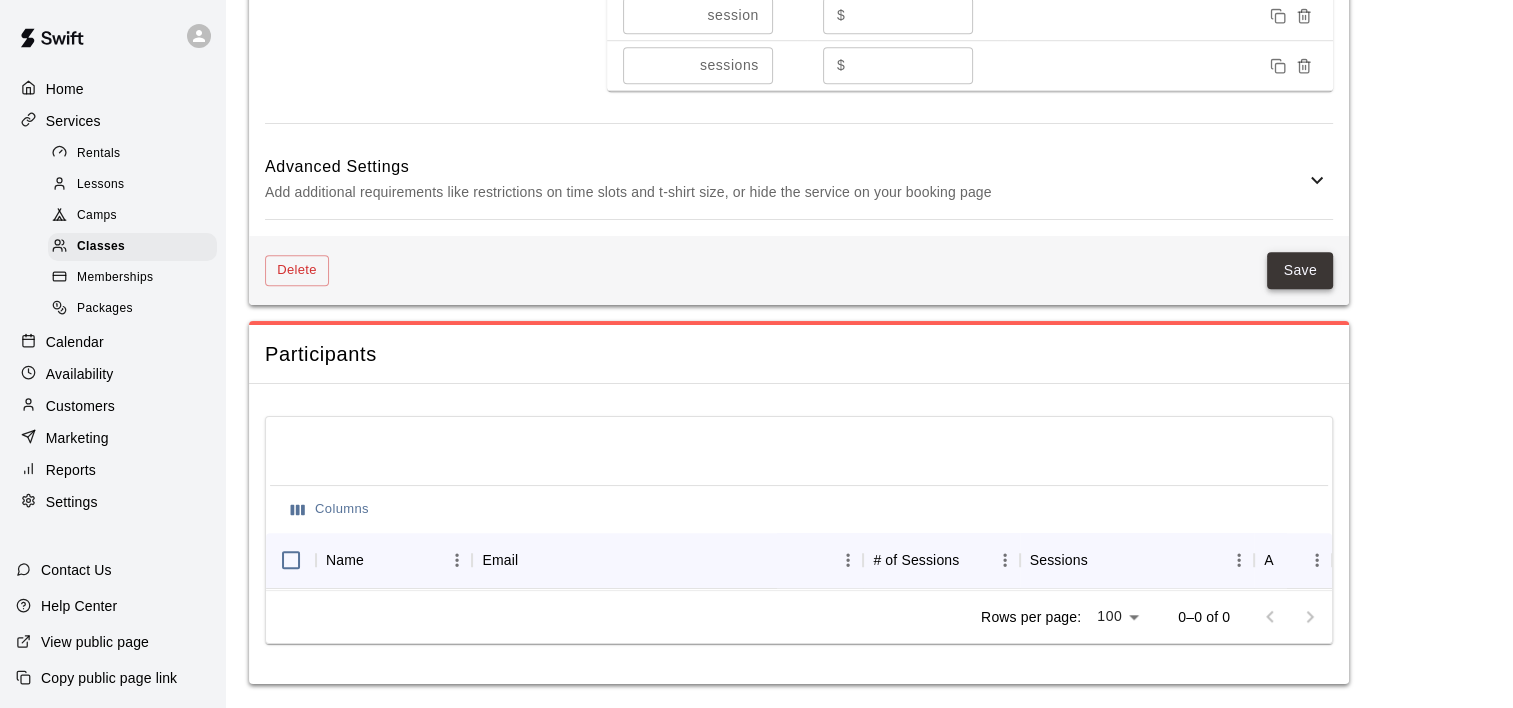 click on "Save" at bounding box center [1300, 270] 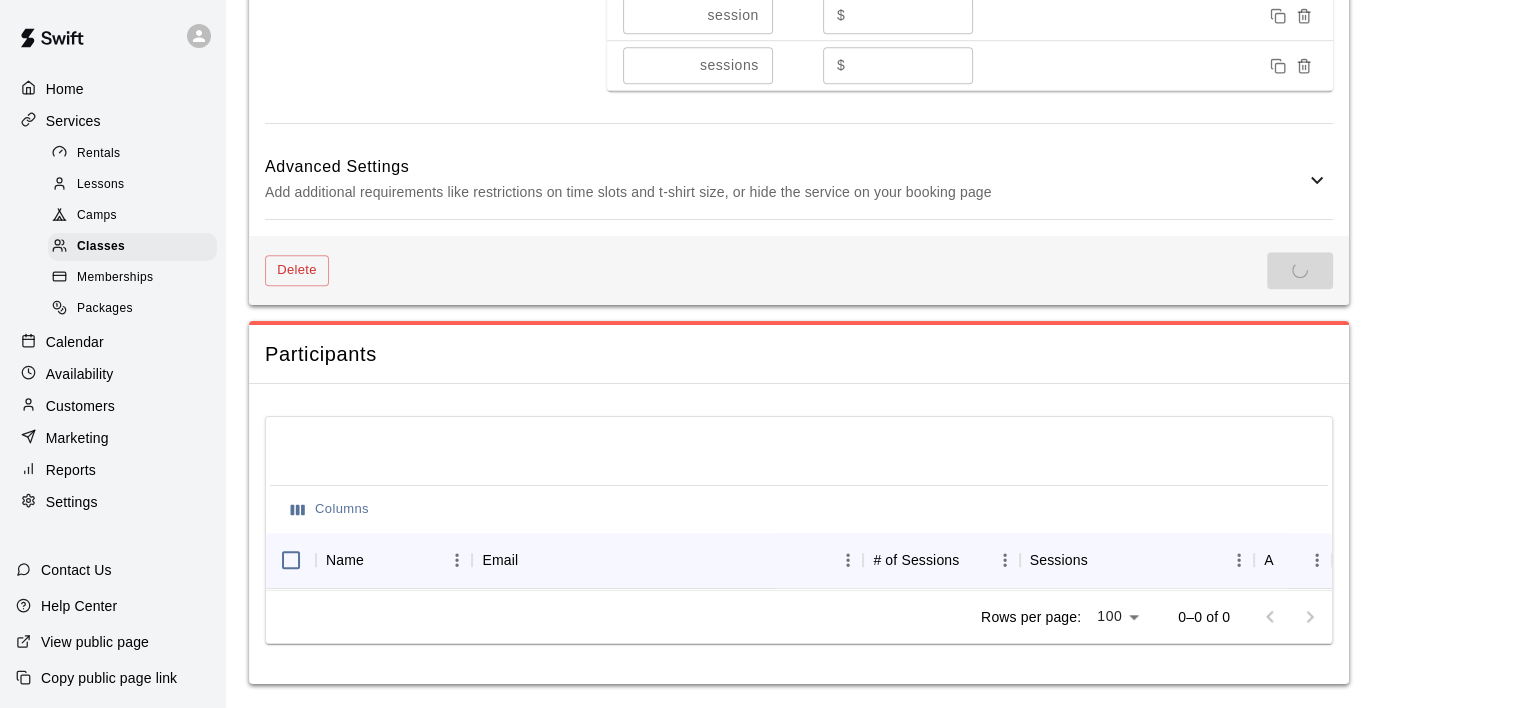 scroll, scrollTop: 0, scrollLeft: 0, axis: both 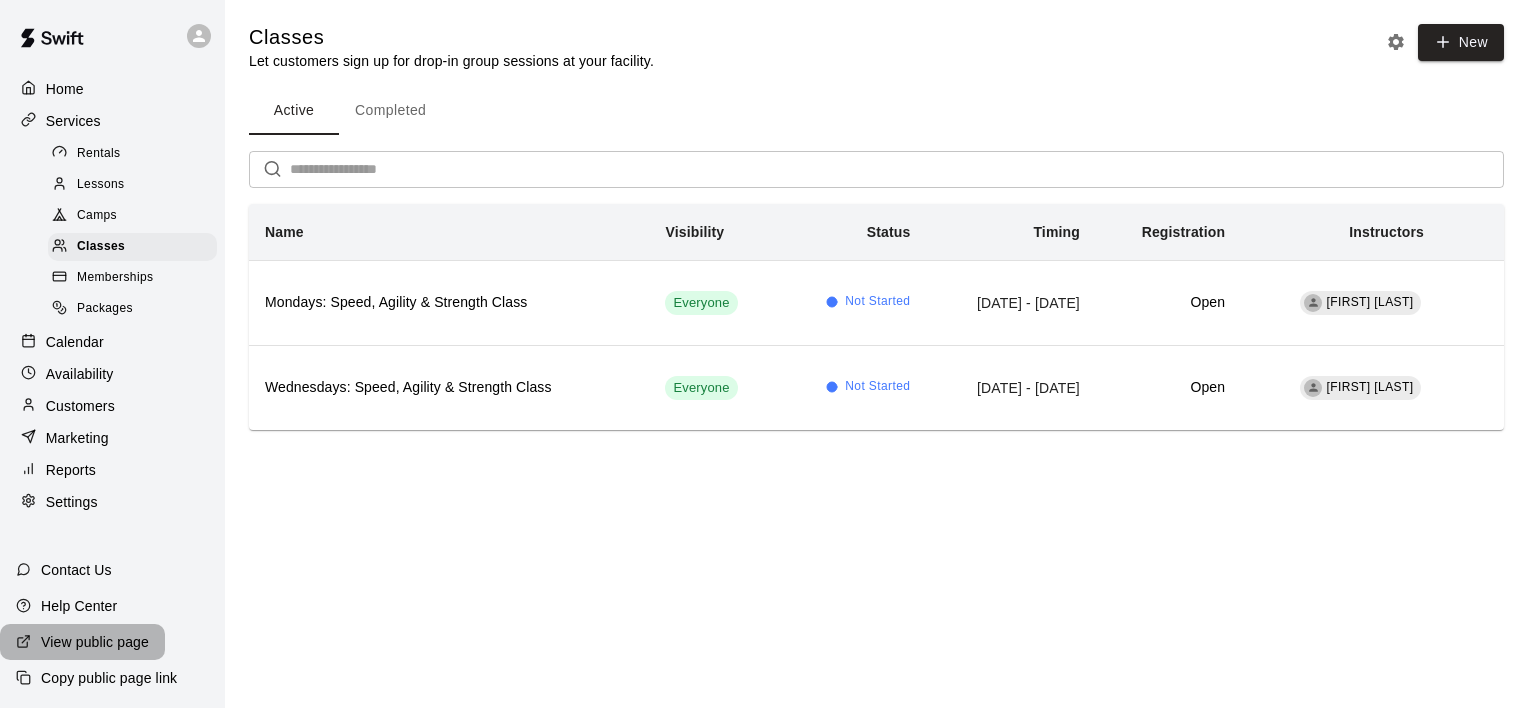click on "View public page" at bounding box center [95, 642] 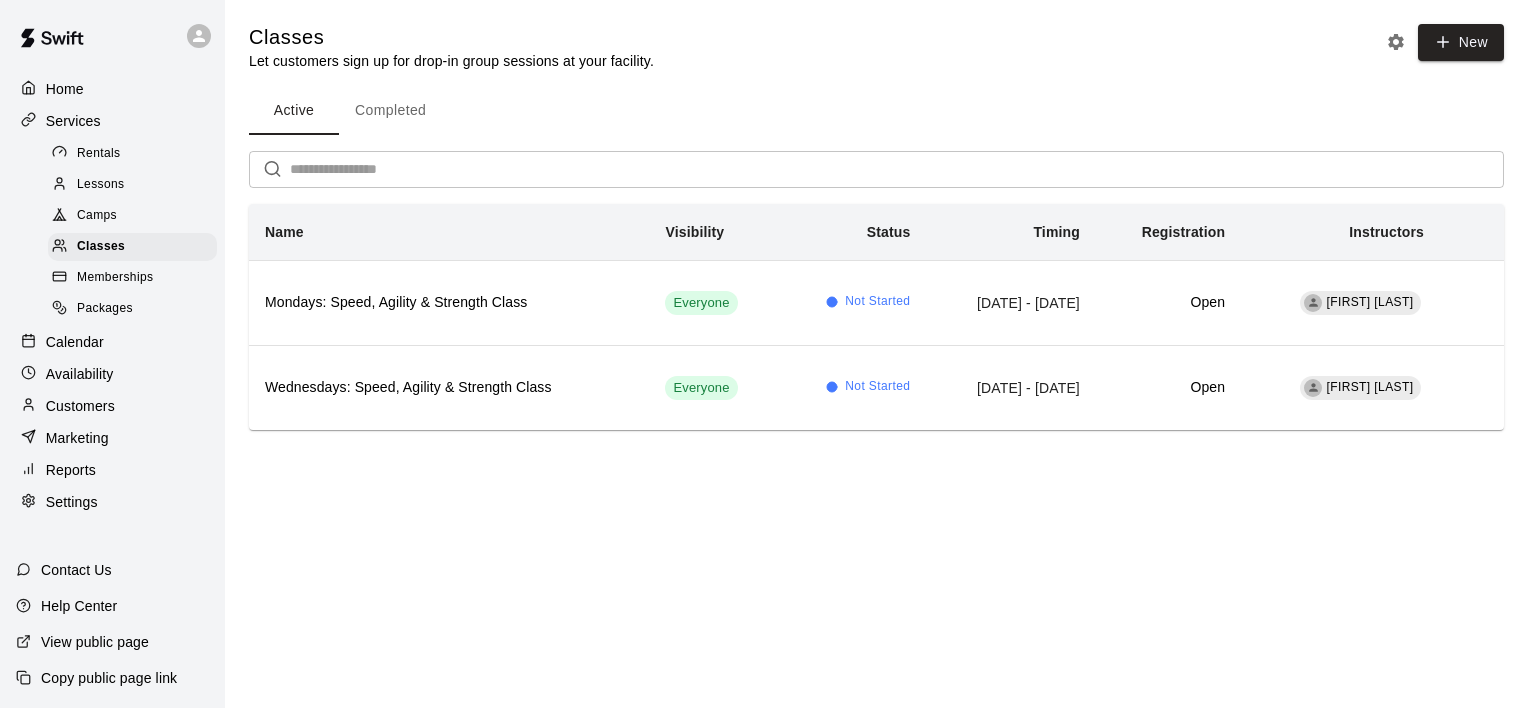 click on "Settings" at bounding box center [112, 502] 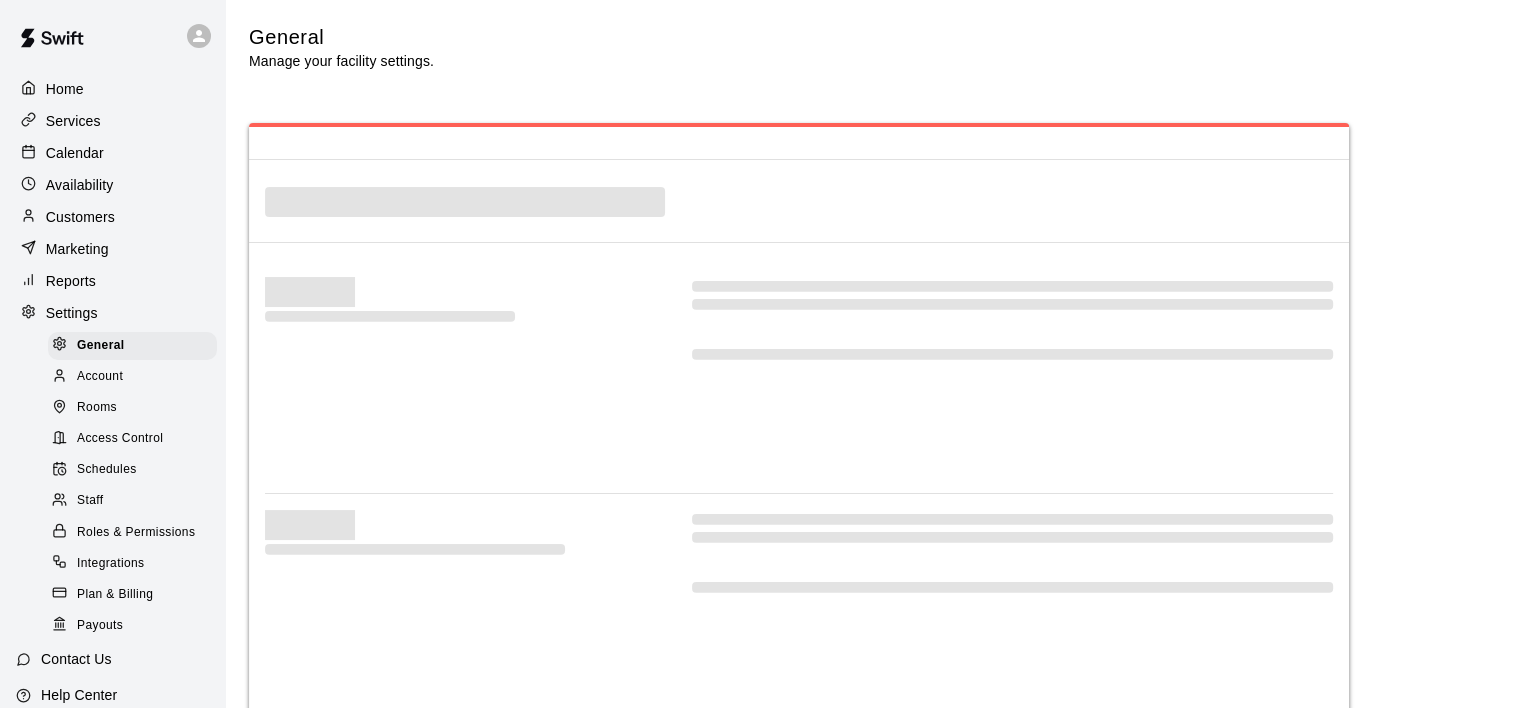 select on "**" 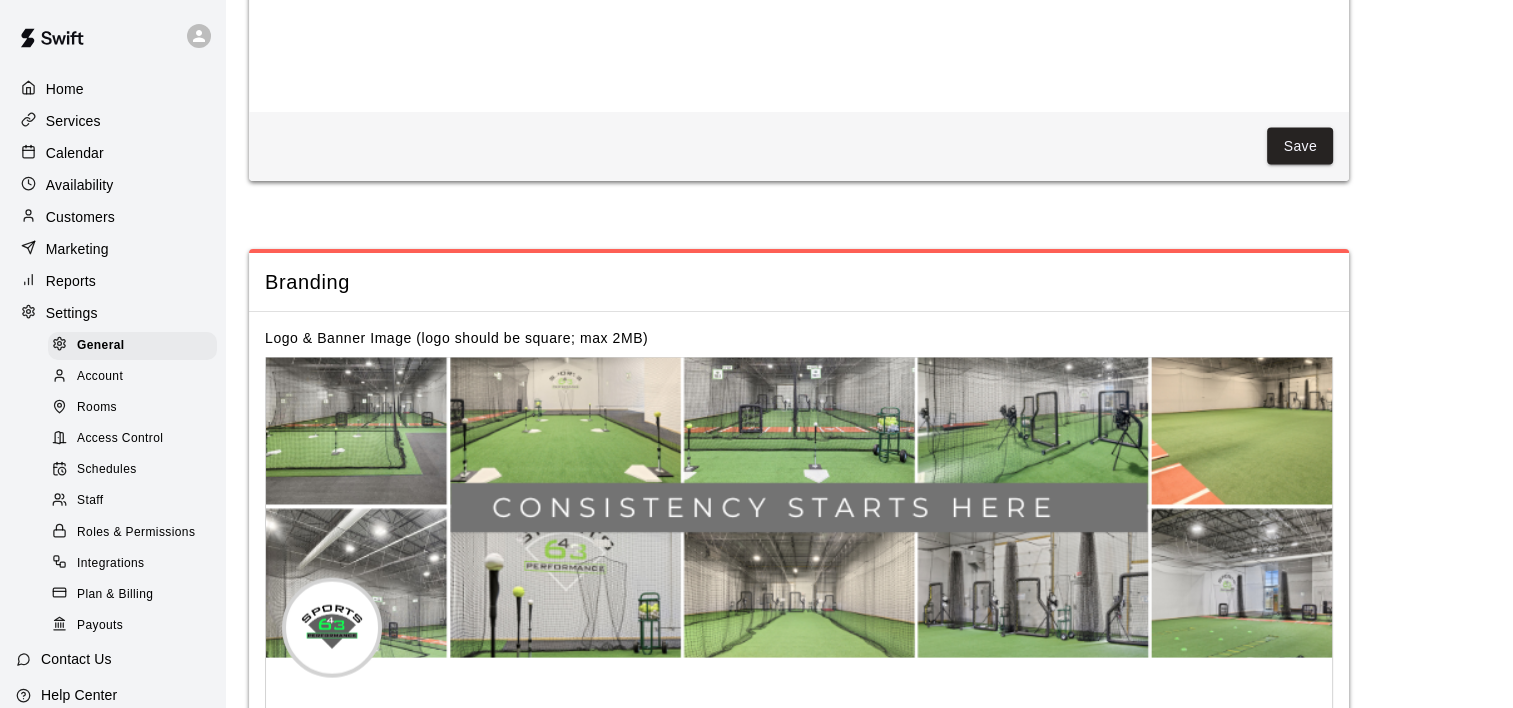 scroll, scrollTop: 4119, scrollLeft: 0, axis: vertical 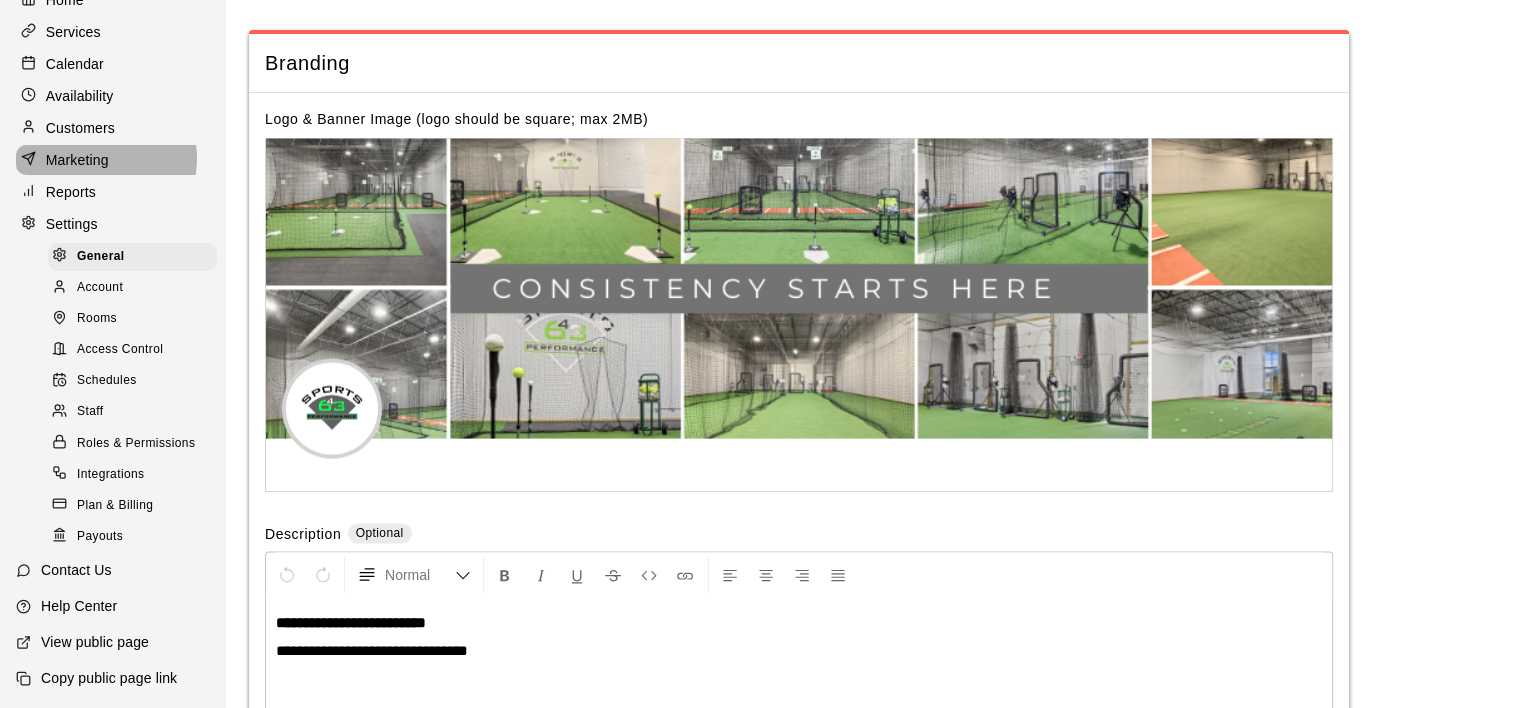 click on "Marketing" at bounding box center (77, 160) 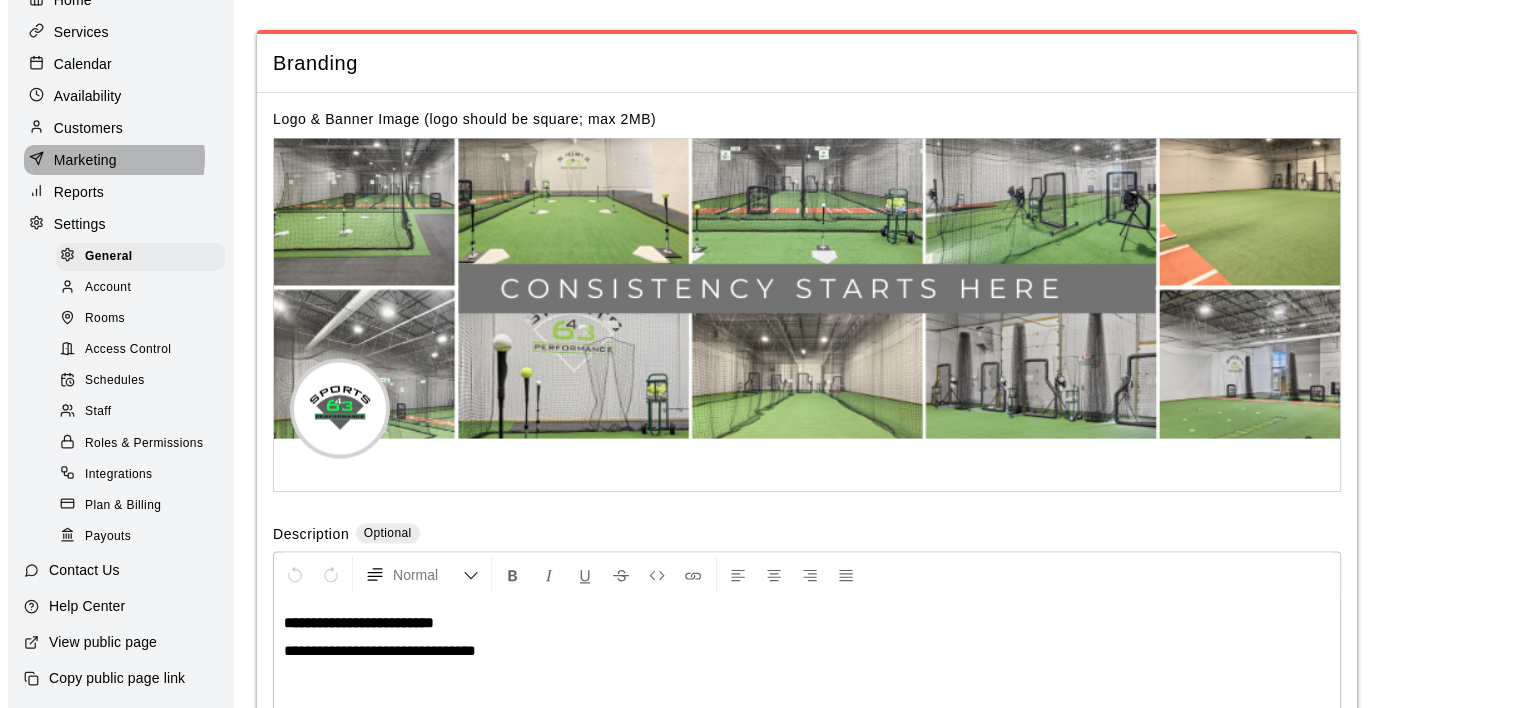 scroll, scrollTop: 0, scrollLeft: 0, axis: both 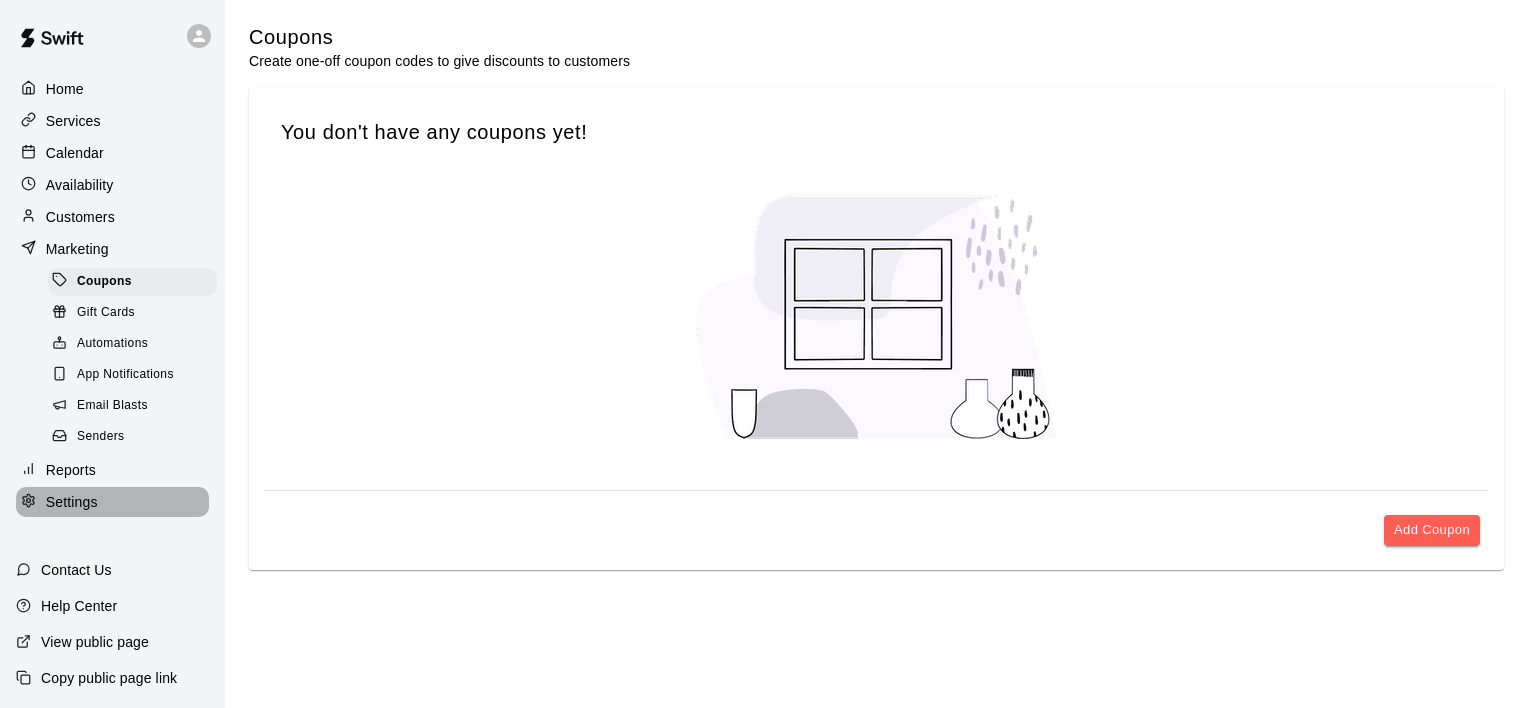 click on "Settings" at bounding box center [72, 502] 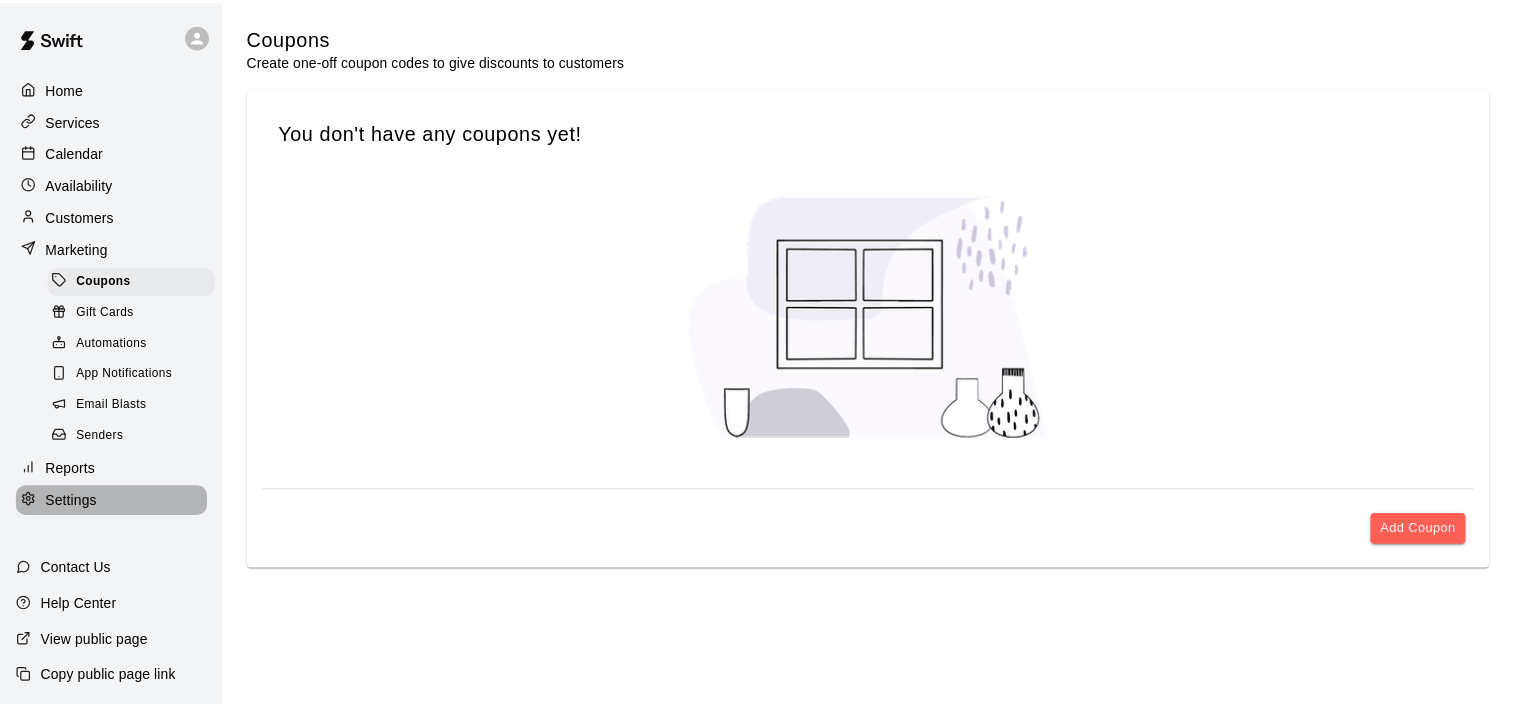scroll, scrollTop: 4118, scrollLeft: 0, axis: vertical 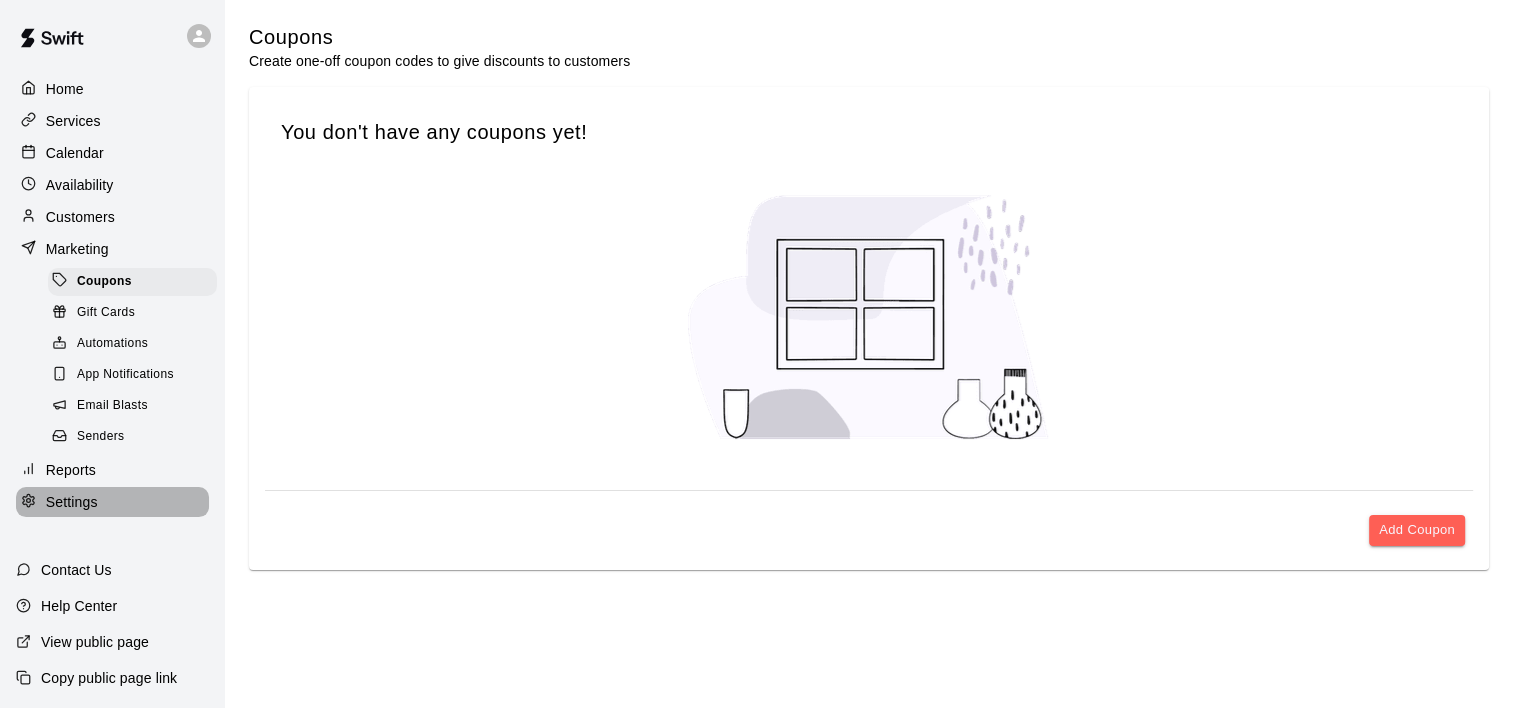 select on "**" 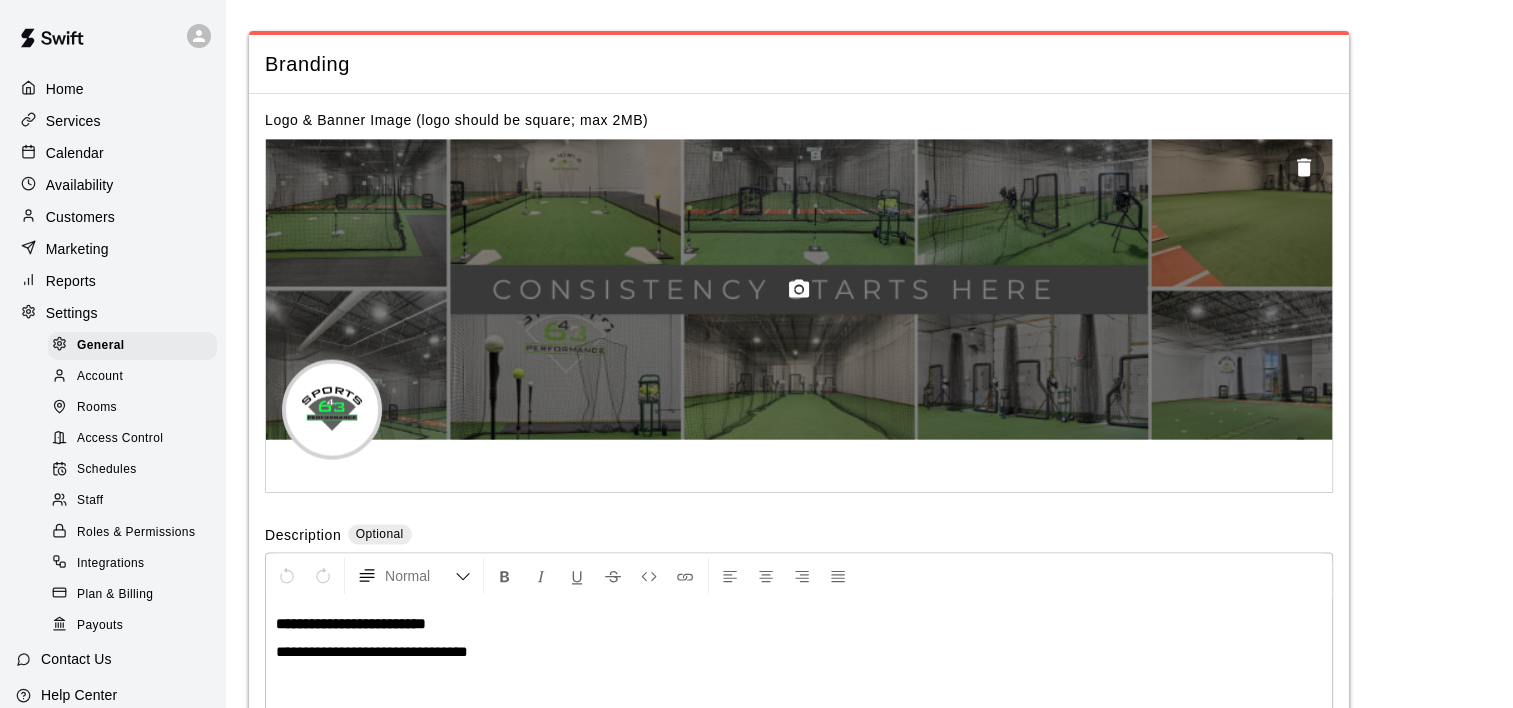 click 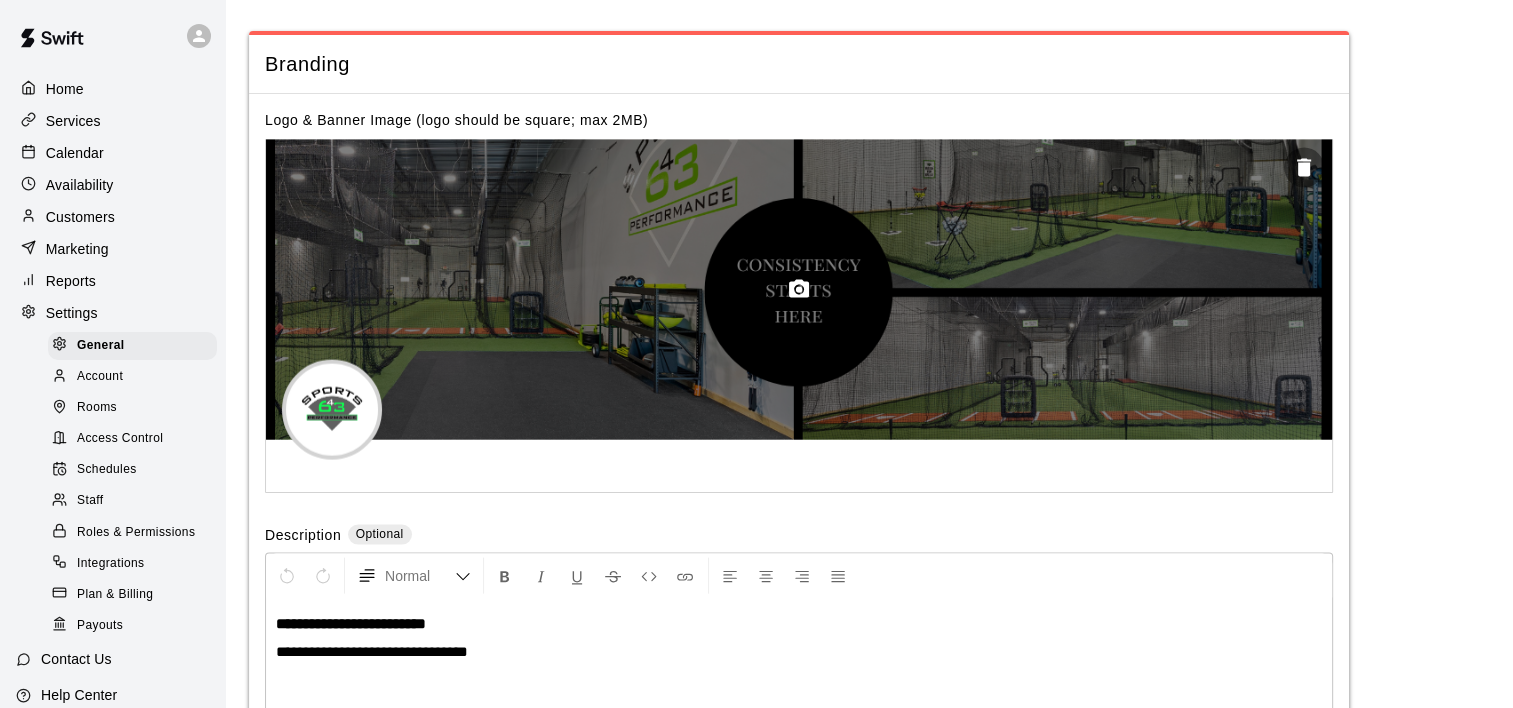 drag, startPoint x: 1144, startPoint y: 316, endPoint x: 1149, endPoint y: 332, distance: 16.763054 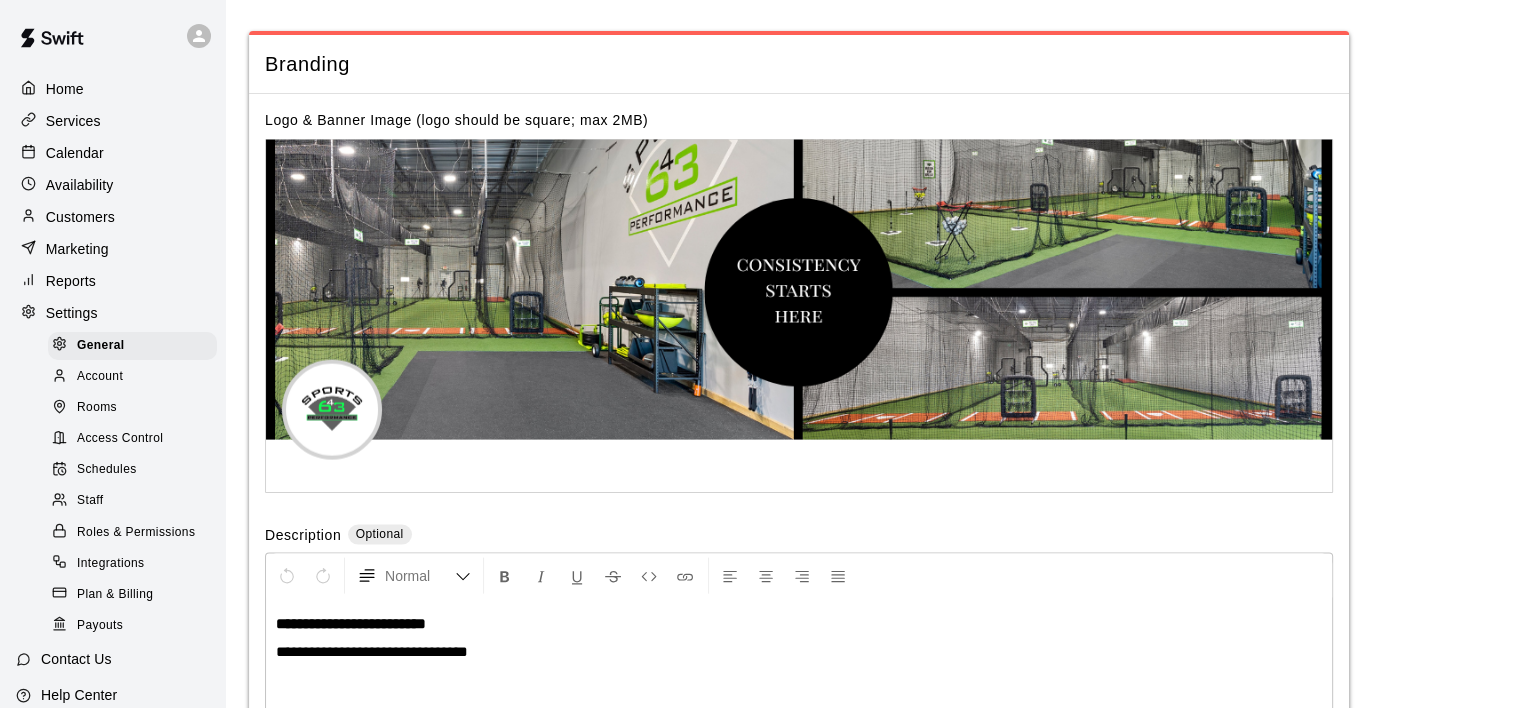 click on "**********" at bounding box center [869, -1250] 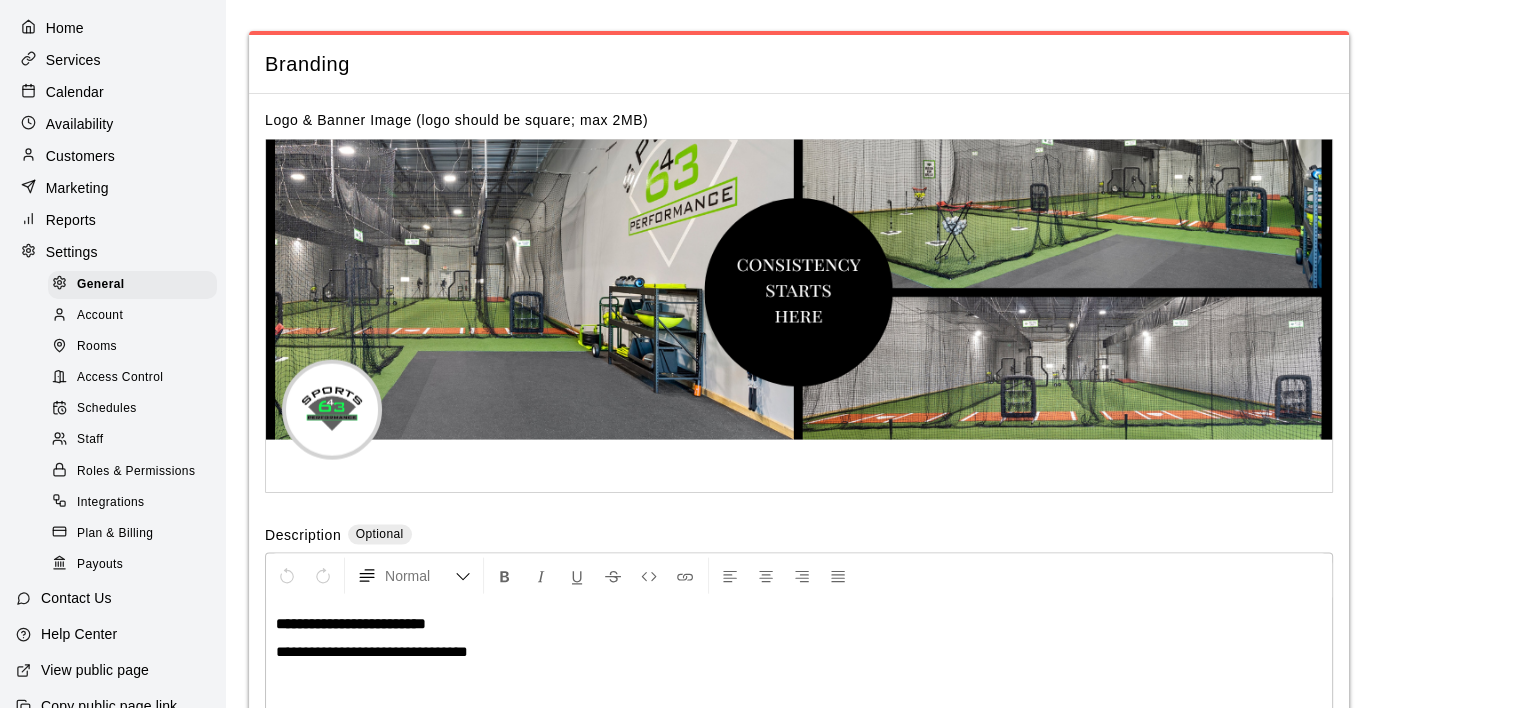 scroll, scrollTop: 119, scrollLeft: 0, axis: vertical 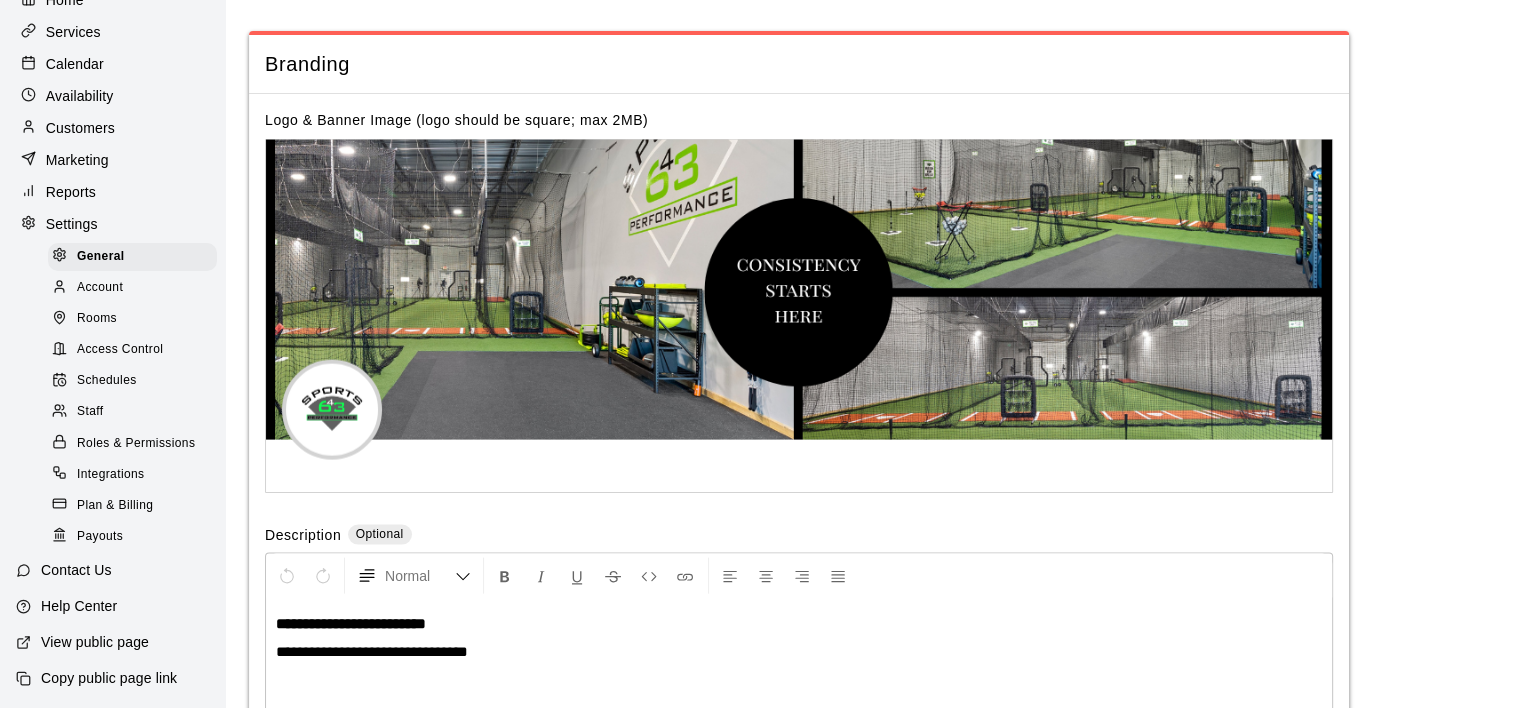 click on "View public page" at bounding box center (95, 642) 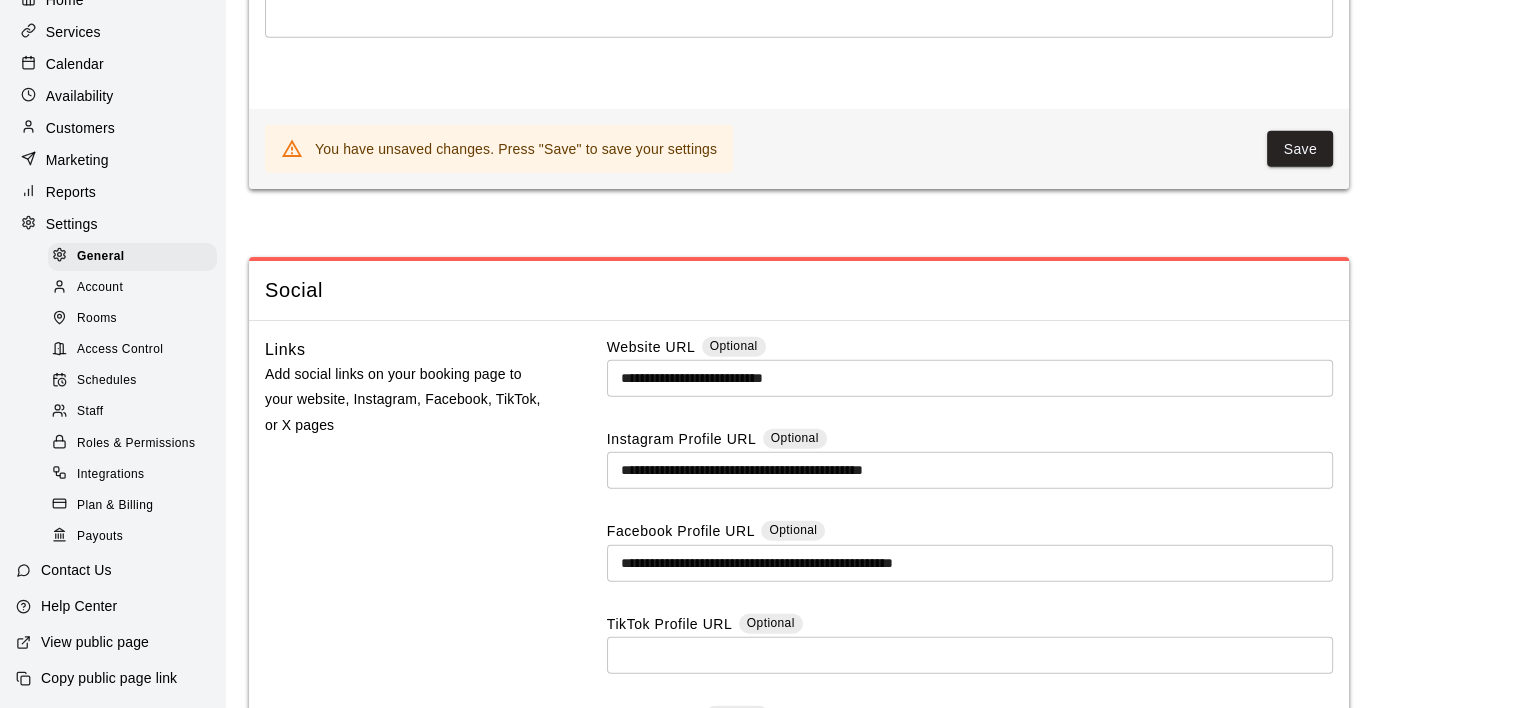 scroll, scrollTop: 4586, scrollLeft: 0, axis: vertical 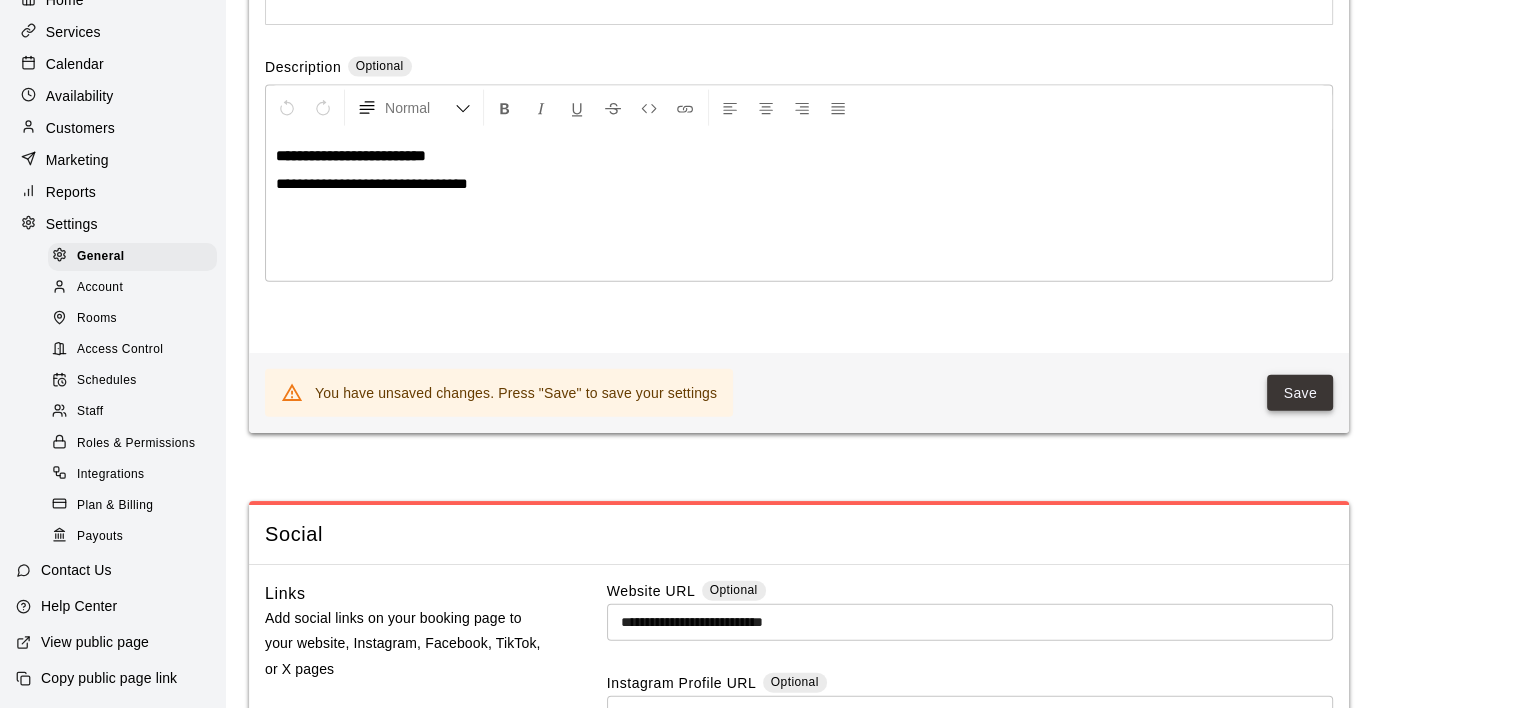click on "Save" at bounding box center [1300, 393] 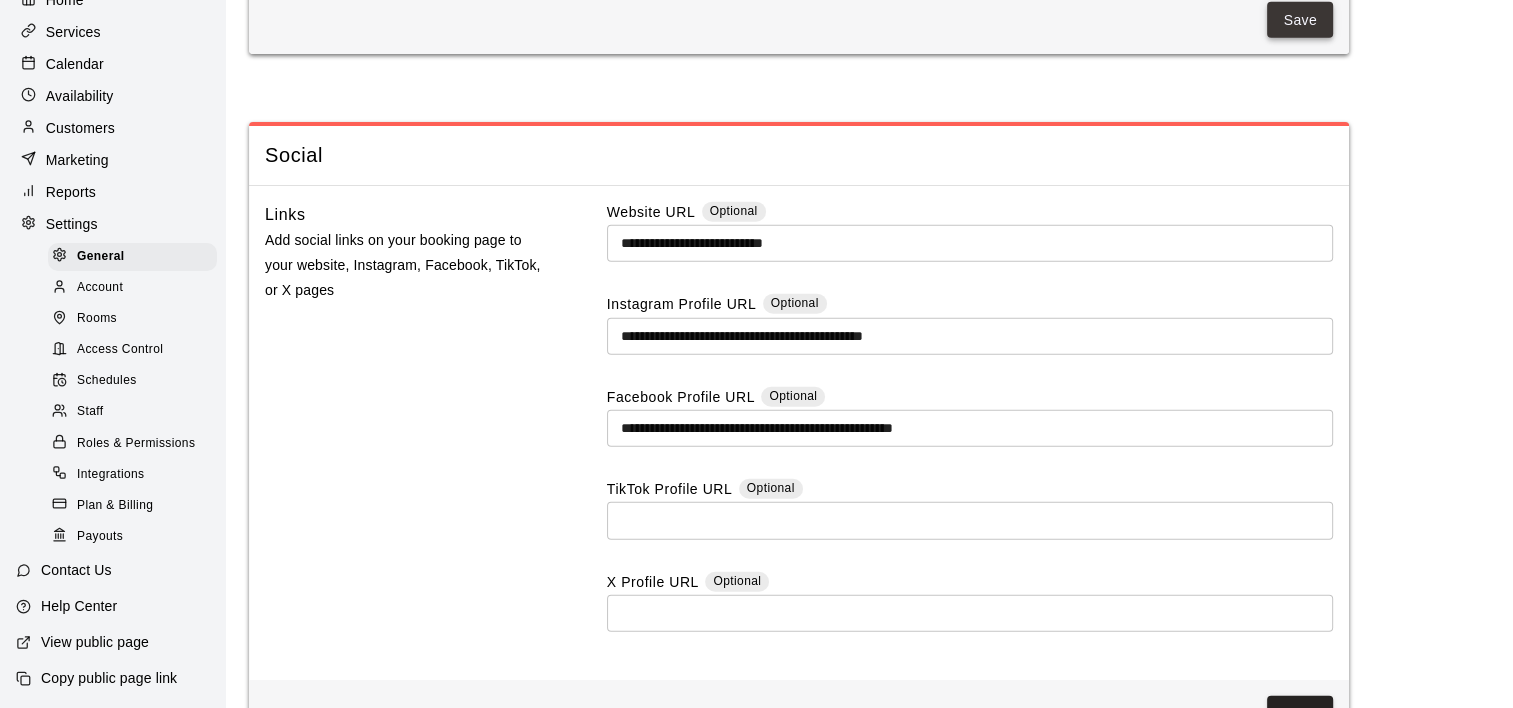 scroll, scrollTop: 5075, scrollLeft: 0, axis: vertical 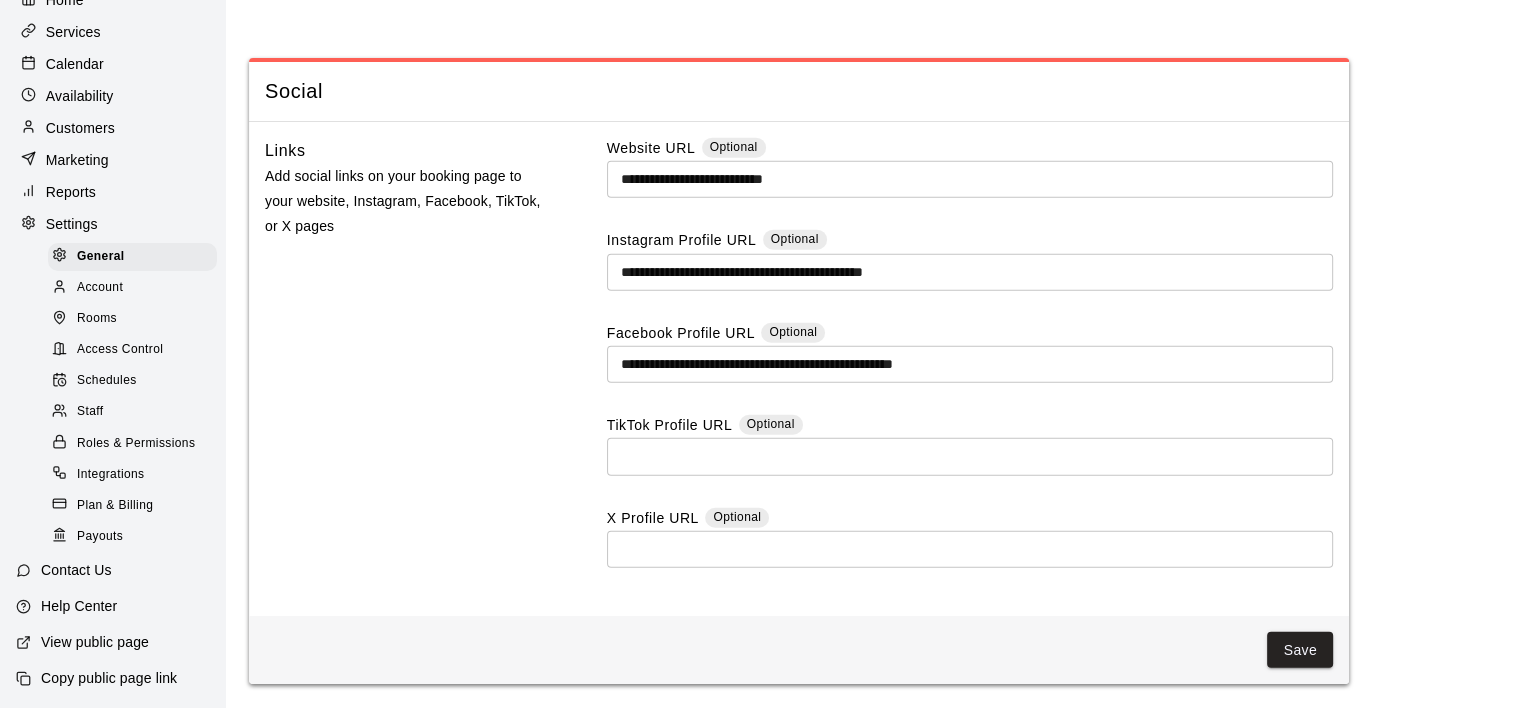 click on "View public page" at bounding box center (95, 642) 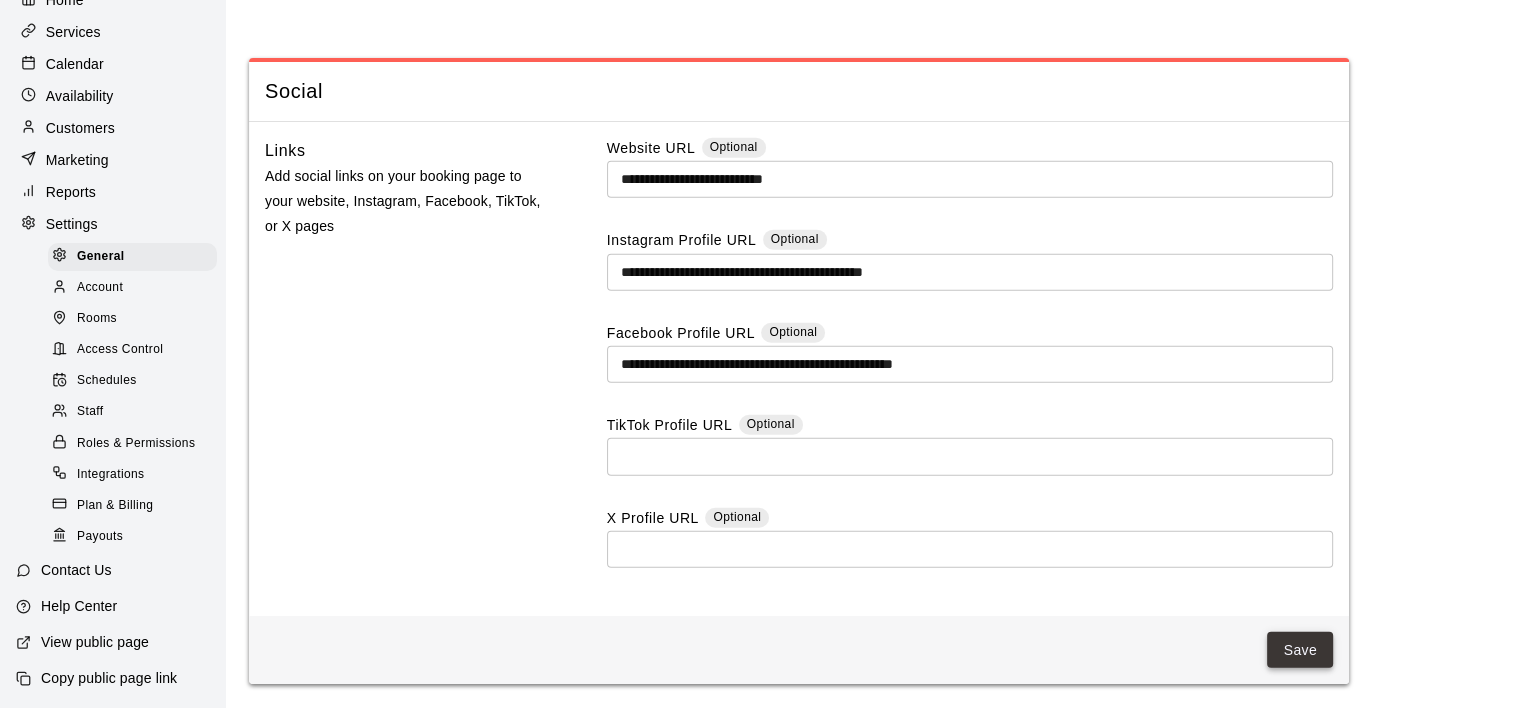 click on "Save" at bounding box center [1300, 650] 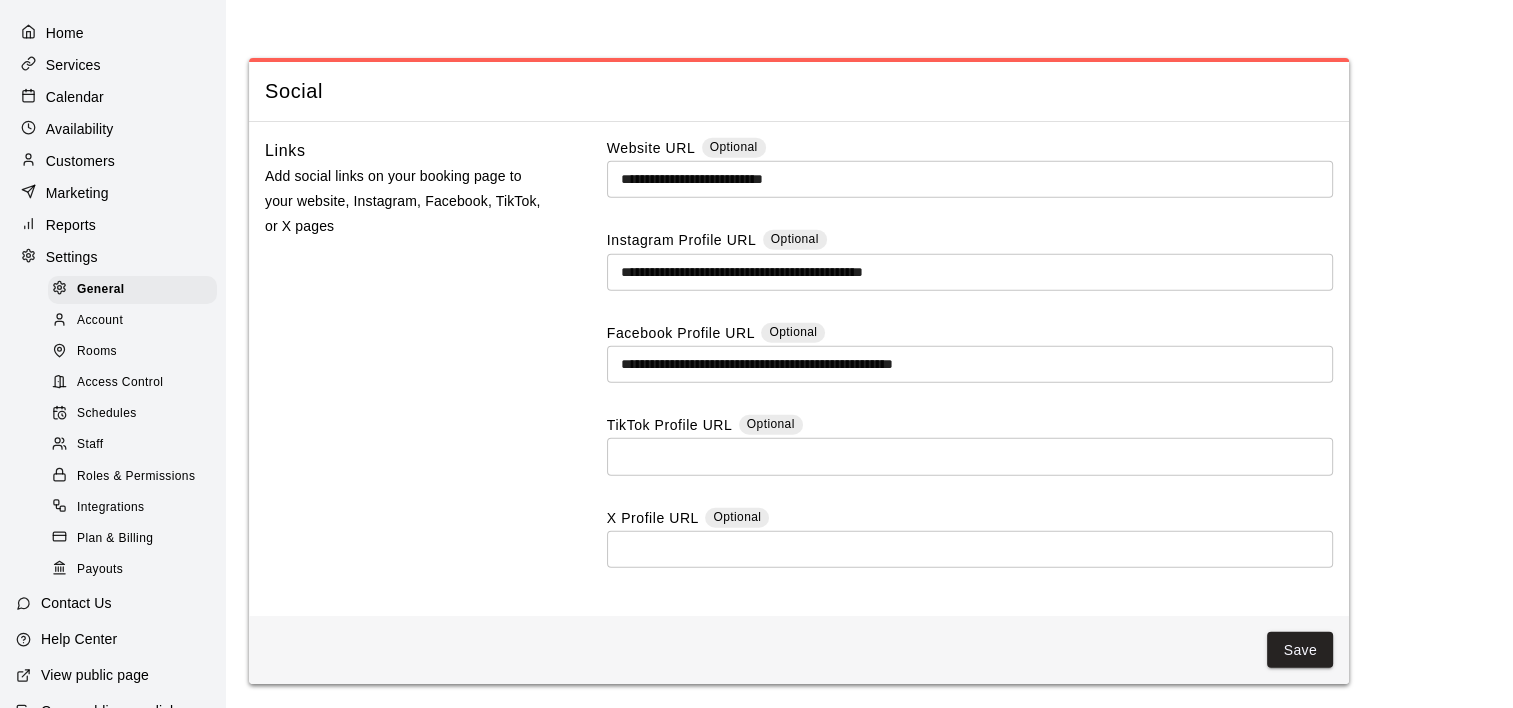 scroll, scrollTop: 0, scrollLeft: 0, axis: both 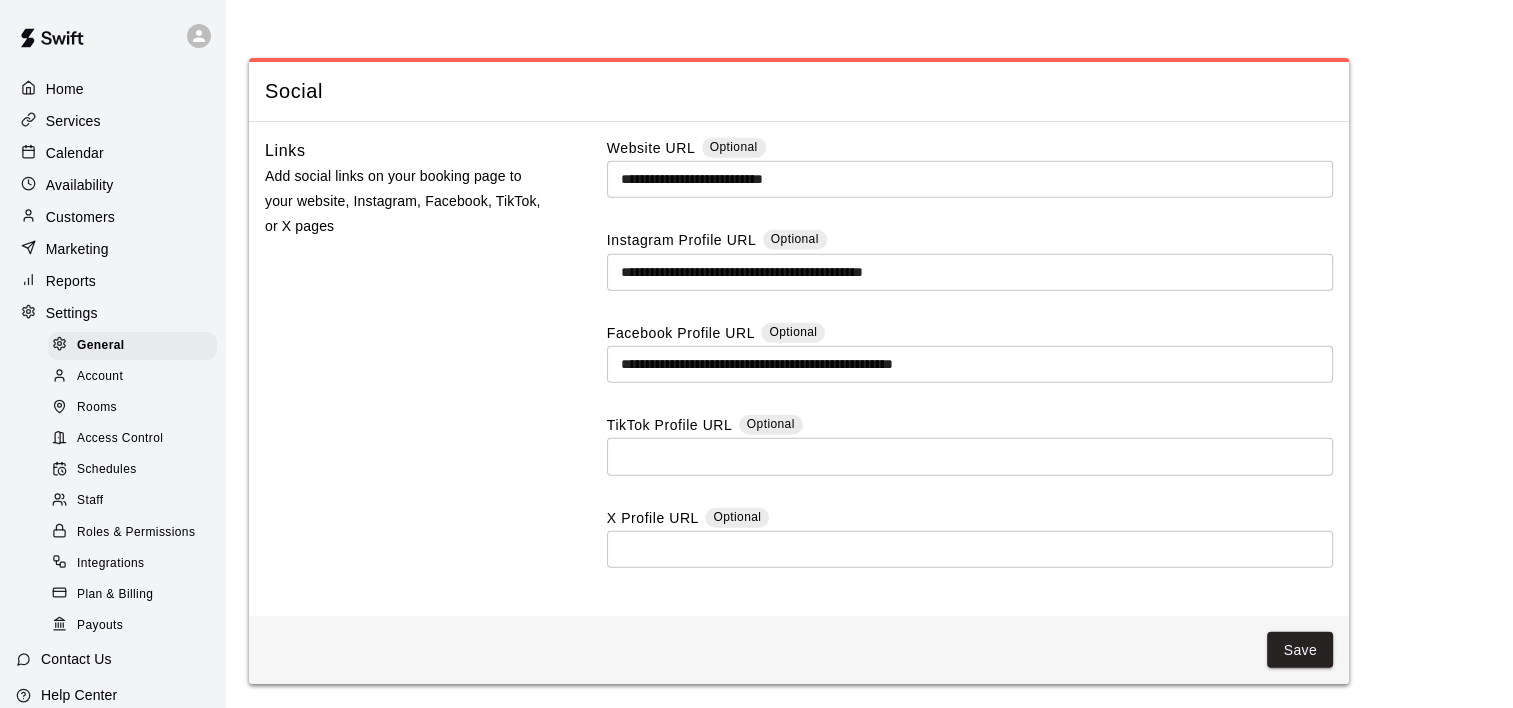click on "Home" at bounding box center (65, 89) 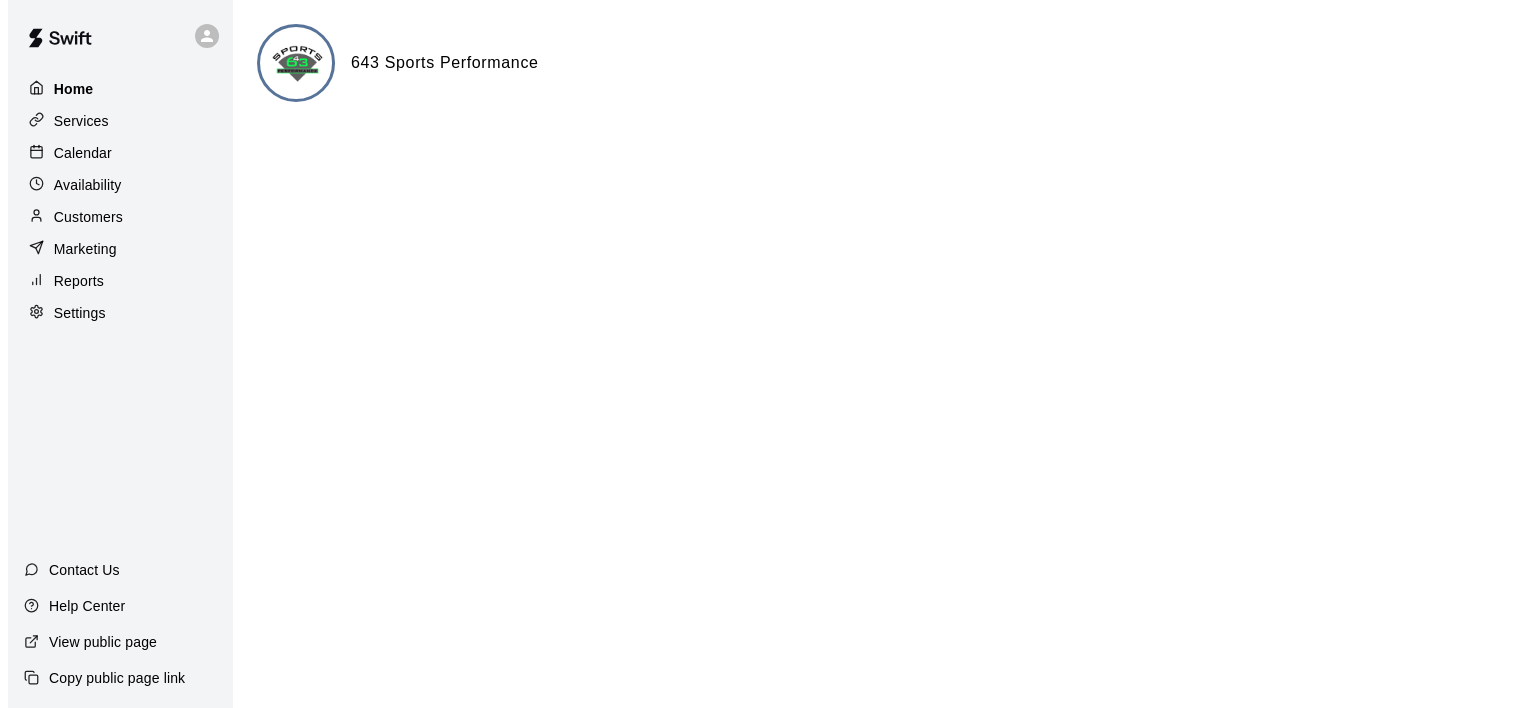 scroll, scrollTop: 0, scrollLeft: 0, axis: both 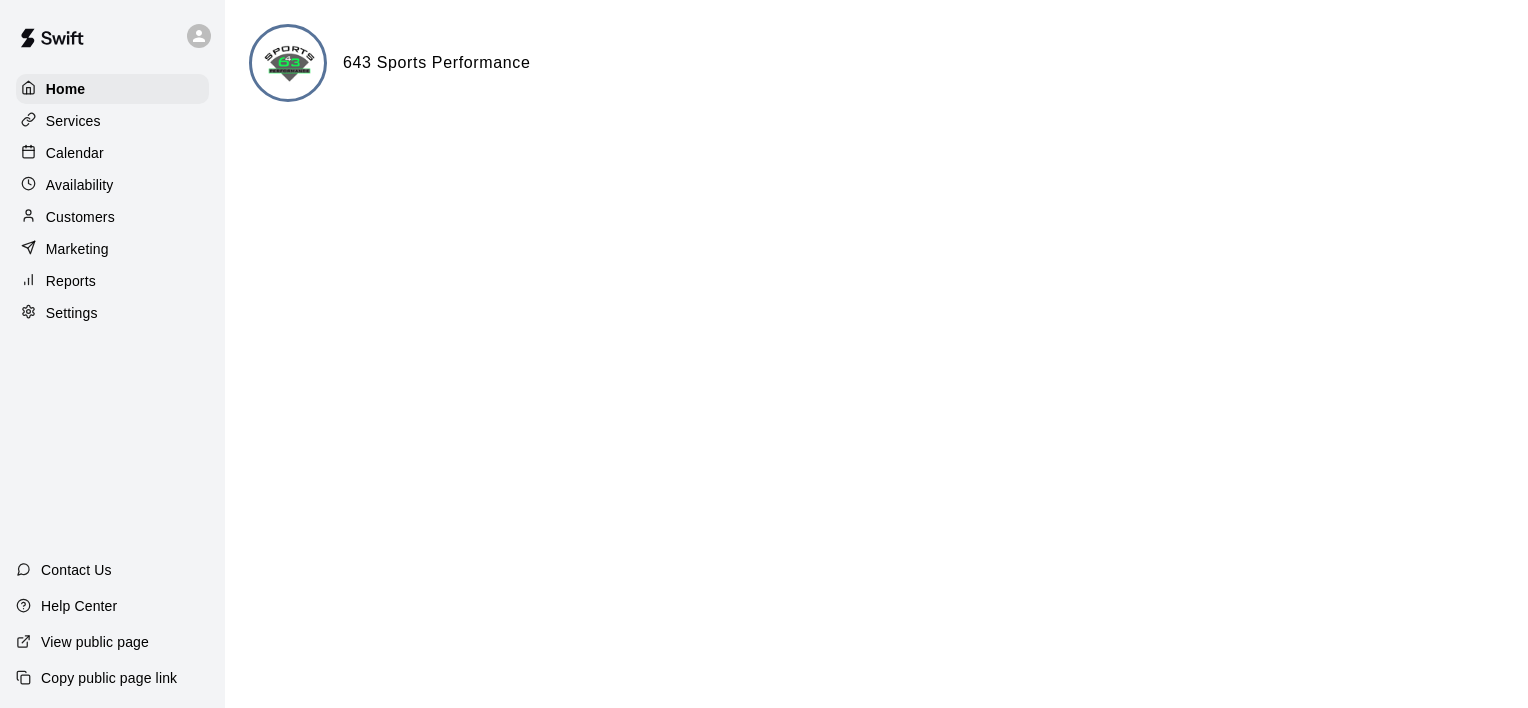 click on "View public page" at bounding box center [95, 642] 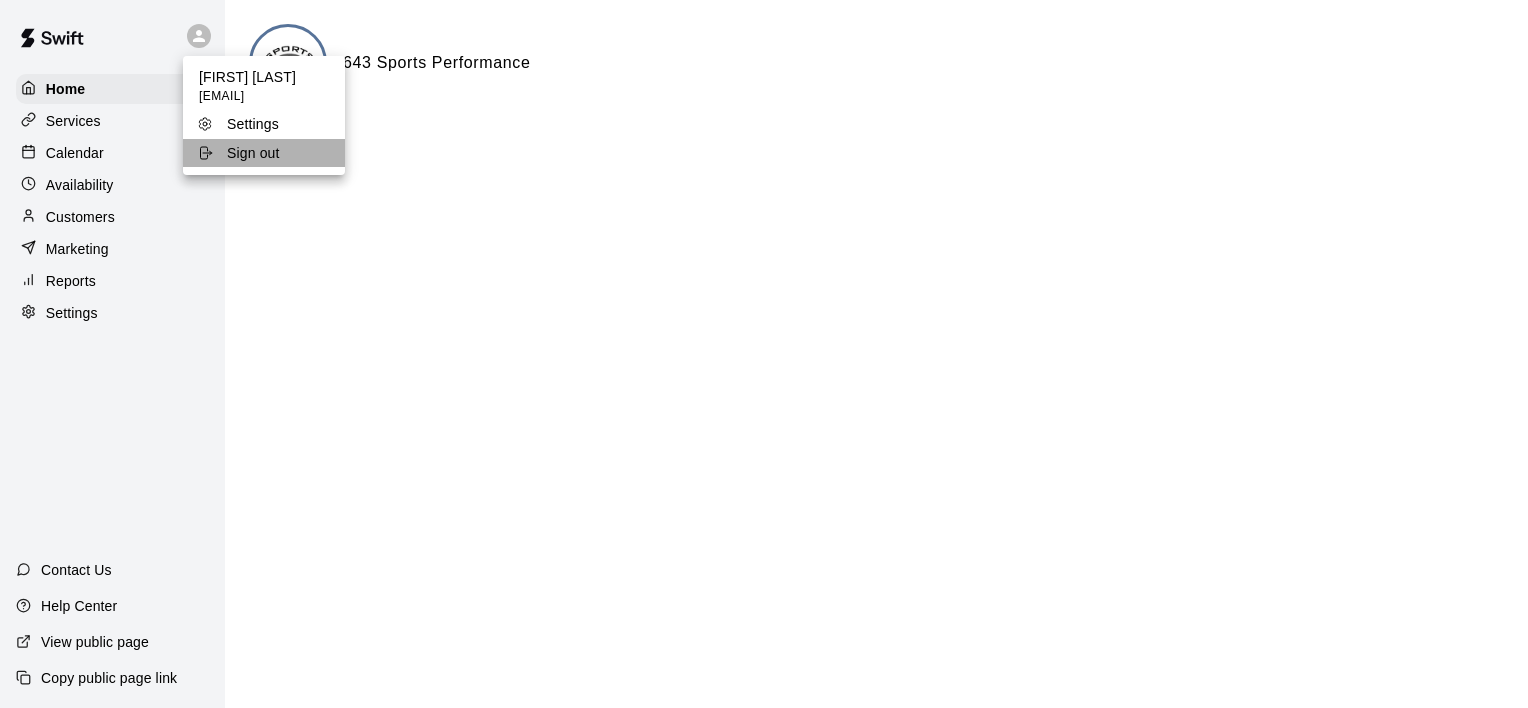 click on "Sign out" at bounding box center (253, 153) 